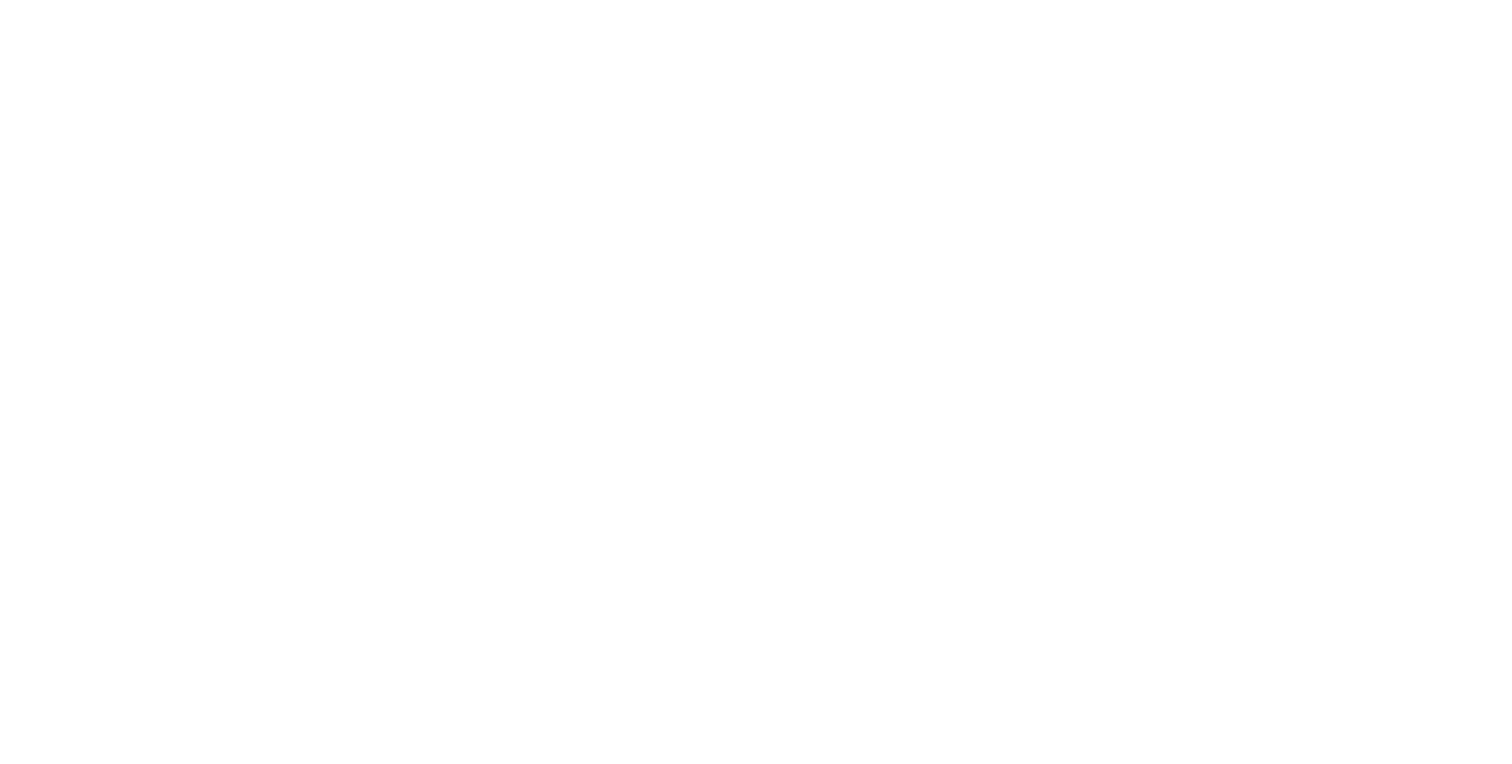 scroll, scrollTop: 0, scrollLeft: 0, axis: both 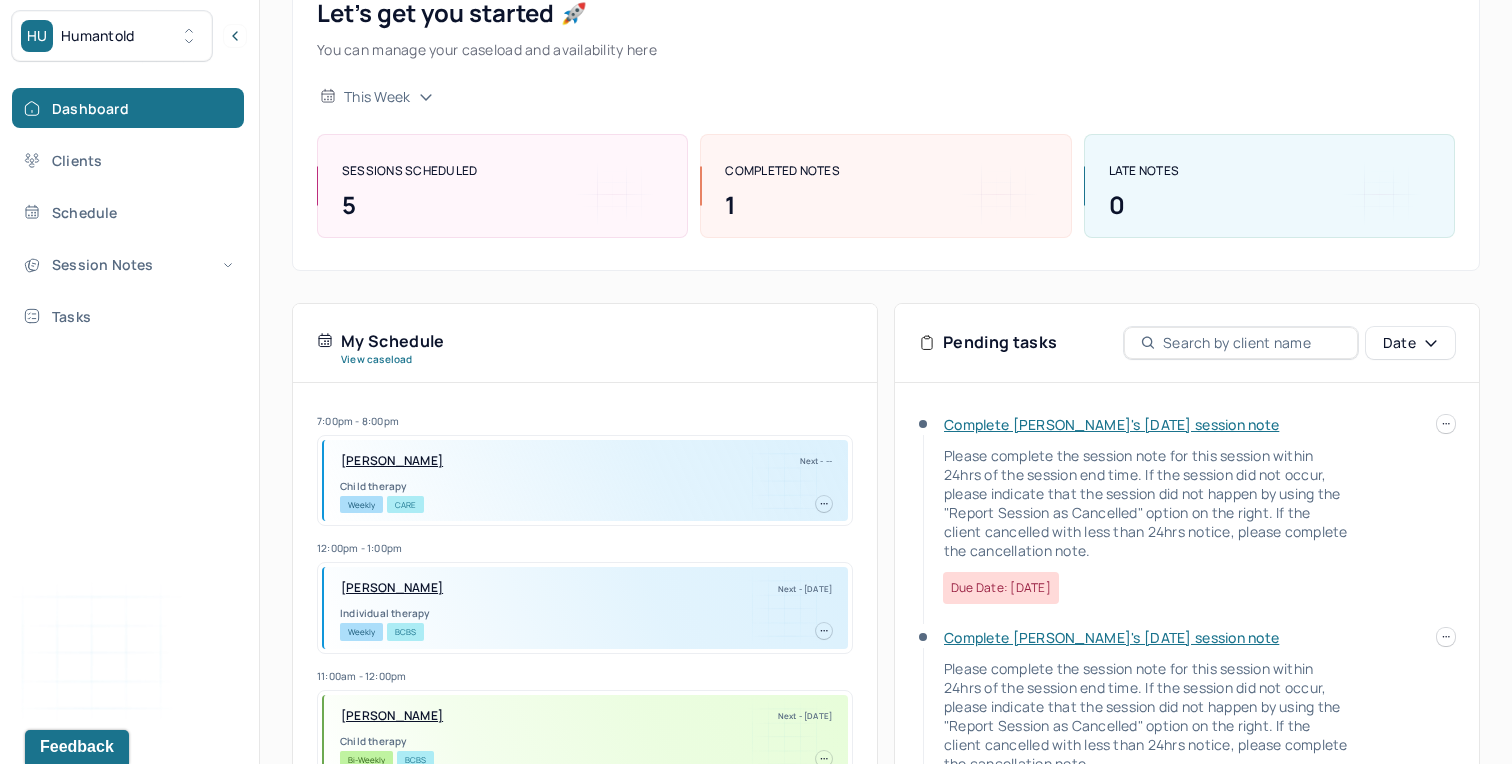 click on "Complete [PERSON_NAME]'s [DATE] session note" at bounding box center (1111, 424) 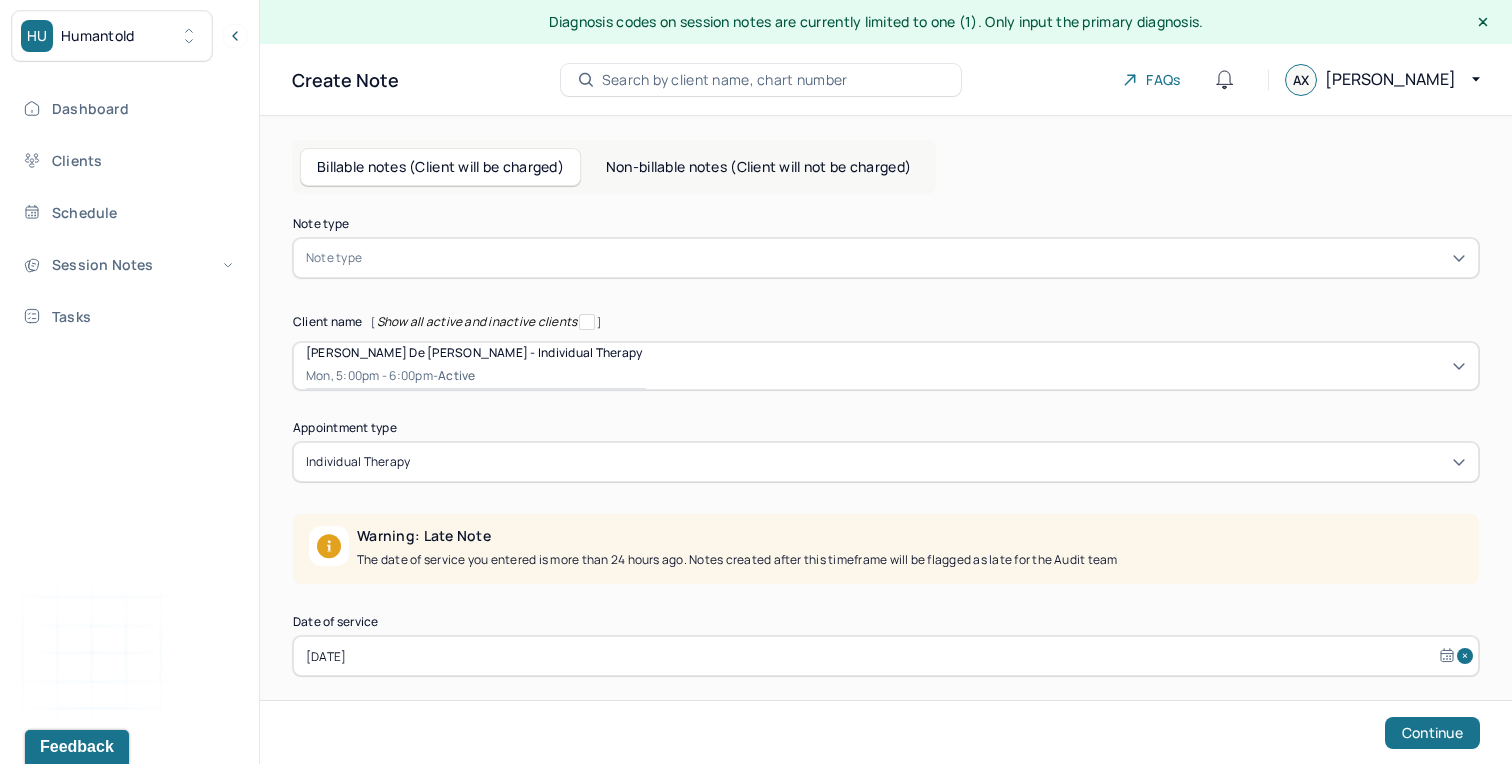 click on "Non-billable notes (Client will not be charged)" at bounding box center [758, 167] 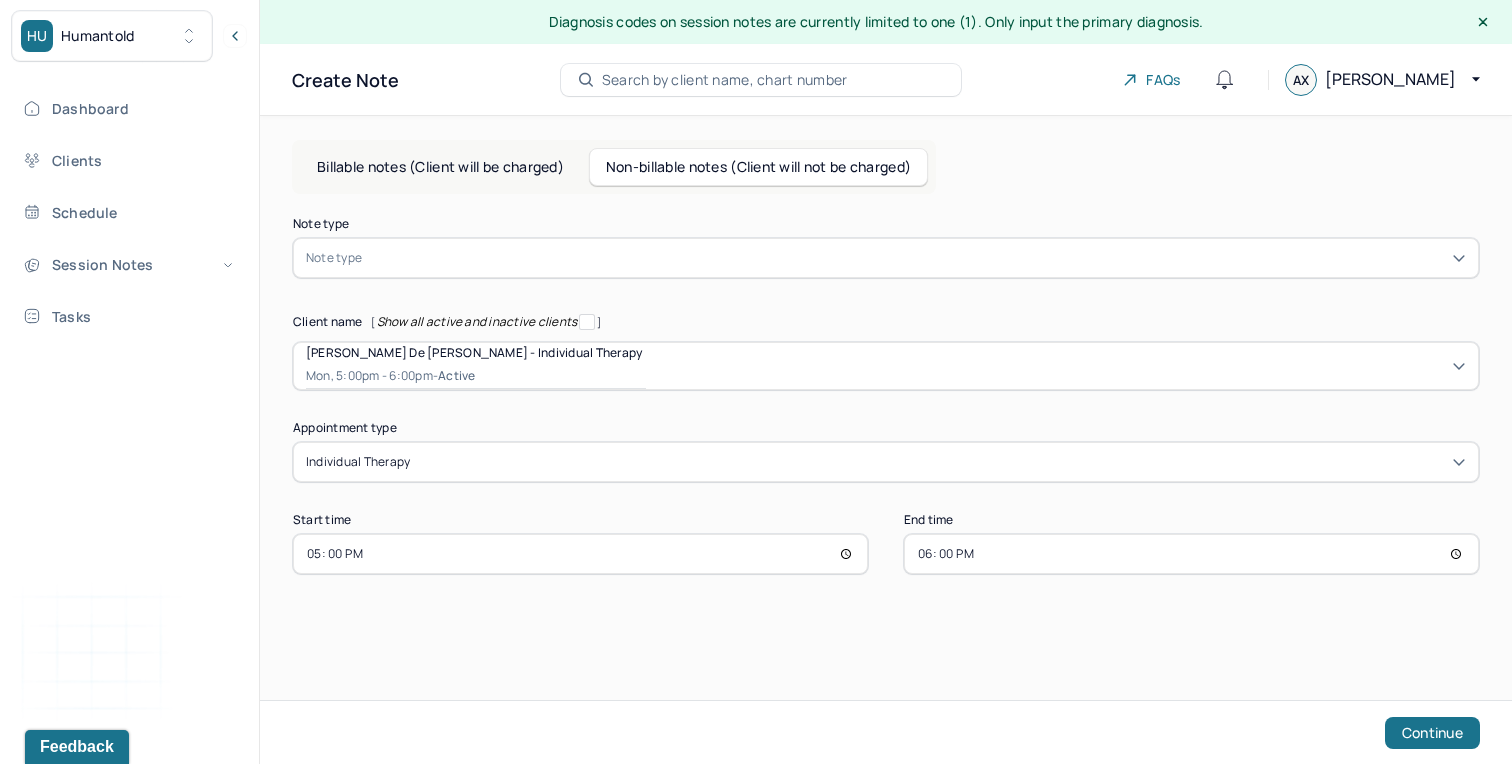 click at bounding box center (916, 258) 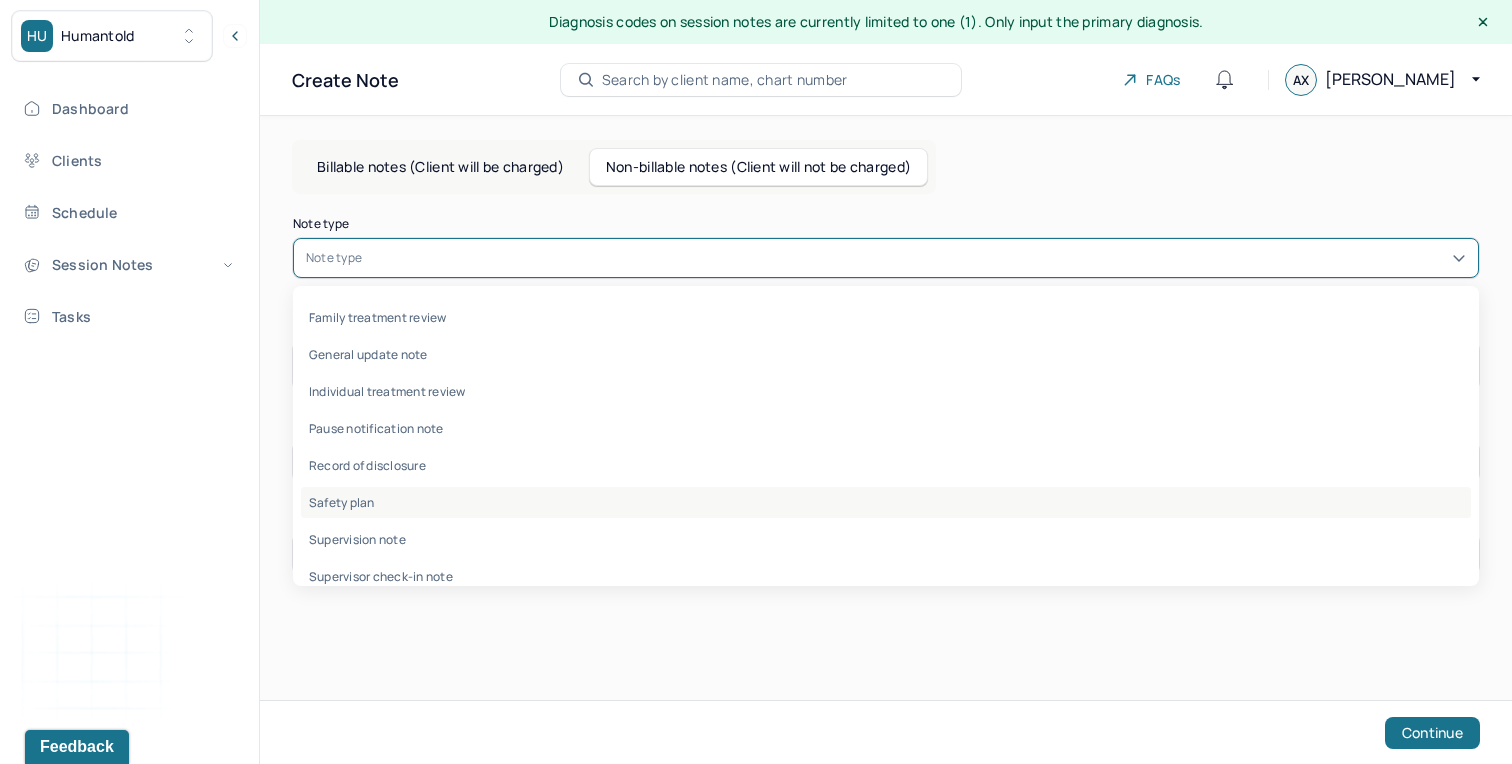 scroll, scrollTop: 59, scrollLeft: 0, axis: vertical 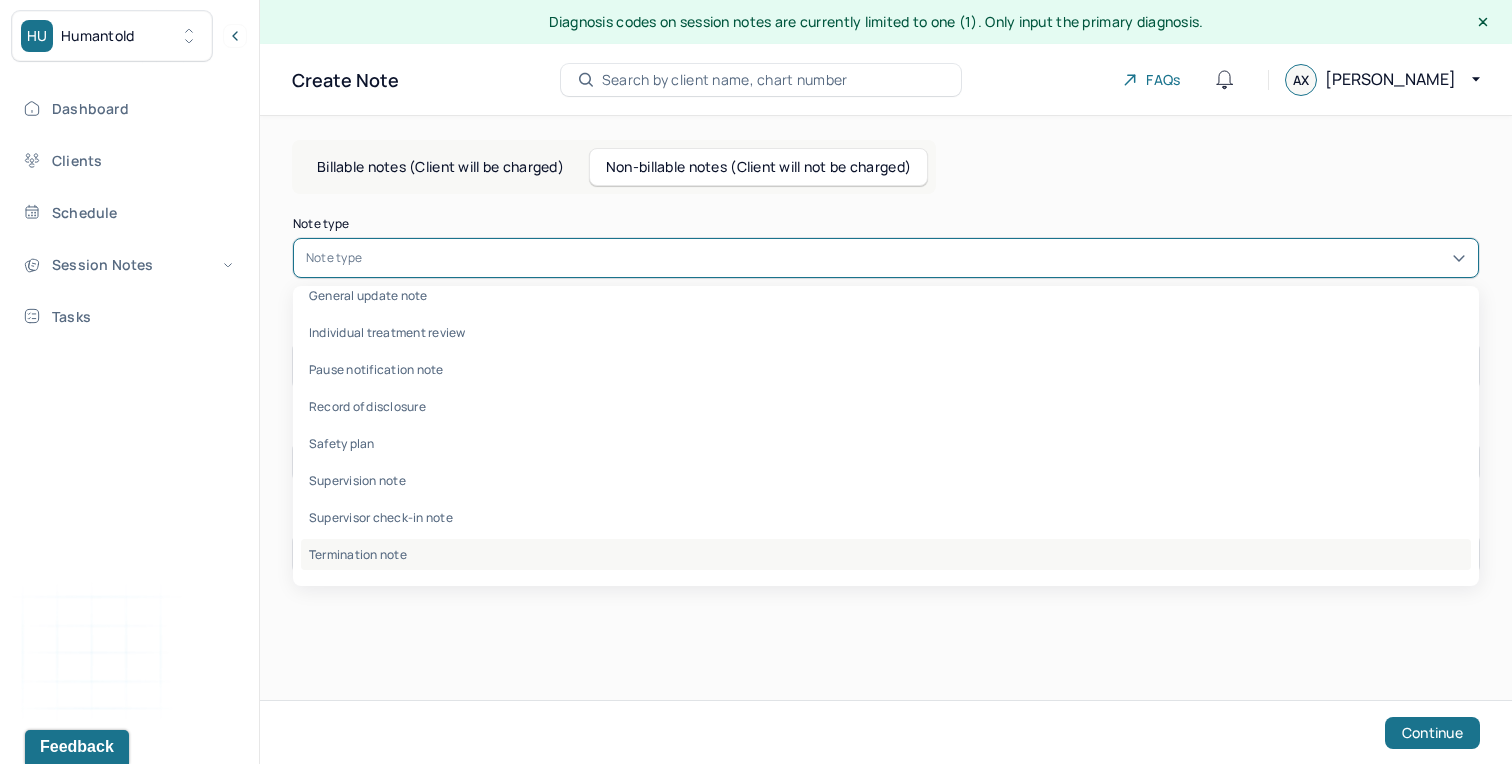 click on "Termination note" at bounding box center (886, 554) 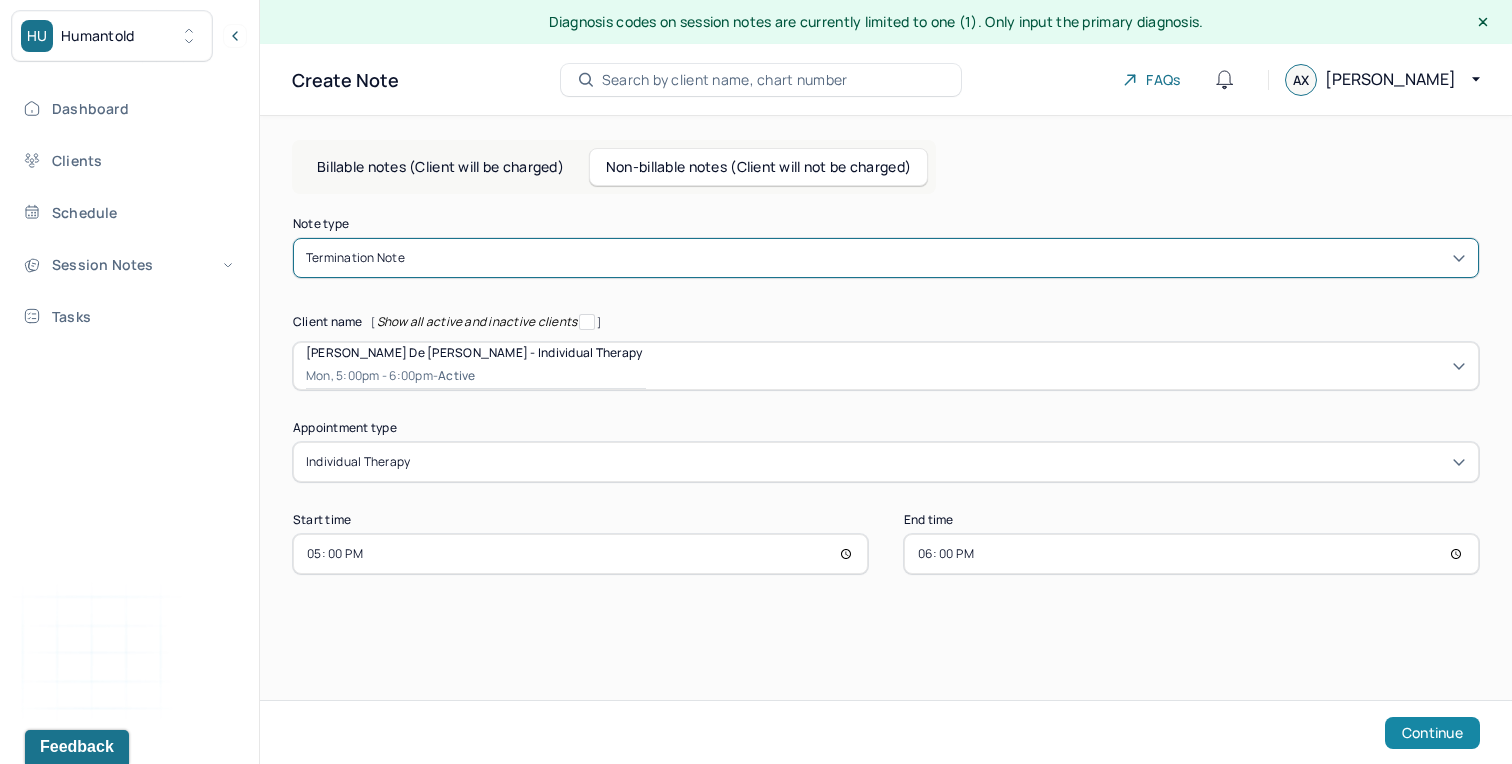 click on "Continue" at bounding box center [1432, 733] 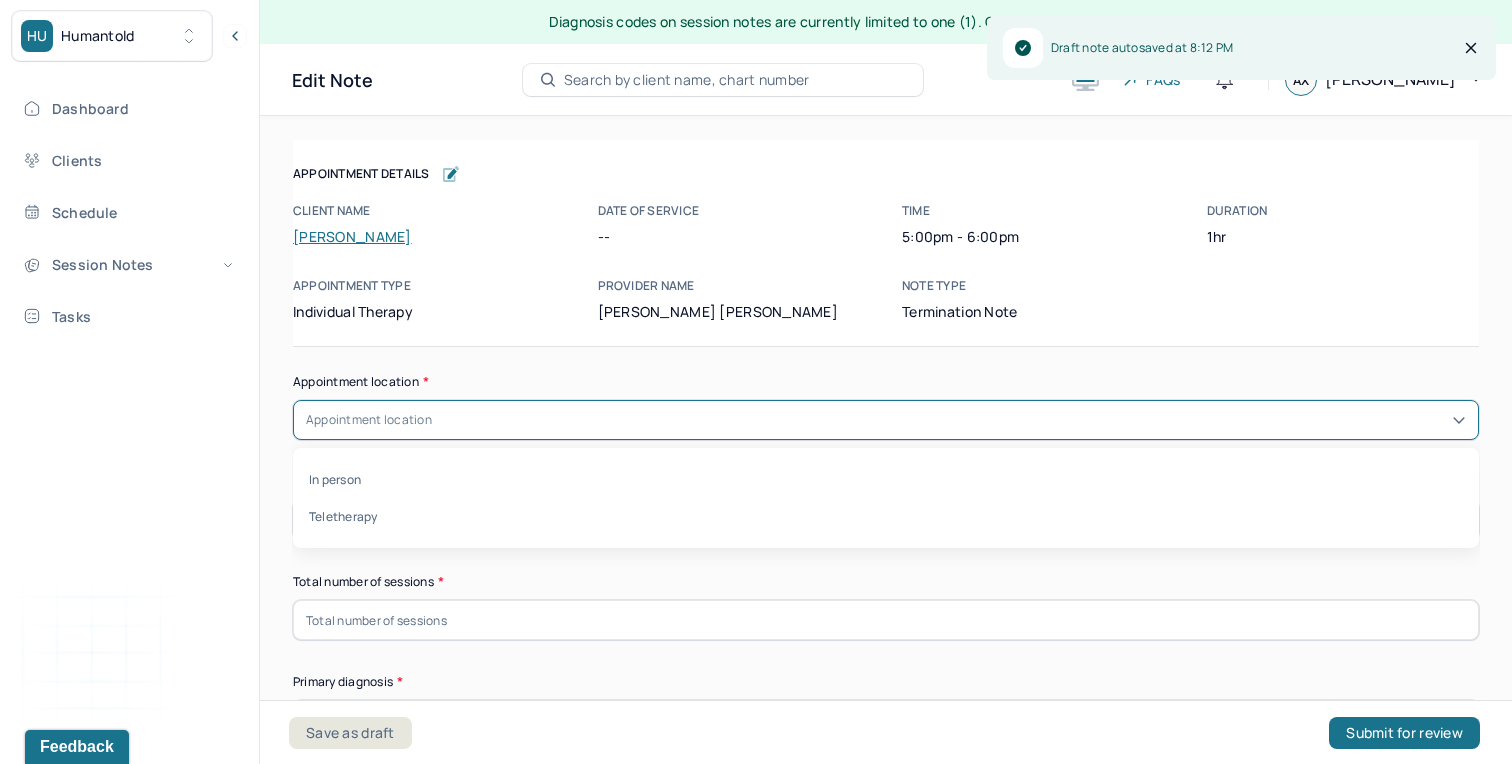 click on "Appointment location" at bounding box center (886, 420) 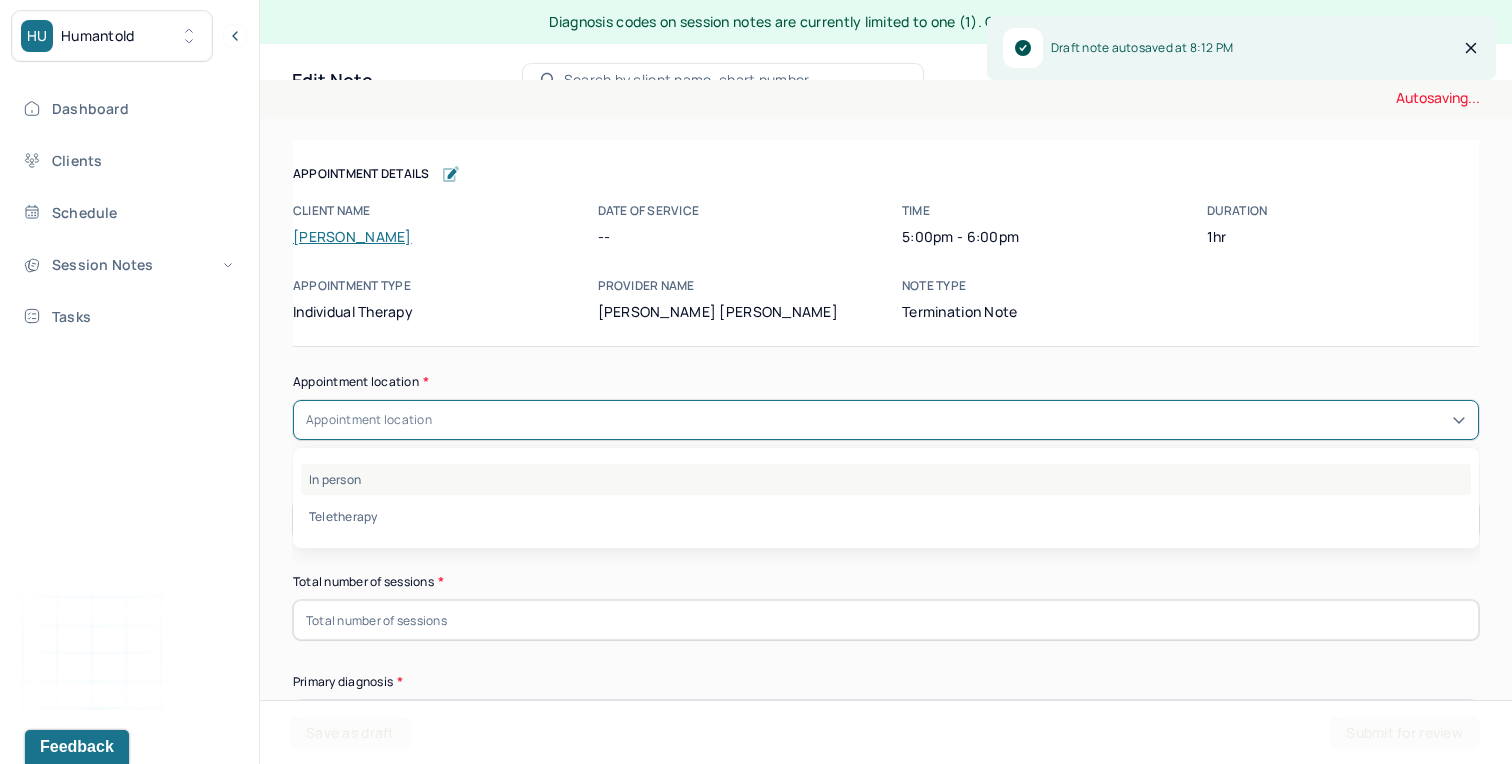 click on "In person" at bounding box center (886, 479) 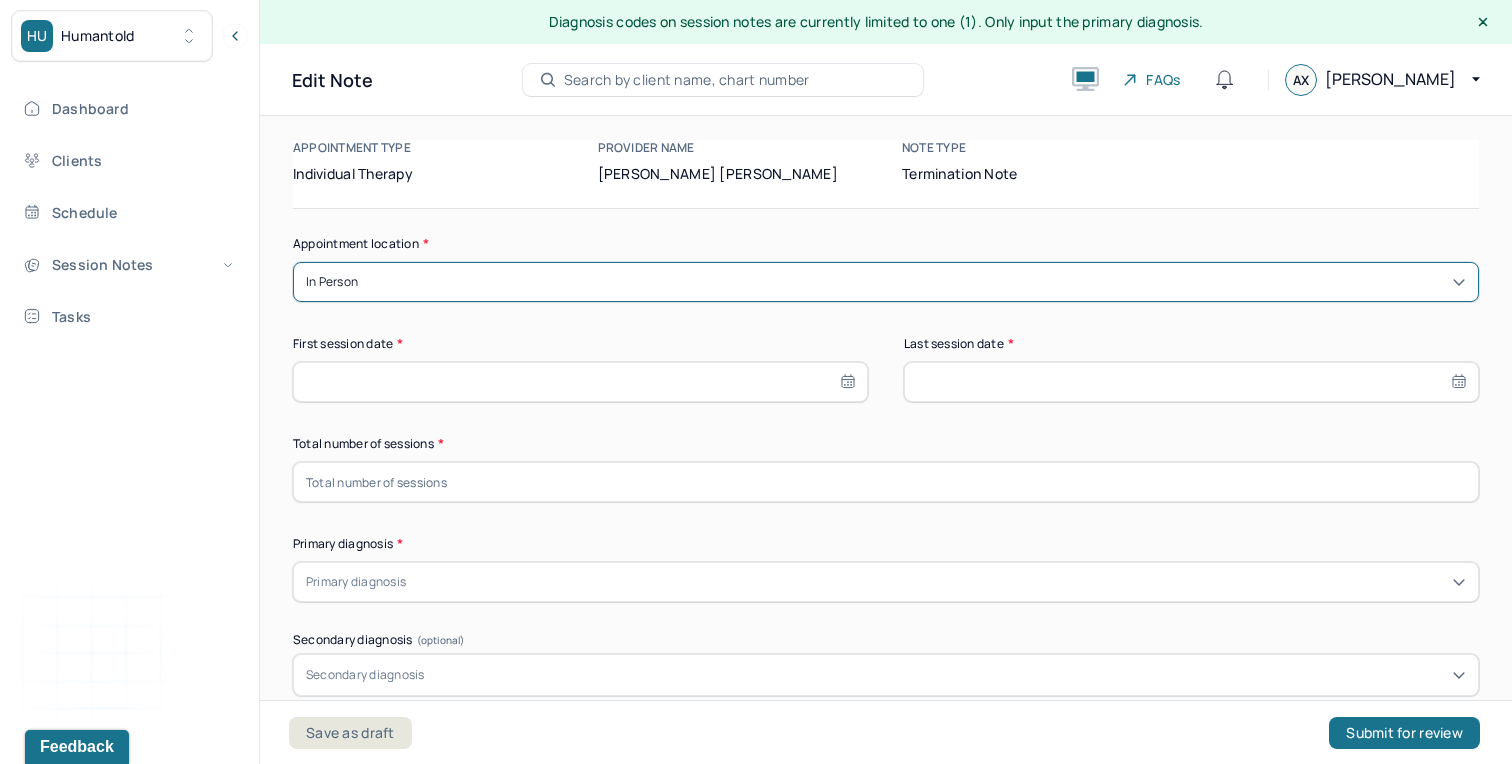 scroll, scrollTop: 150, scrollLeft: 0, axis: vertical 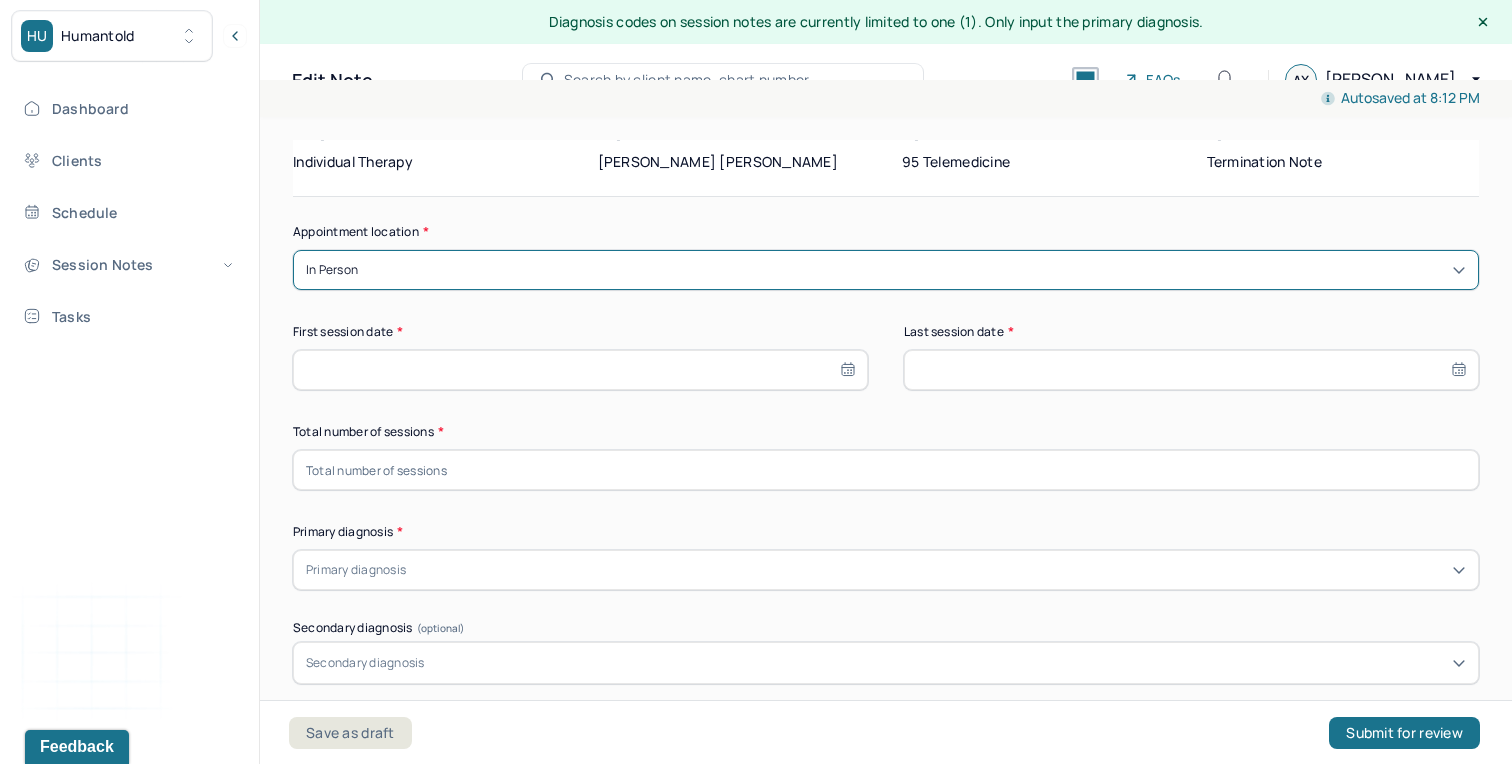 click 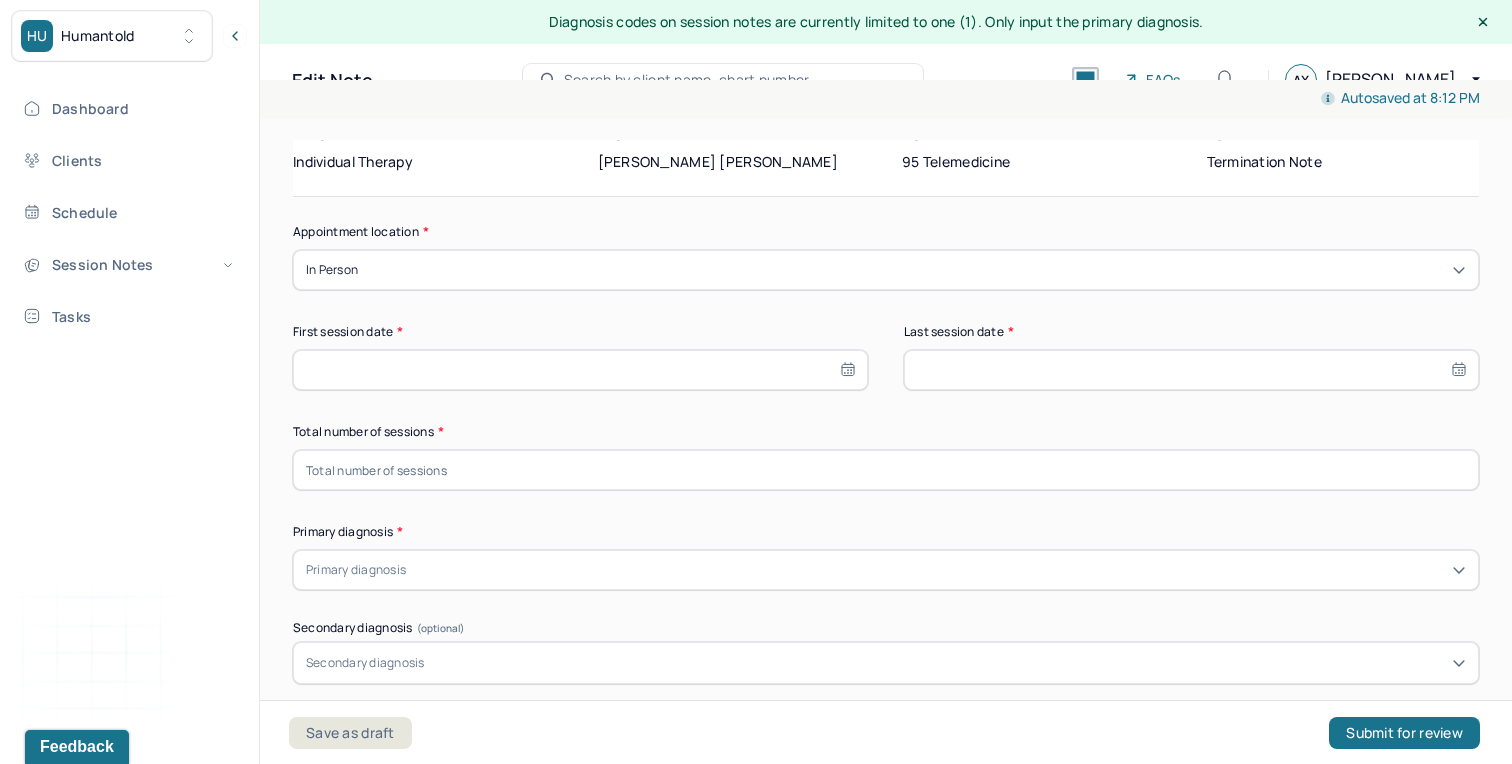 click at bounding box center [580, 370] 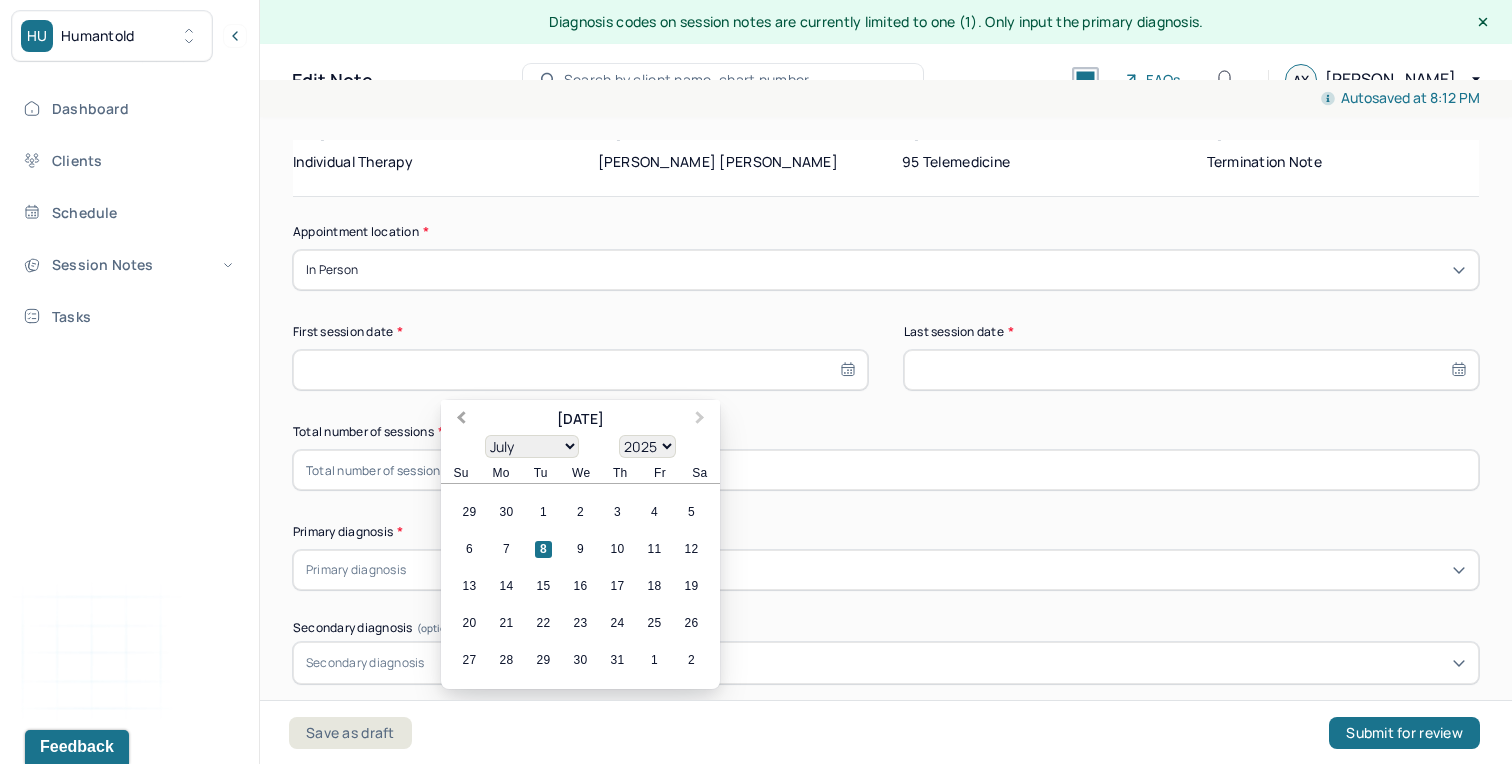 click on "Previous Month" at bounding box center (461, 420) 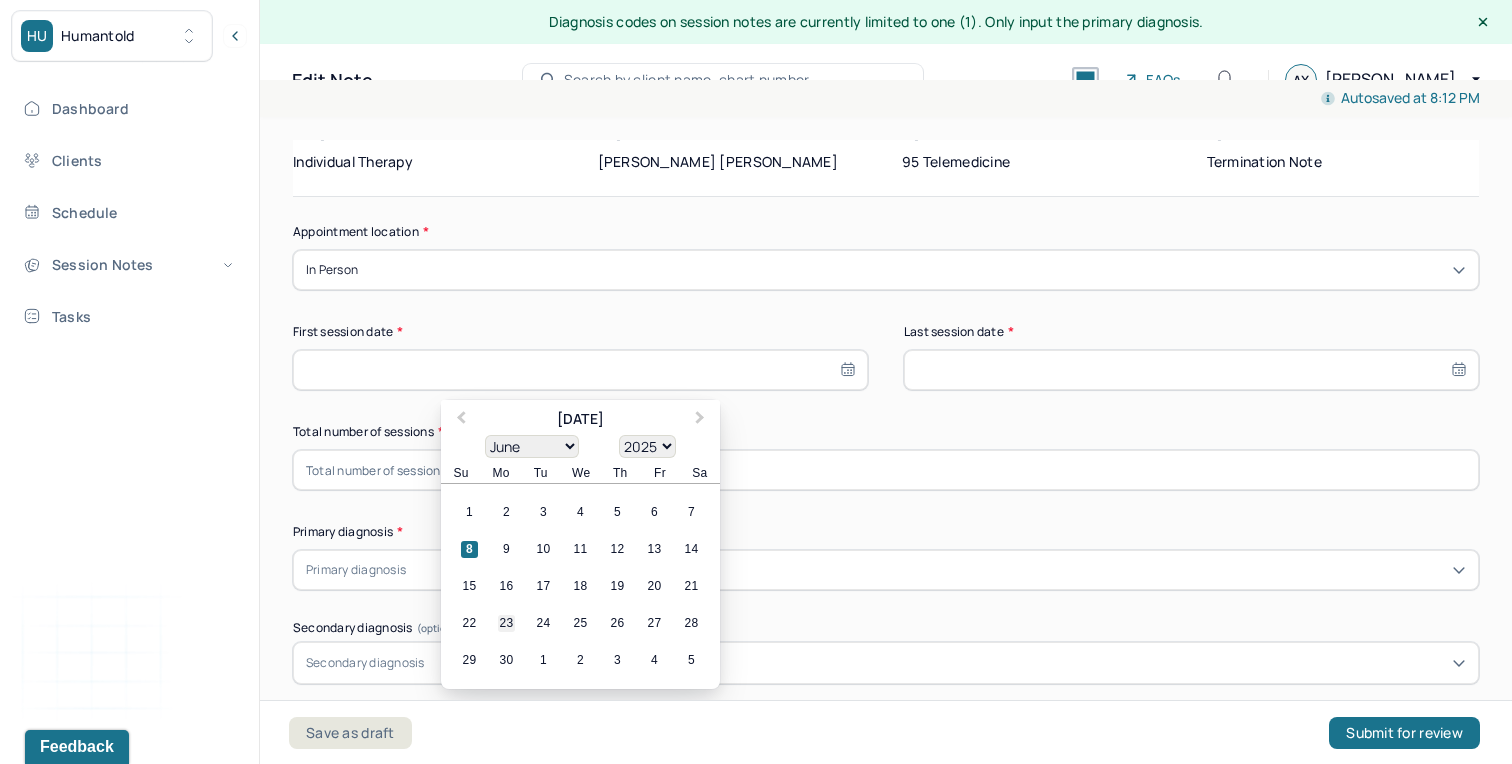 click on "23" at bounding box center [506, 623] 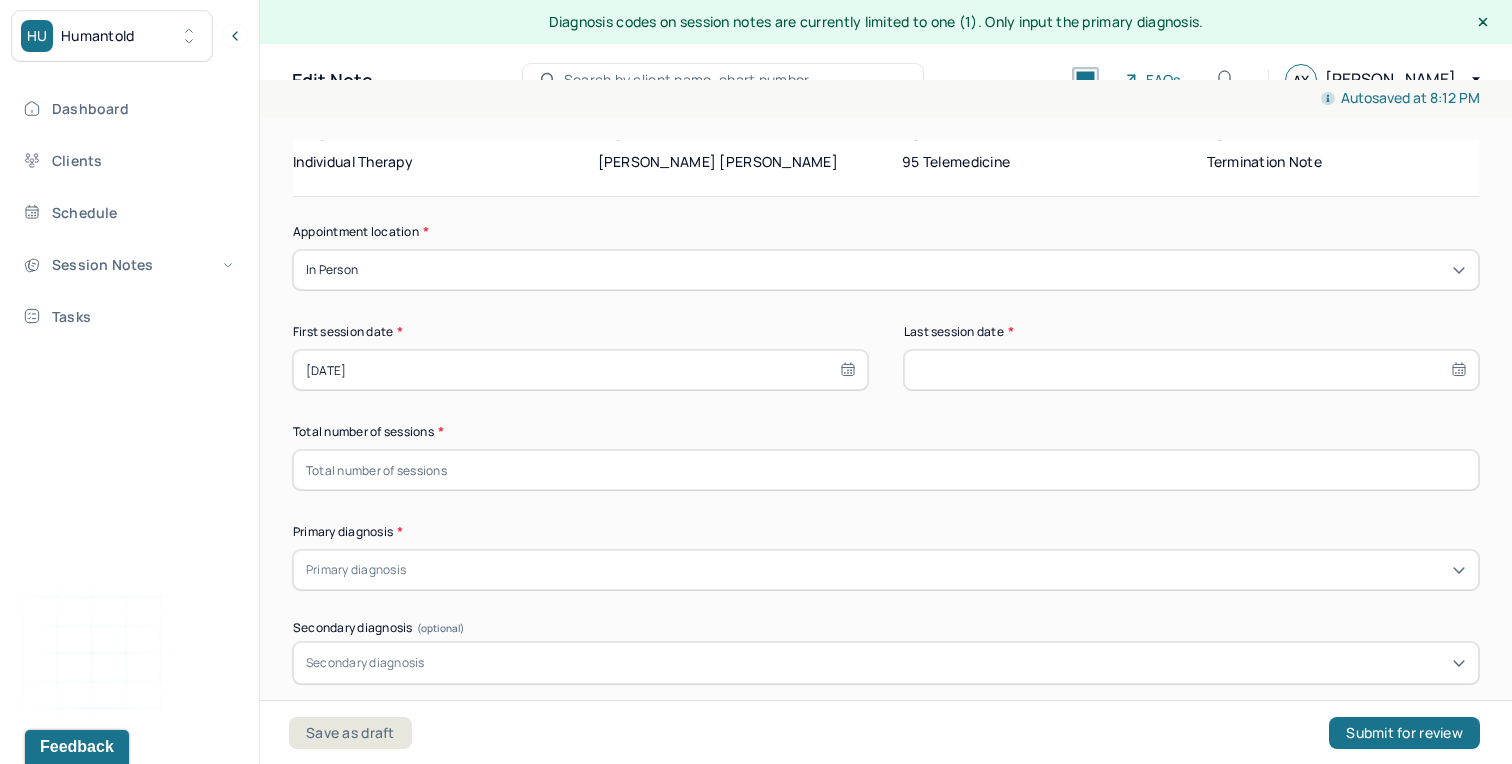 click at bounding box center [1191, 370] 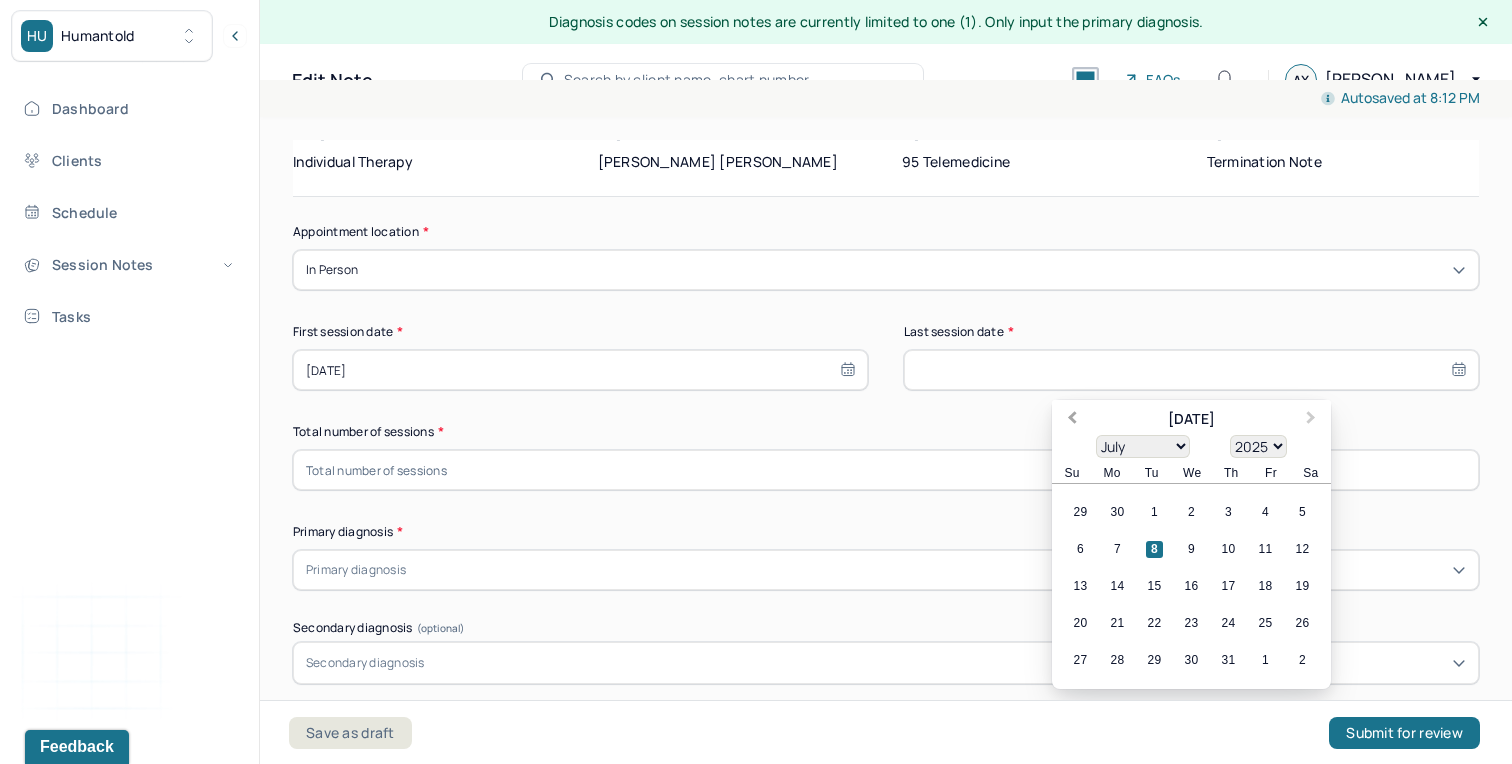 click on "Previous Month" at bounding box center [1070, 421] 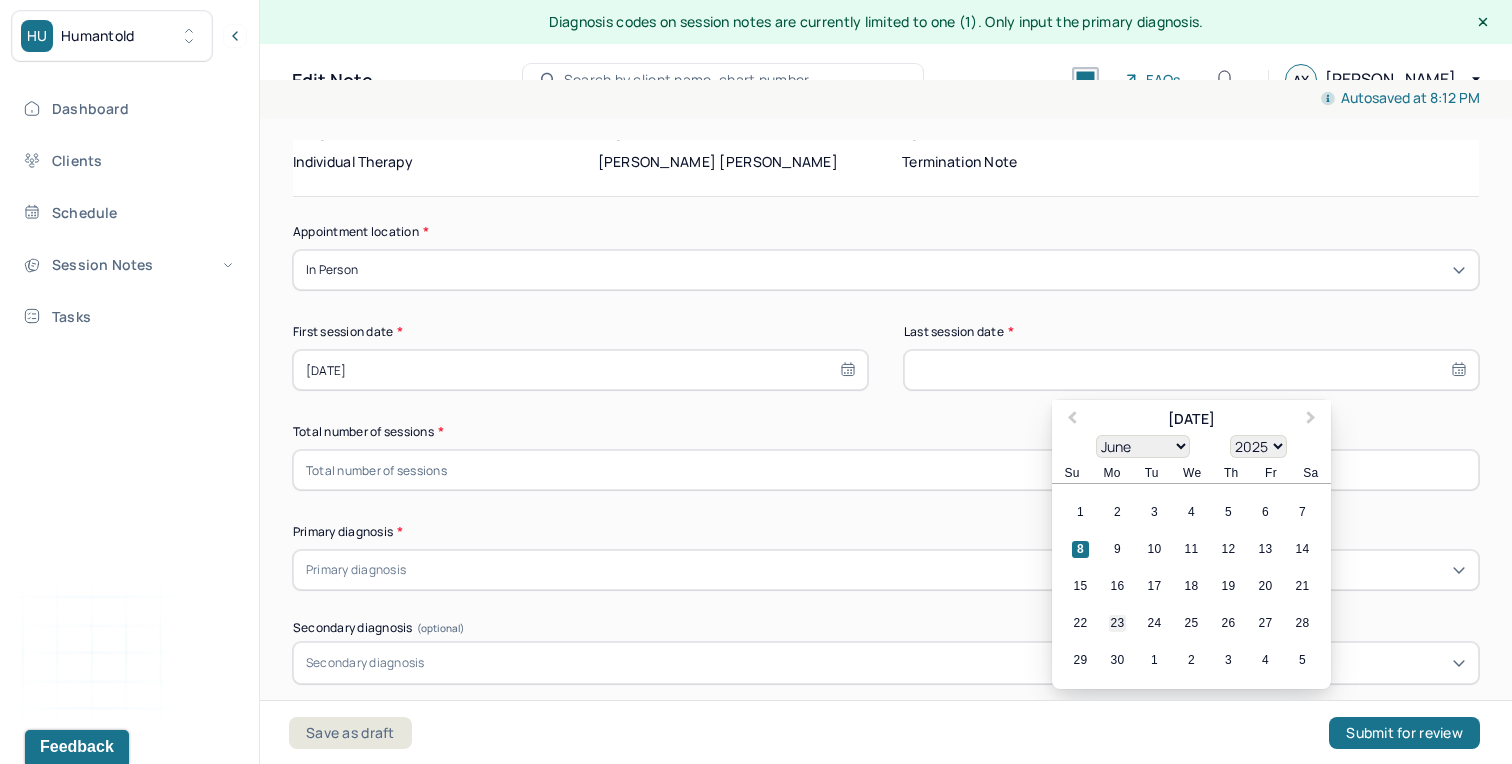 click on "23" at bounding box center [1117, 623] 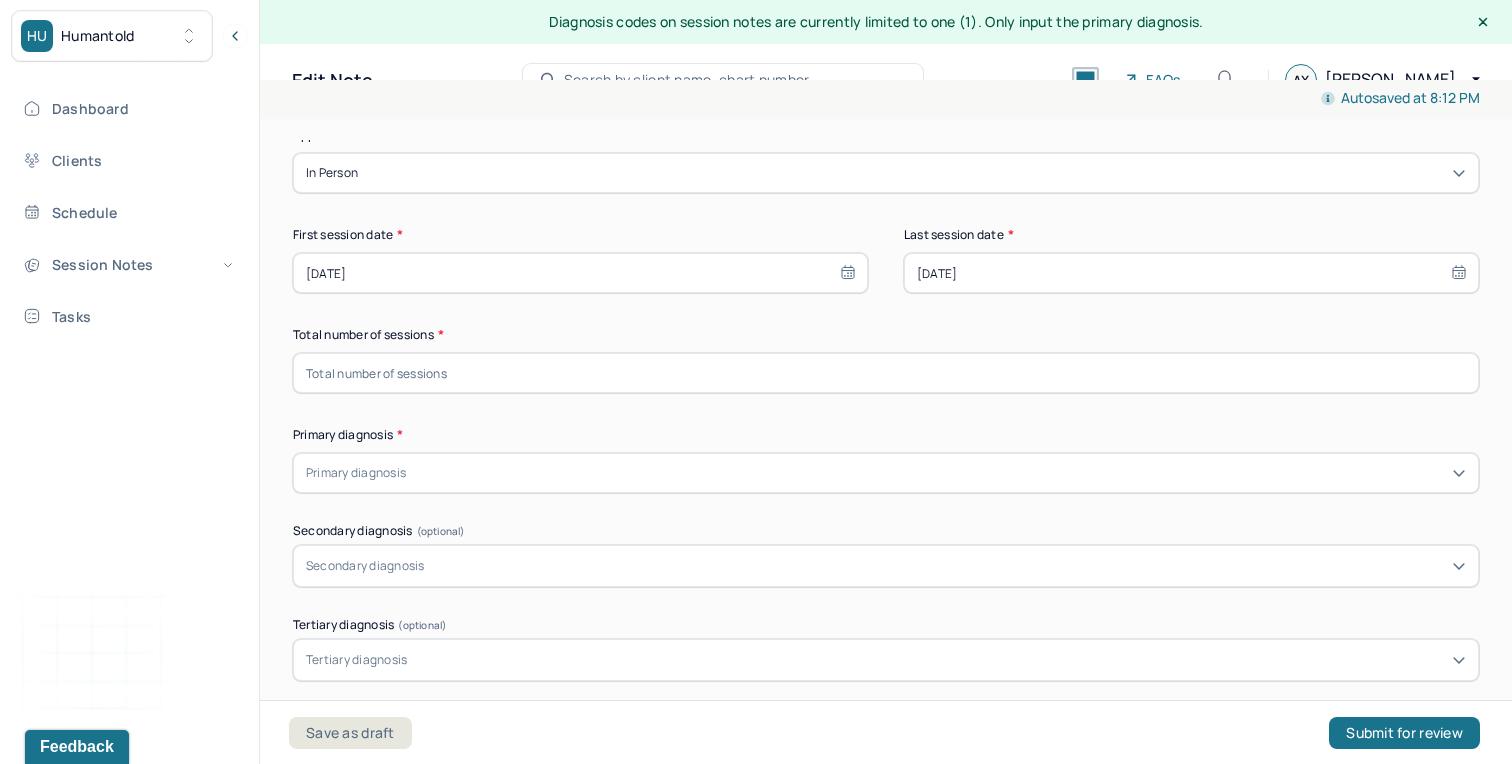 scroll, scrollTop: 264, scrollLeft: 0, axis: vertical 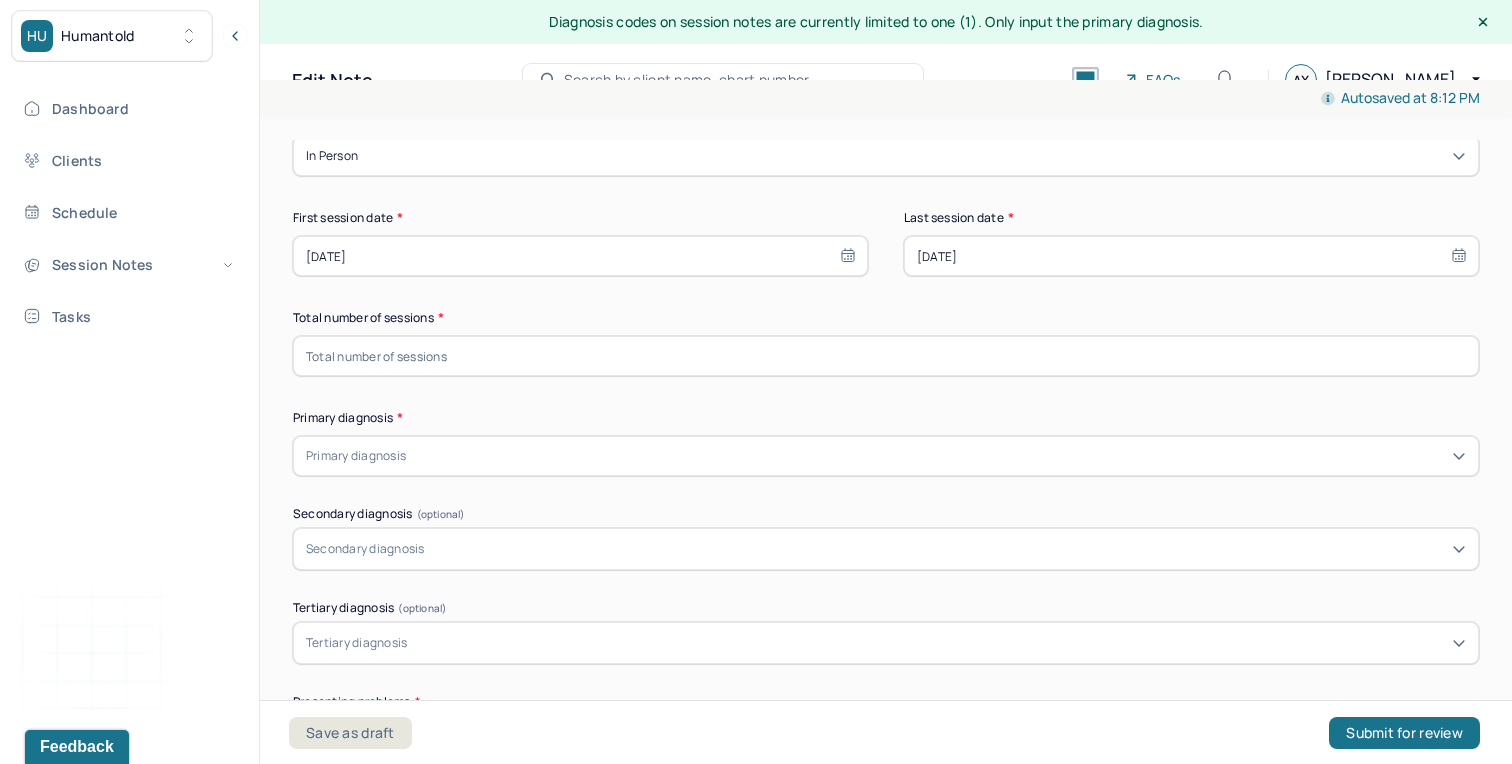 click at bounding box center [886, 356] 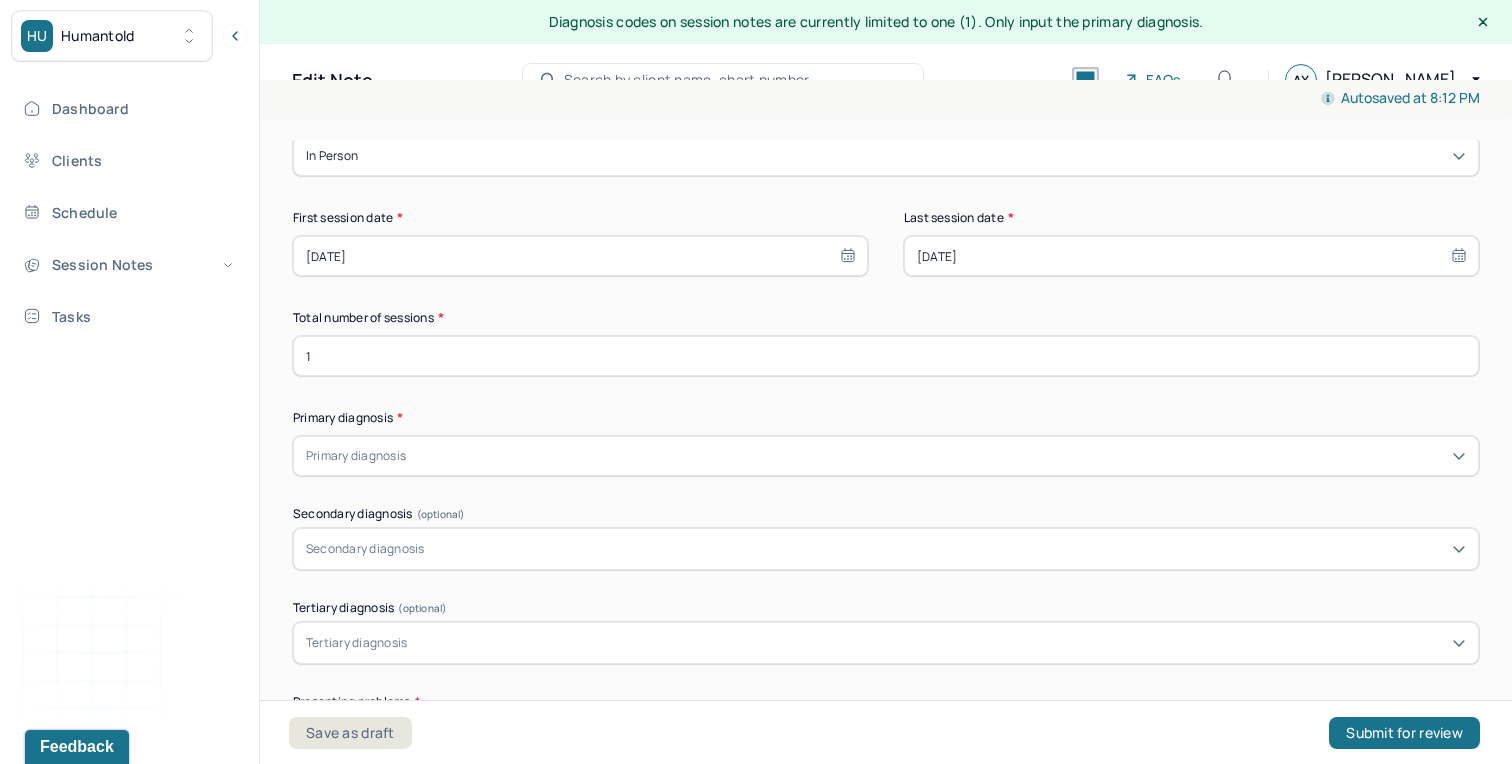 type on "1" 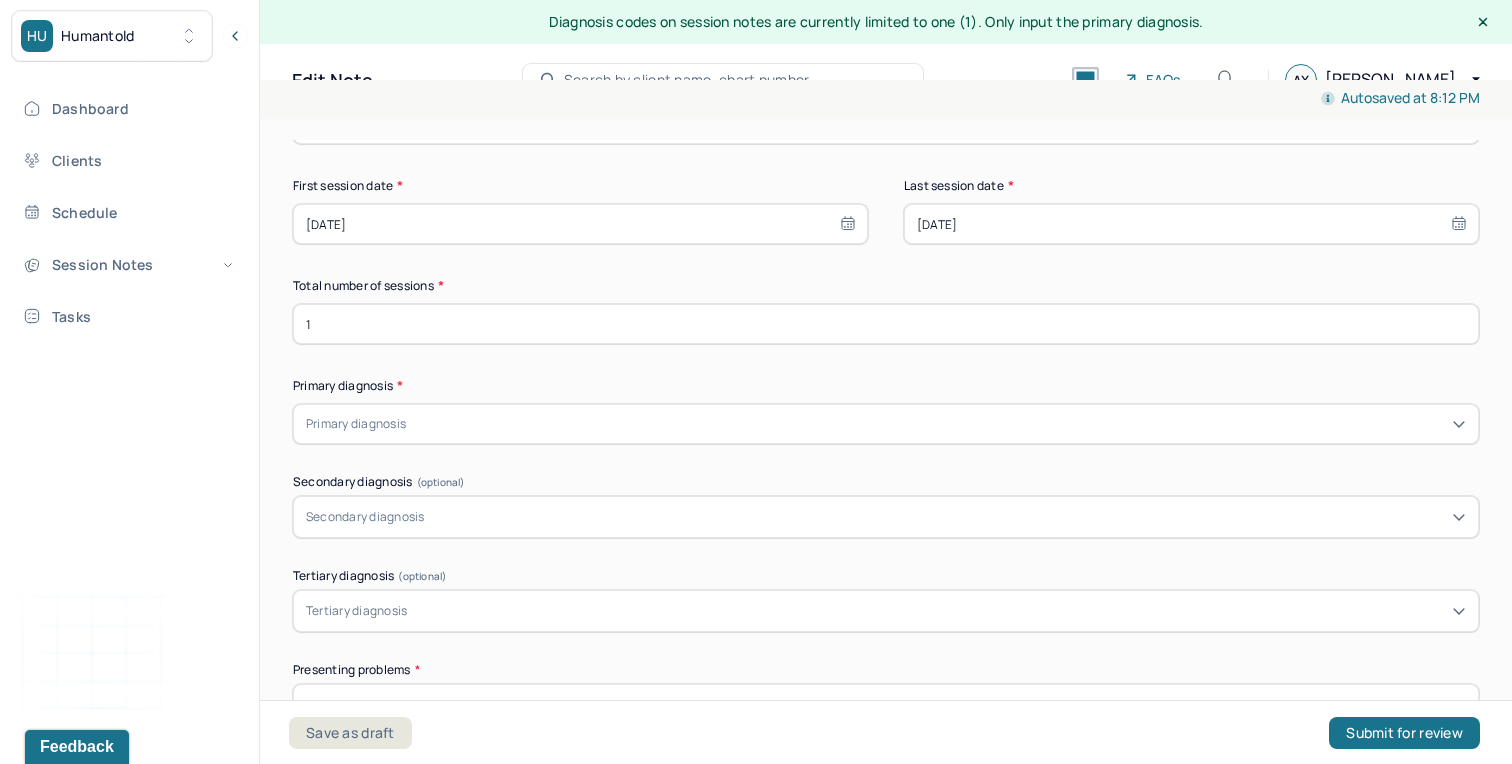 scroll, scrollTop: 315, scrollLeft: 0, axis: vertical 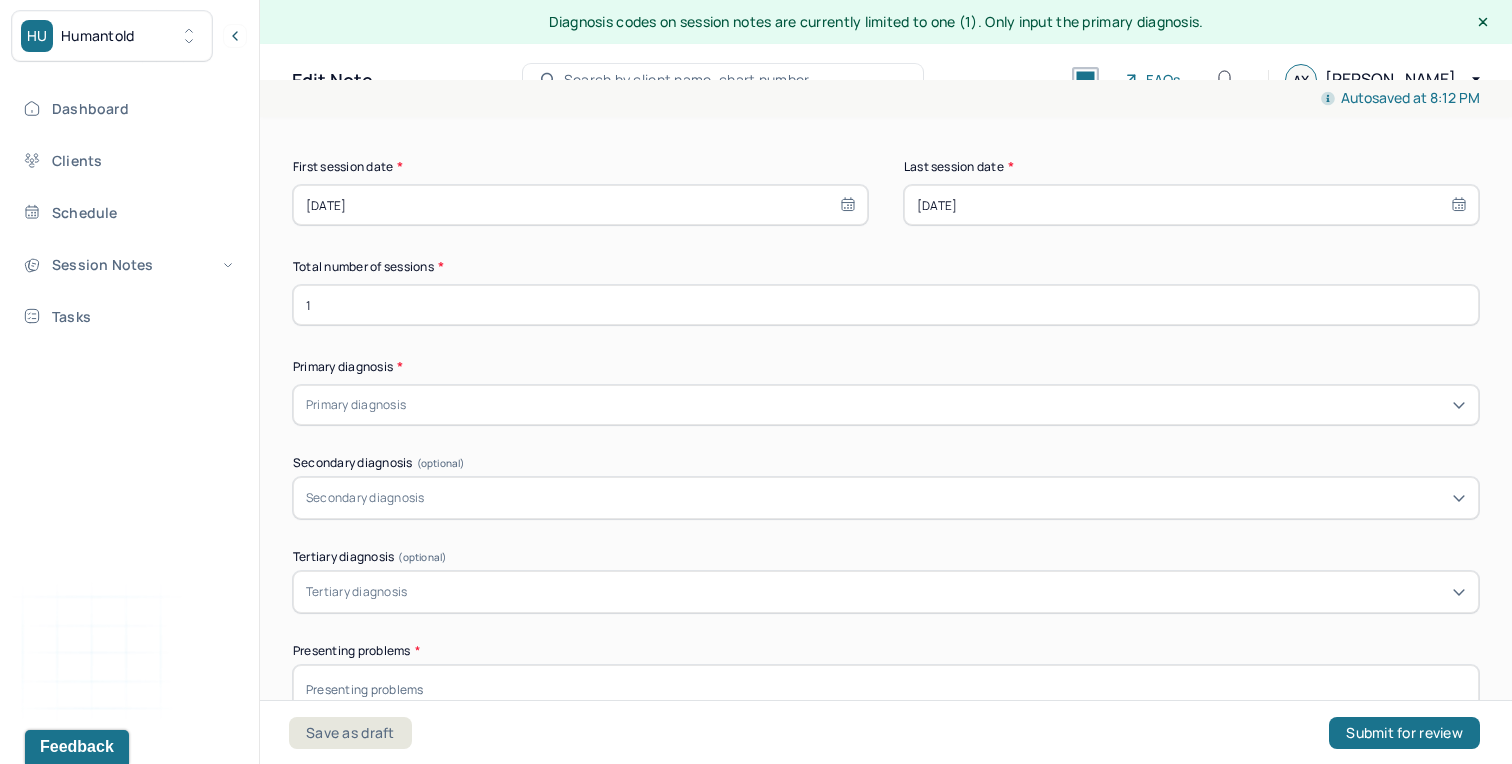 click at bounding box center [938, 405] 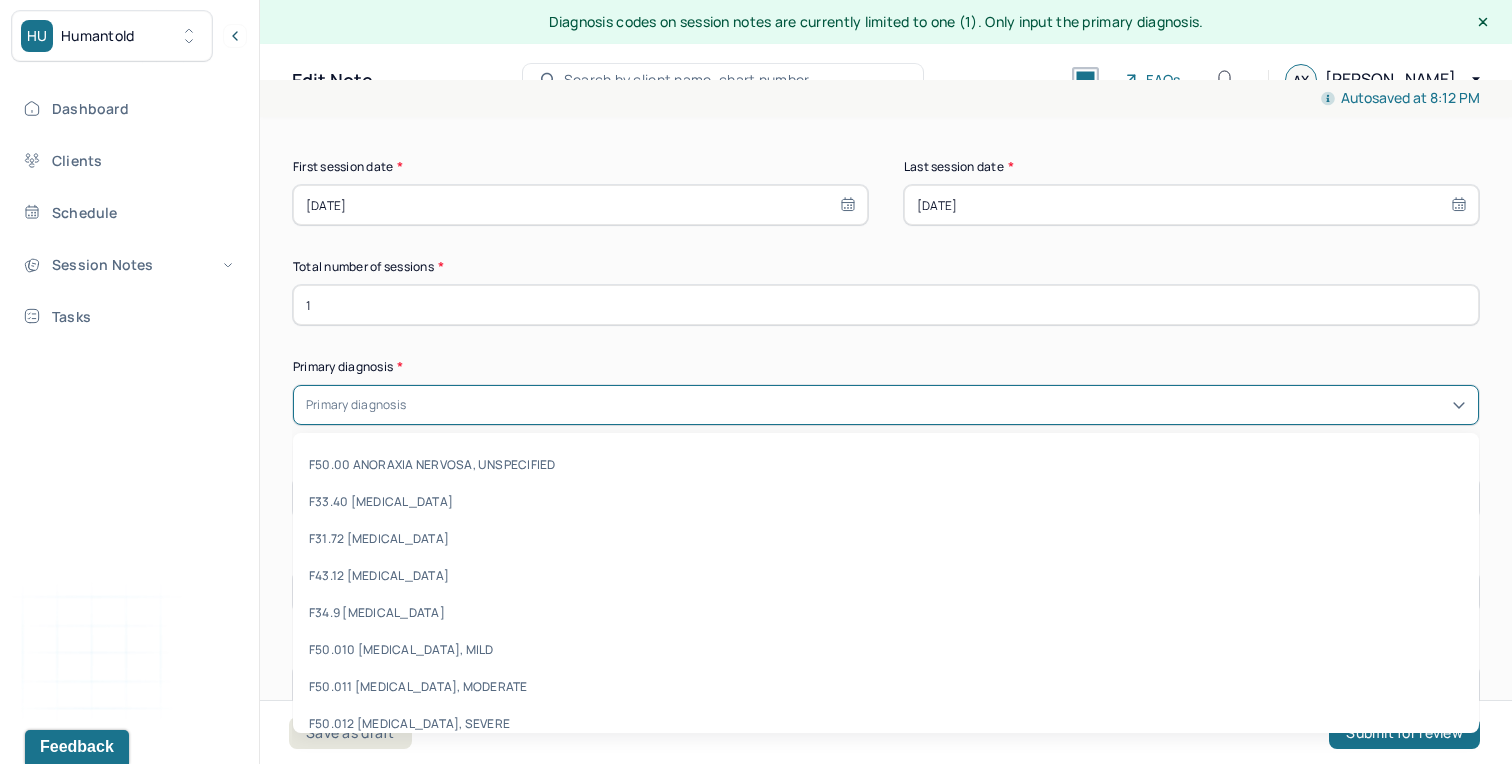 type on "1" 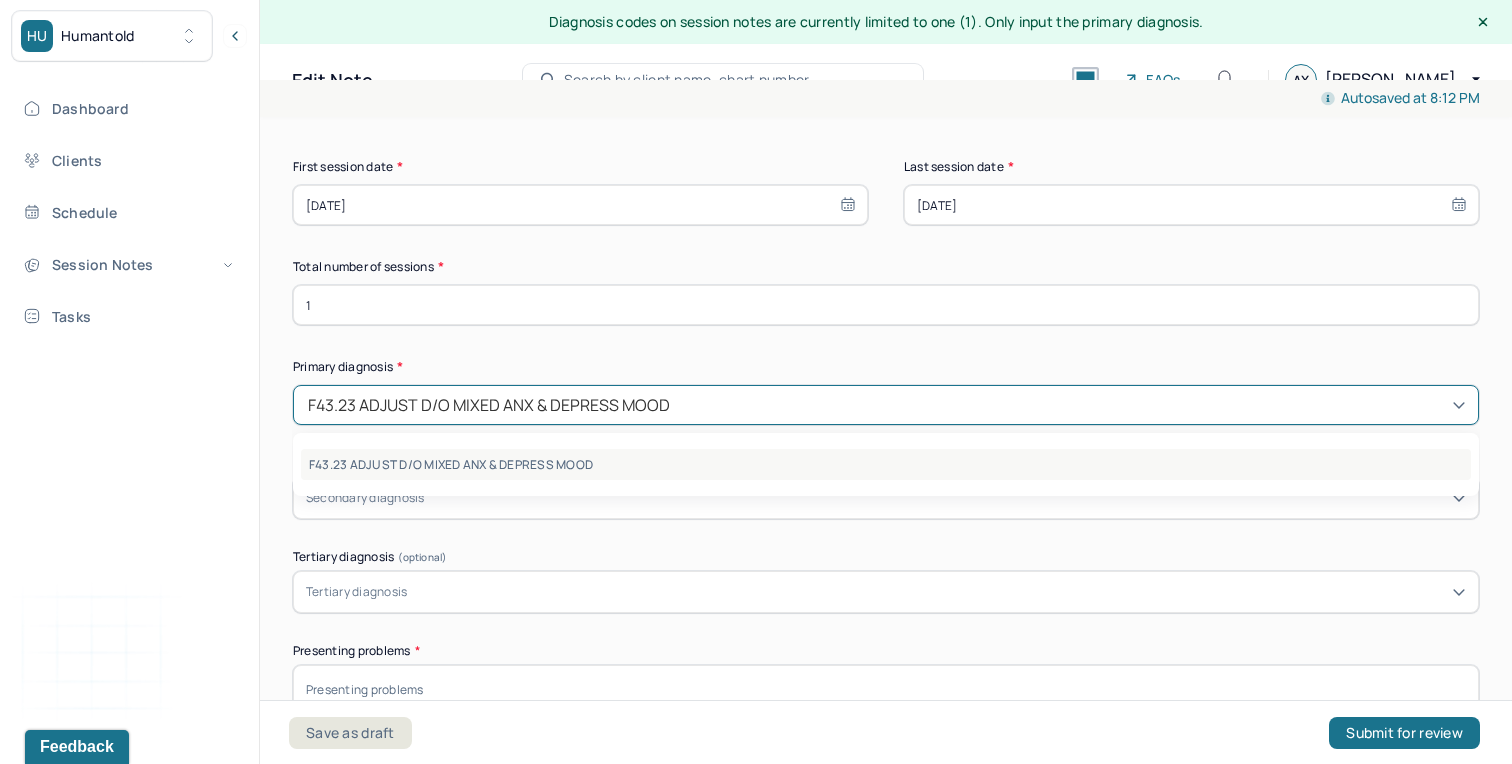 click on "F43.23 ADJUST D/O MIXED ANX & DEPRESS MOOD" at bounding box center [886, 464] 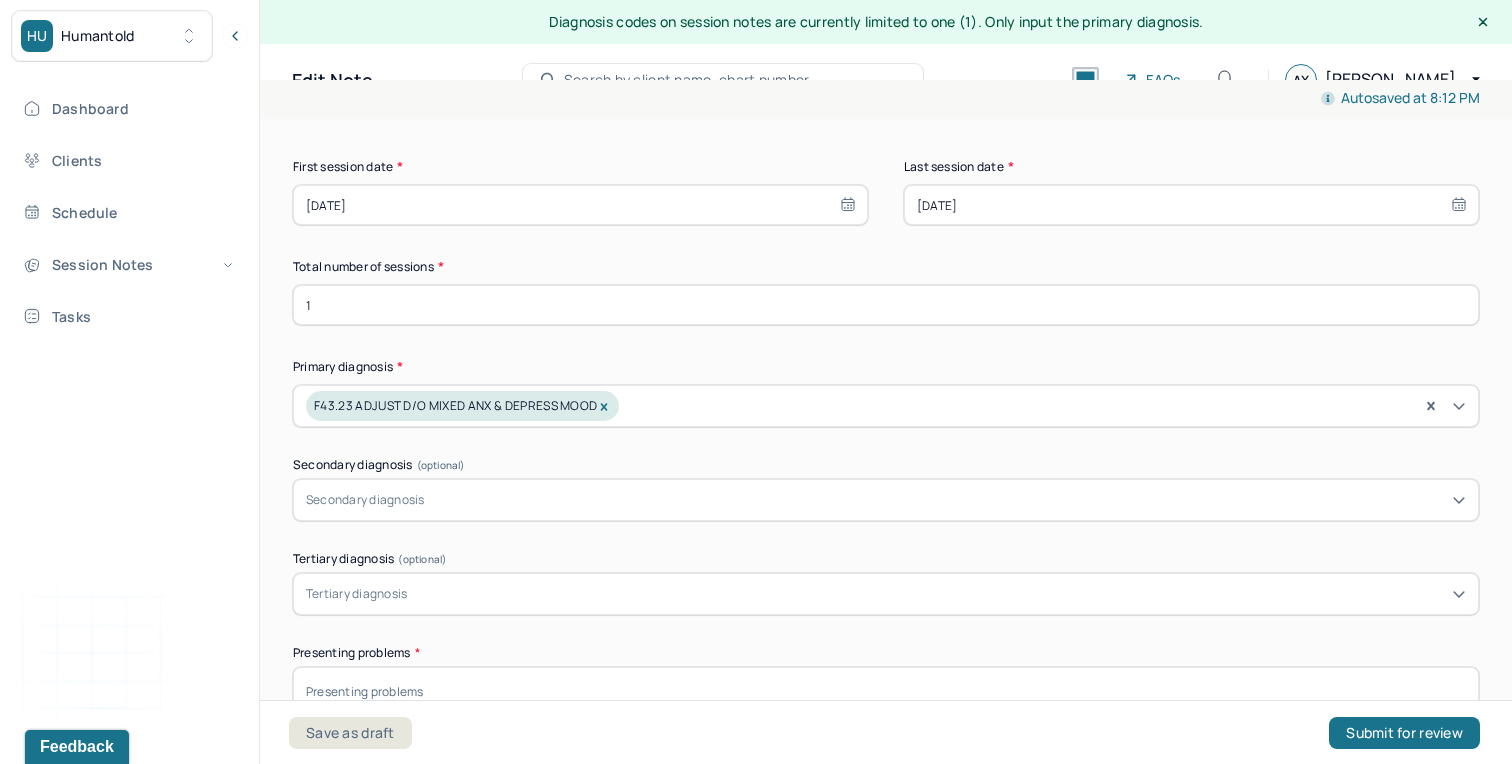 click on "Appointment location * In person First session date * [DATE] Last session date * [DATE] Total number of sessions * 1 Primary diagnosis * F43.23 ADJUST D/O MIXED ANX & DEPRESS MOOD Secondary diagnosis (optional) Secondary diagnosis Tertiary diagnosis (optional) Tertiary diagnosis Presenting problems * Planned treatment and goals * Course of treatment * Patient final condition * Prognosis * Reason for termination * Discharge plan and follow-up * Date created * Sign note here Provider's Initials *   Save as draft     Submit for review" at bounding box center [886, 1033] 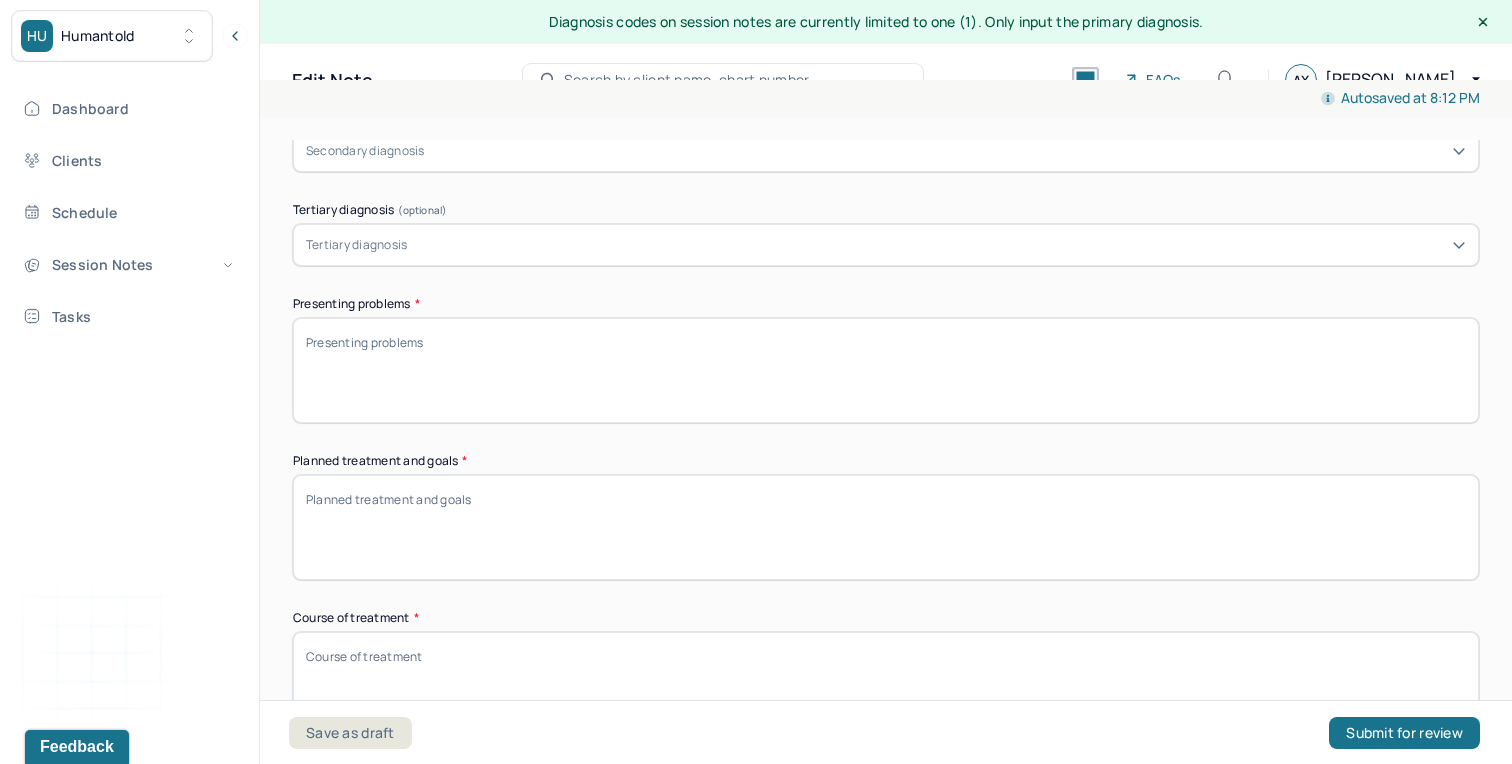 scroll, scrollTop: 680, scrollLeft: 0, axis: vertical 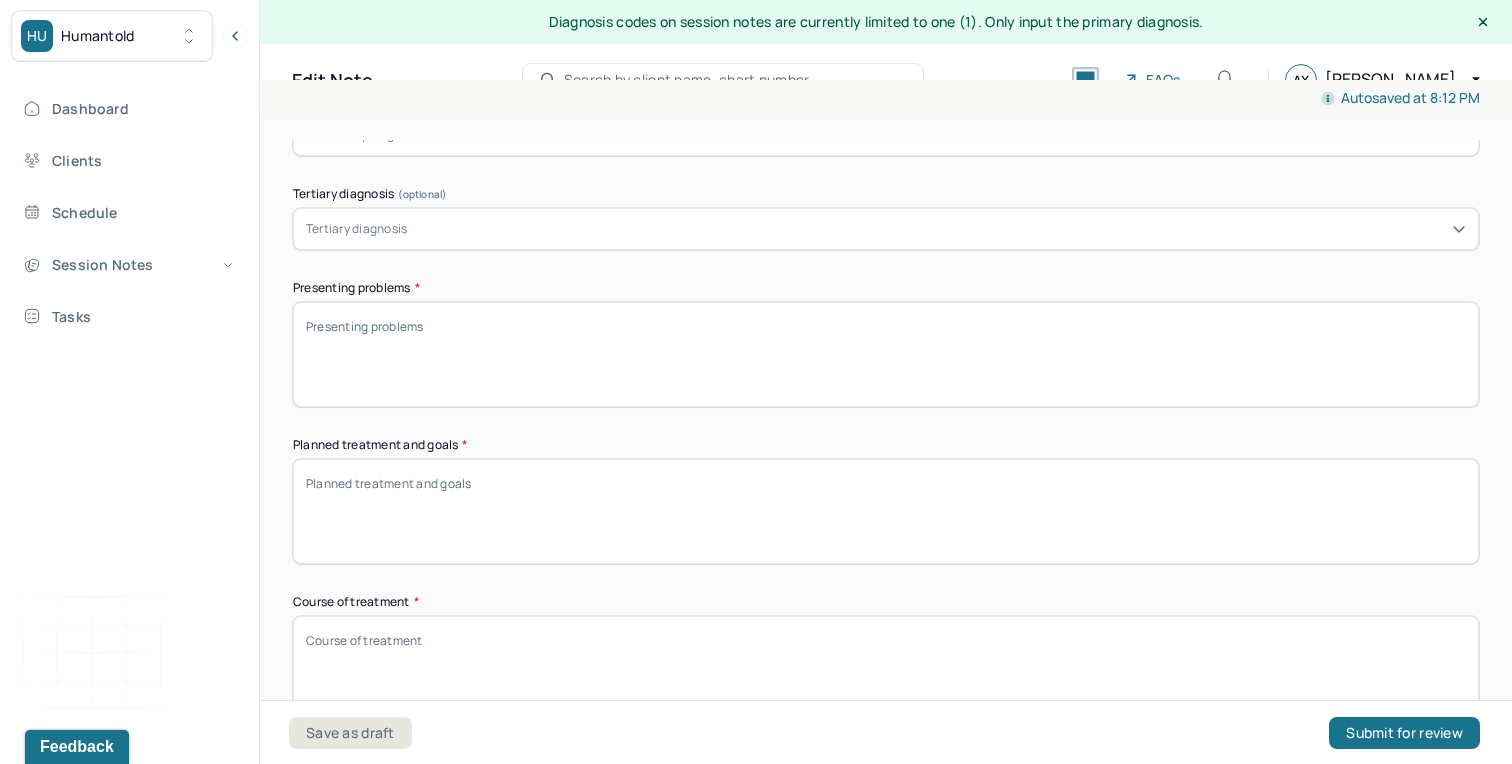 click on "Presenting problems *" at bounding box center (886, 354) 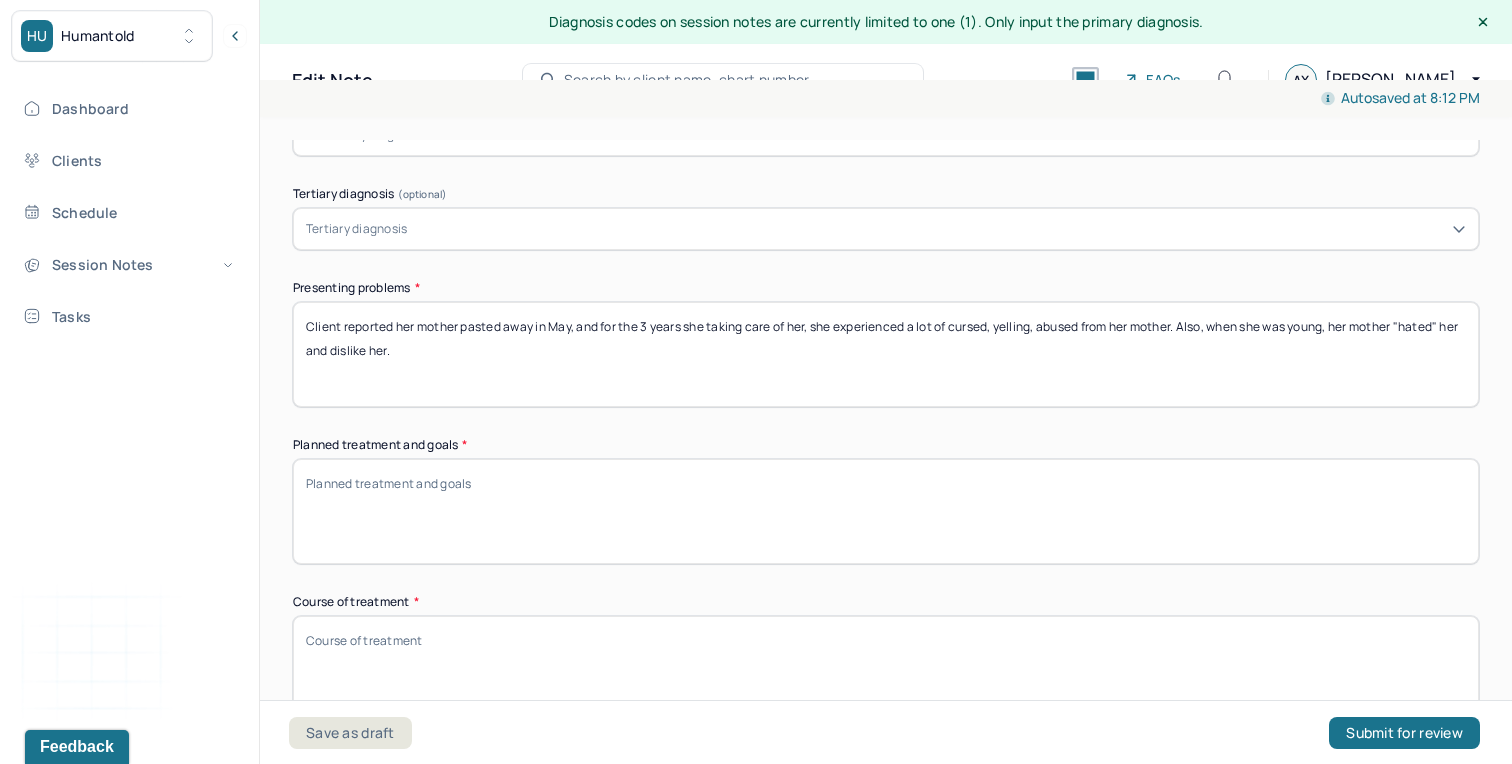 type on "Client reported her mother pasted away in May, and for the 3 years she taking care of her, she experienced a lot of cursed, yelling, abused from her mother. Also, when she was young, her mother "hated" her and dislike her." 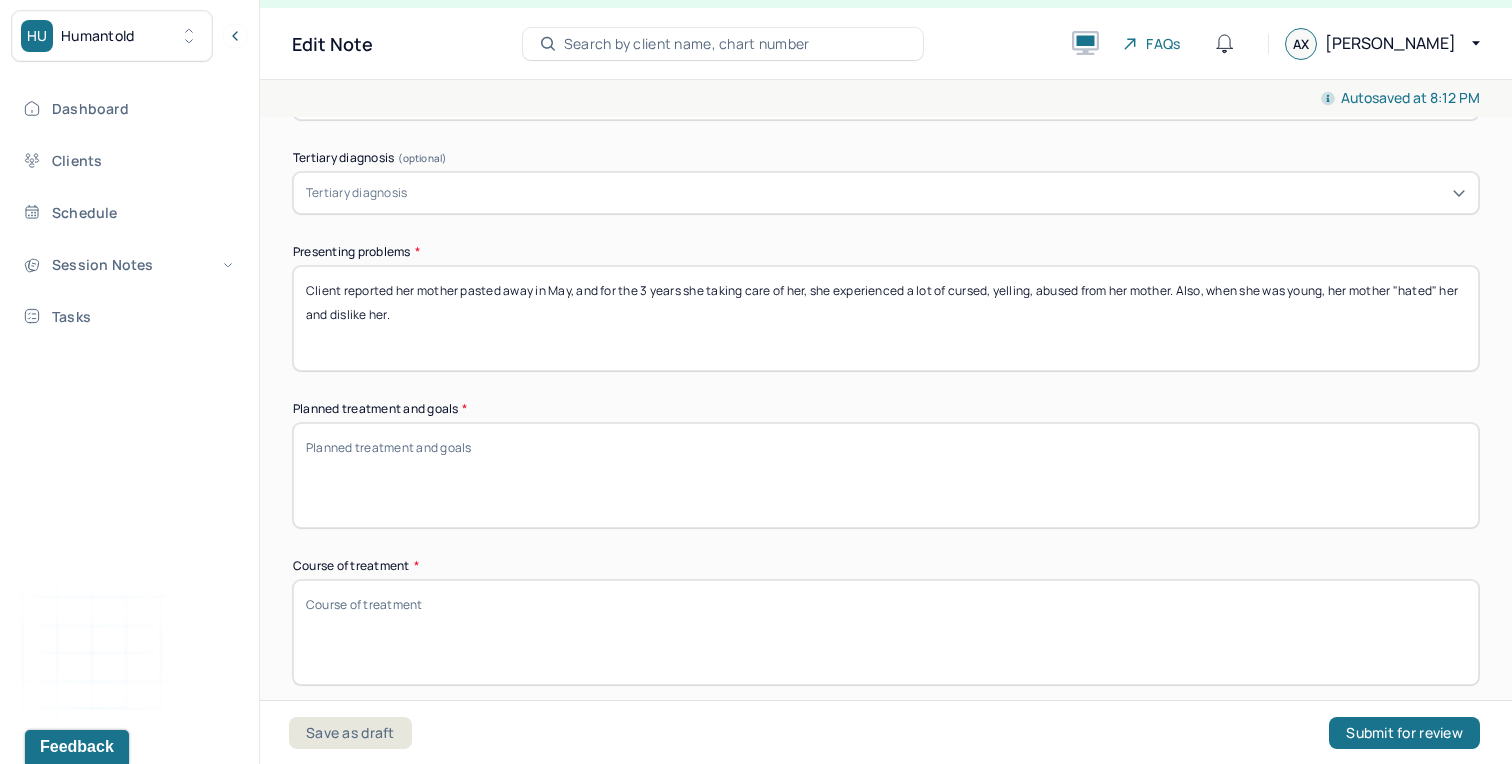 click on "Planned treatment and goals *" at bounding box center (886, 475) 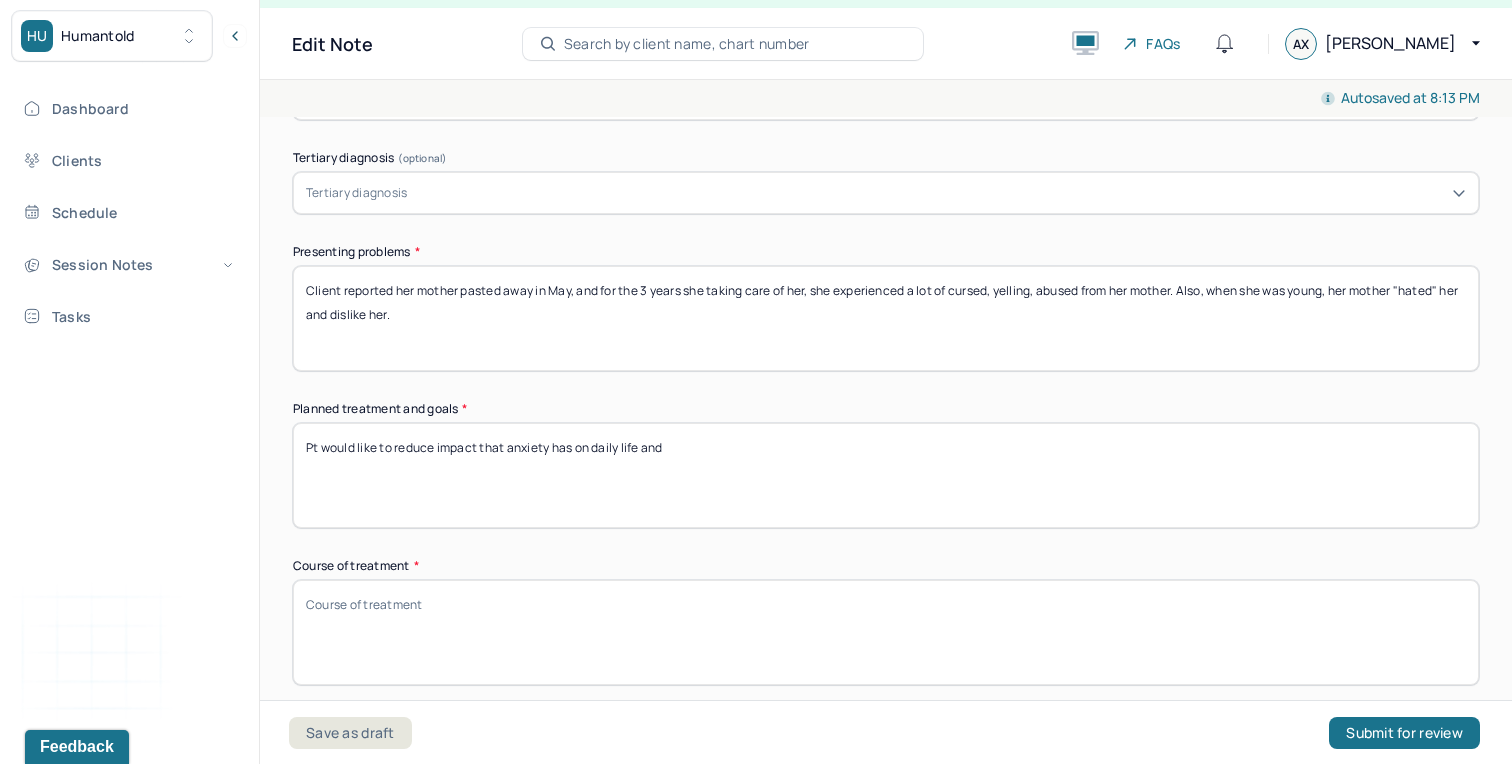 paste on "Pt would like to reduce negative self concept to promote a positive self regard" 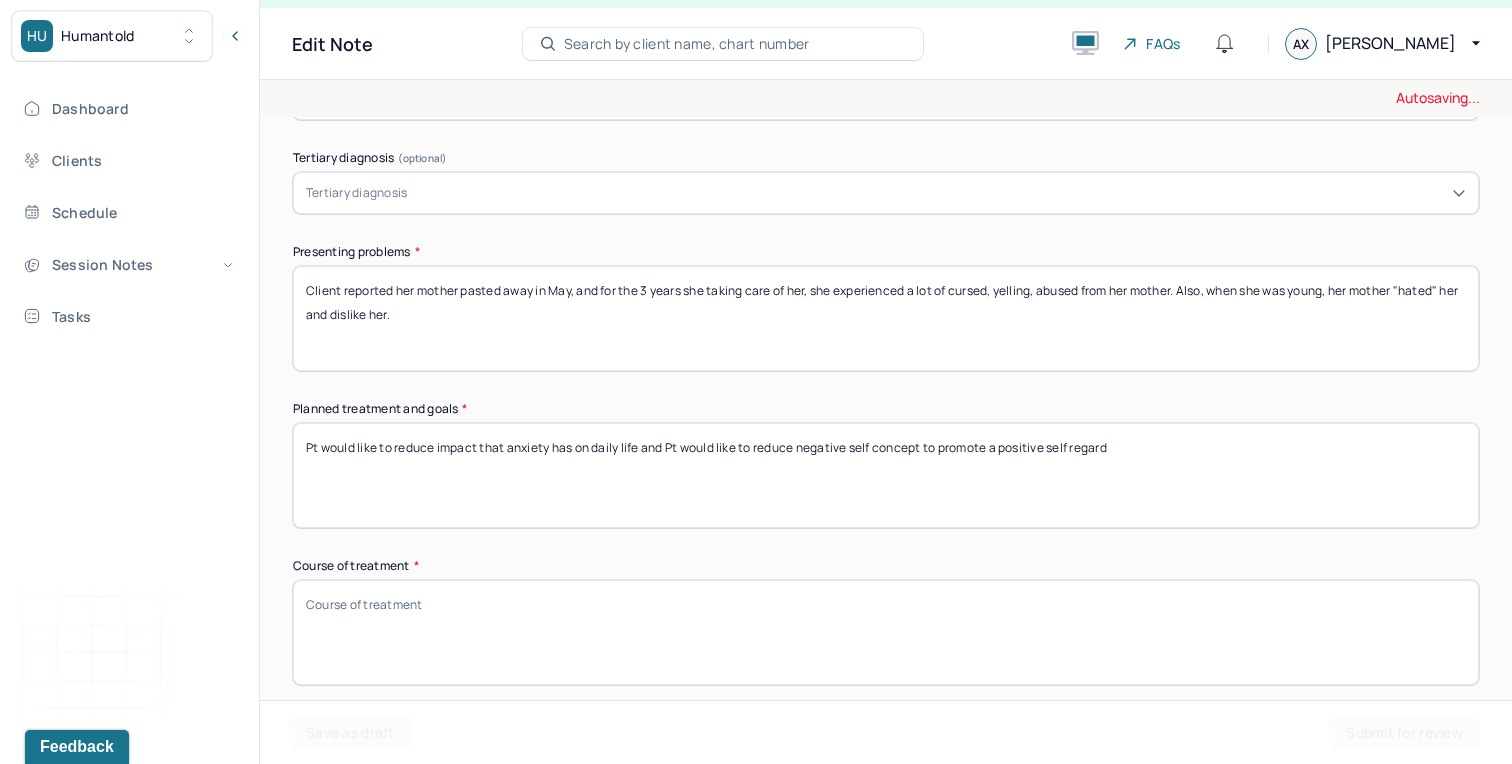 drag, startPoint x: 734, startPoint y: 447, endPoint x: 664, endPoint y: 446, distance: 70.00714 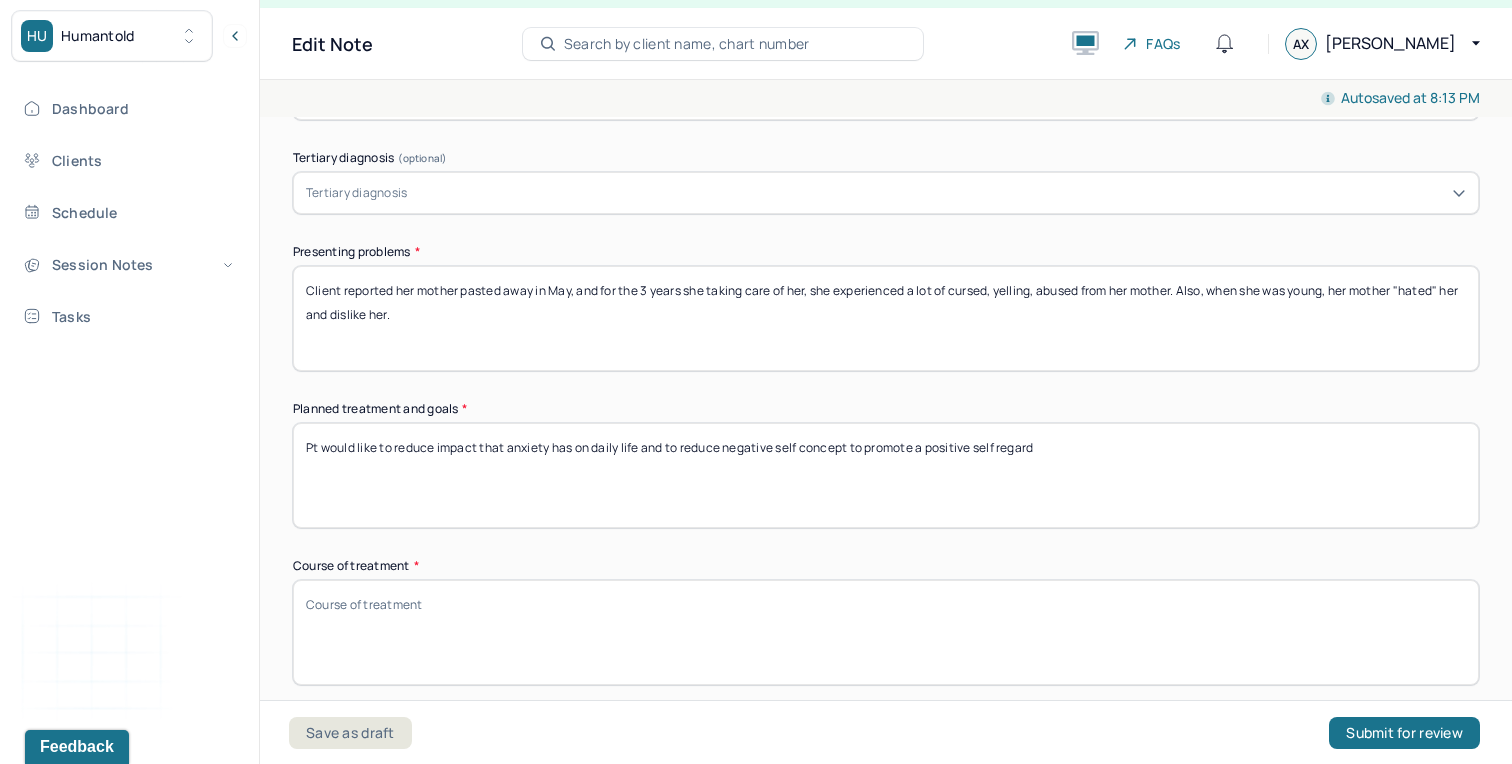 click on "Pt would like to reduce impact that anxiety has on daily life and Pt would like to reduce negative self concept to promote a positive self regard" at bounding box center (886, 475) 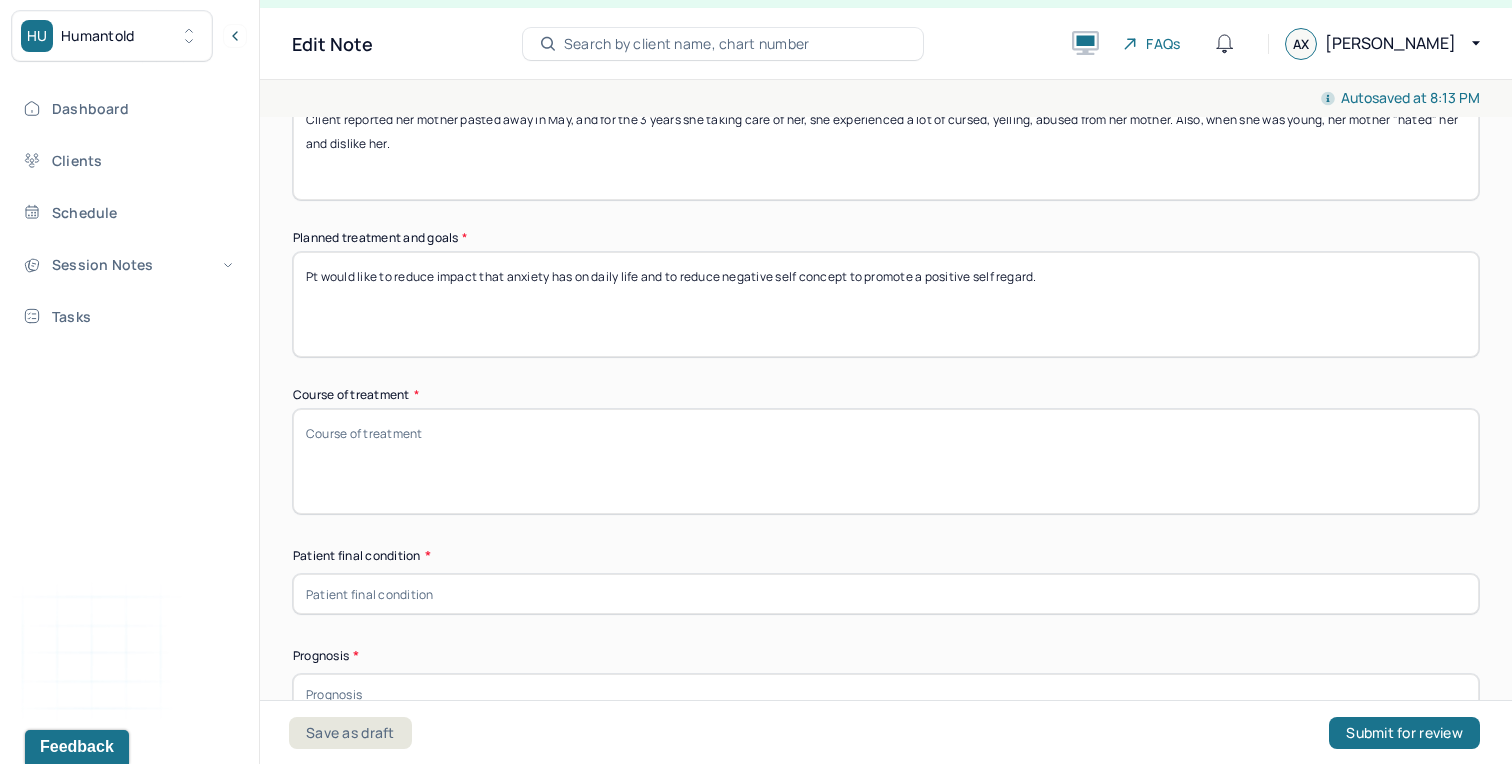 scroll, scrollTop: 891, scrollLeft: 0, axis: vertical 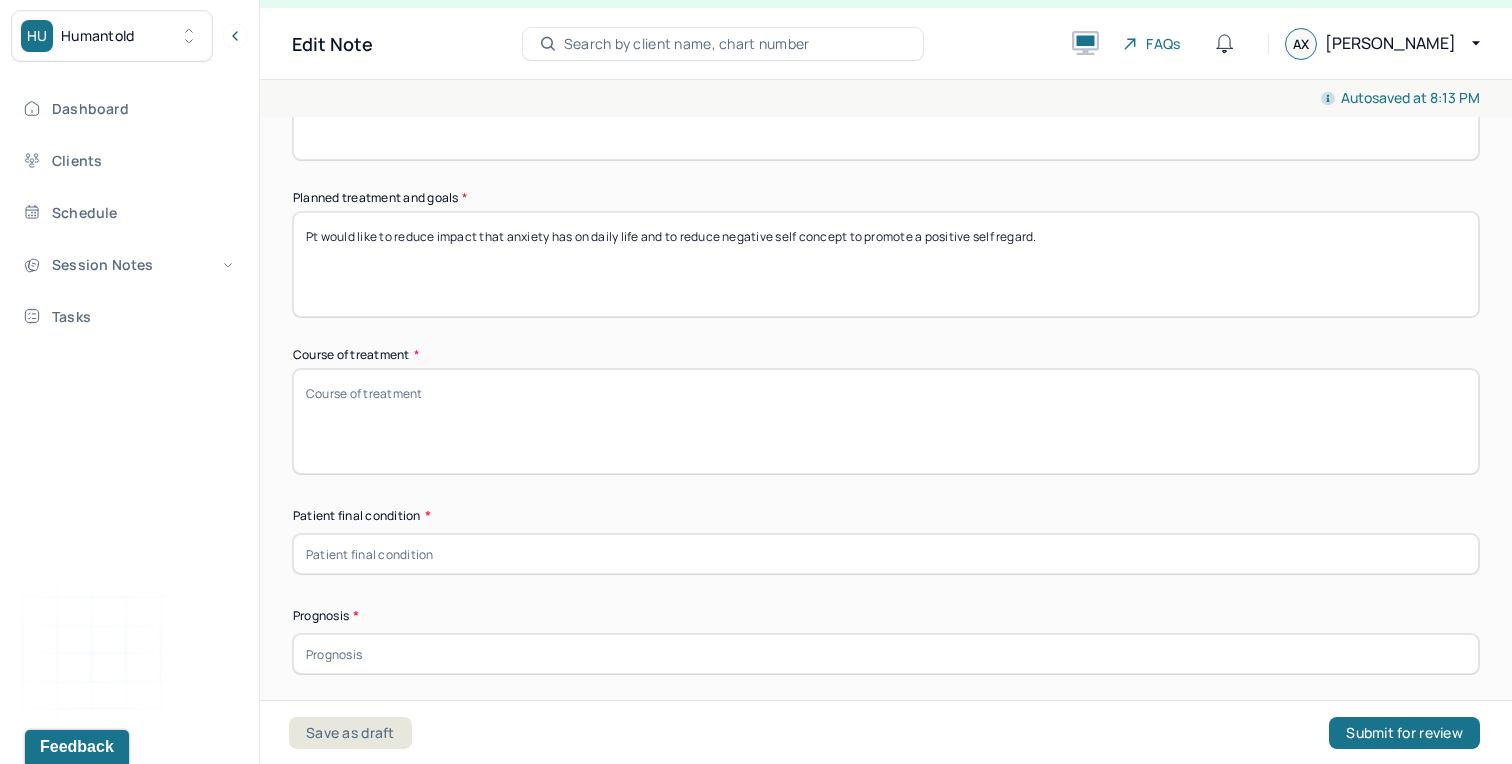 type on "Pt would like to reduce impact that anxiety has on daily life and to reduce negative self concept to promote a positive self regard." 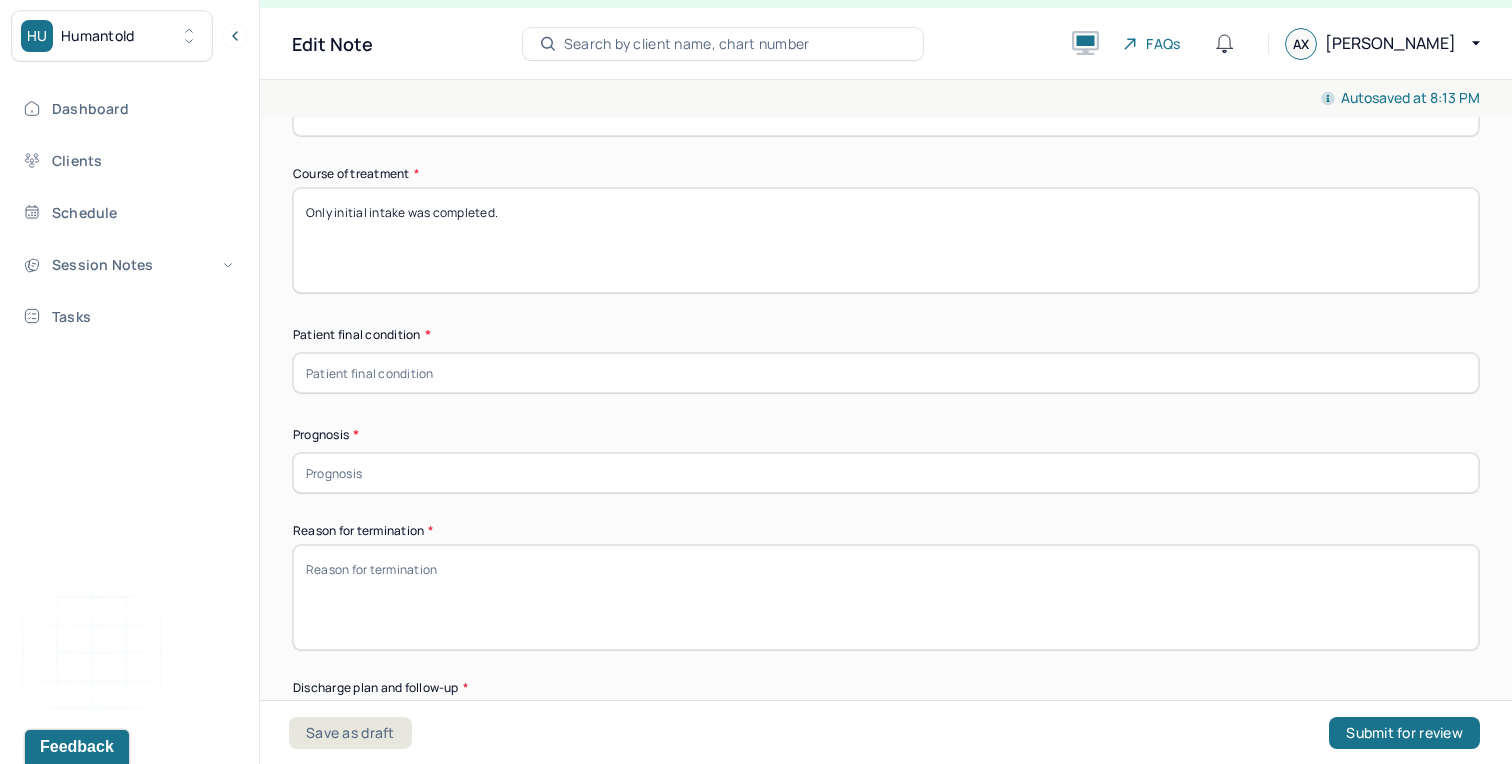 scroll, scrollTop: 1078, scrollLeft: 0, axis: vertical 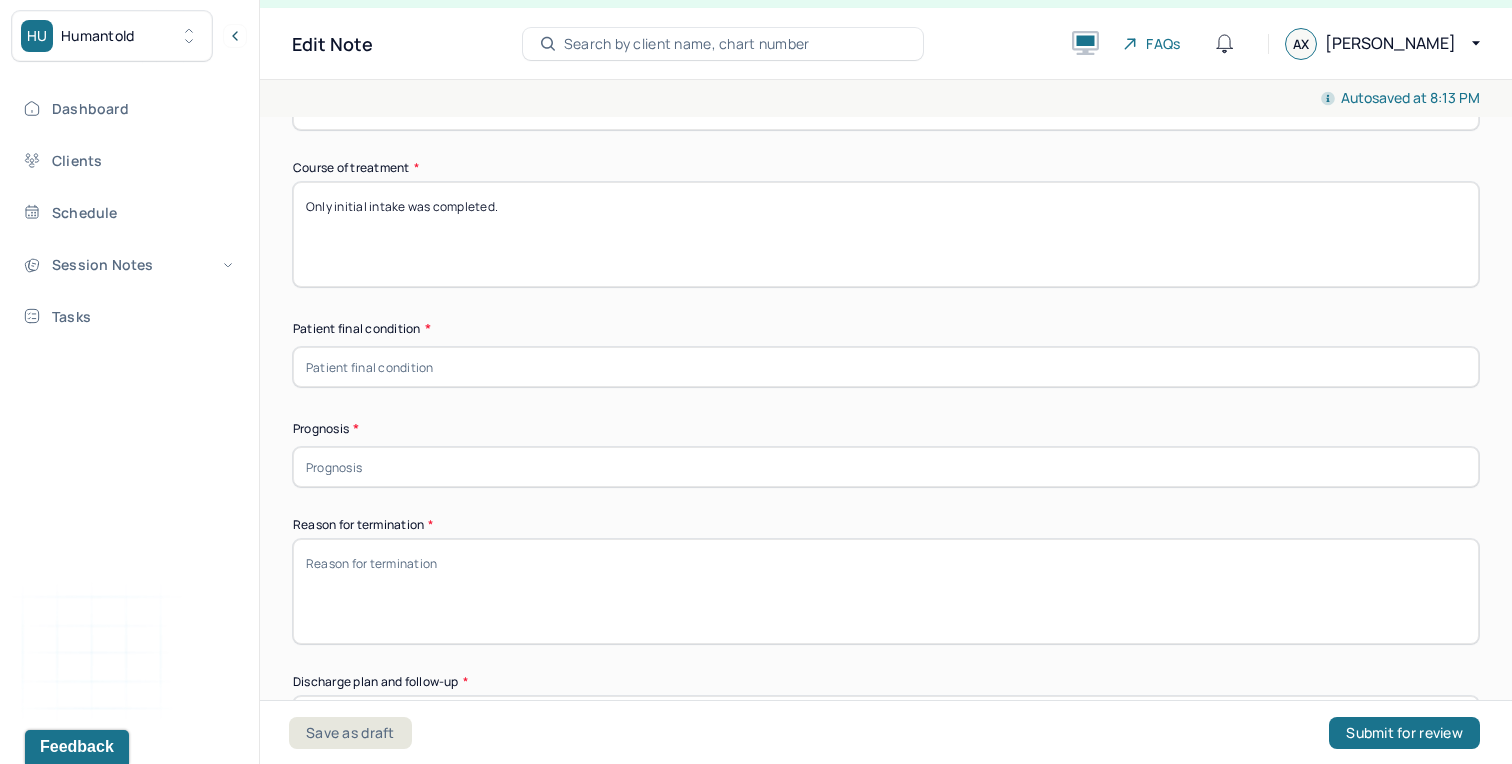 type on "Only initial intake was completed." 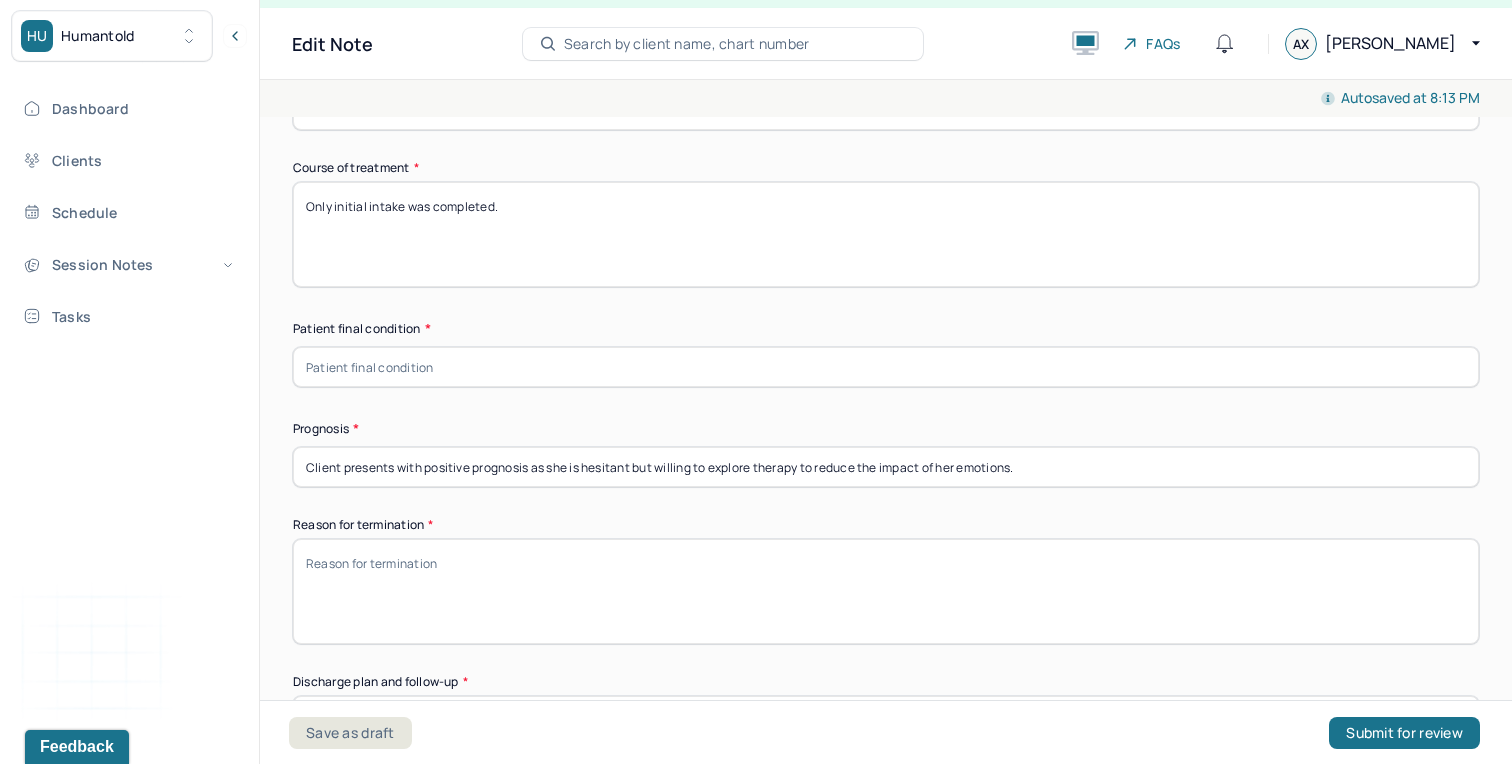 type on "Client presents with positive prognosis as she is hesitant but willing to explore therapy to reduce the impact of her emotions." 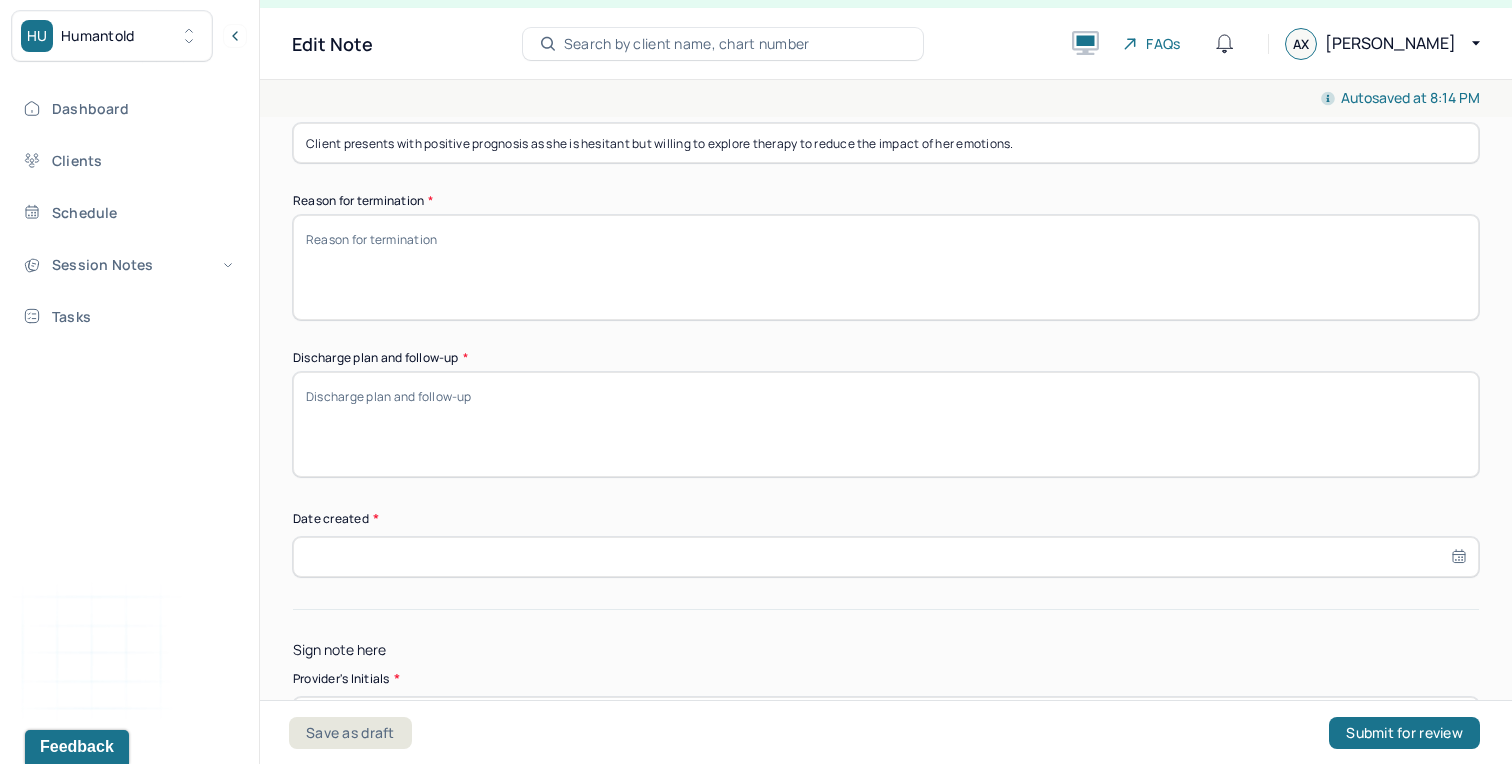 scroll, scrollTop: 1411, scrollLeft: 0, axis: vertical 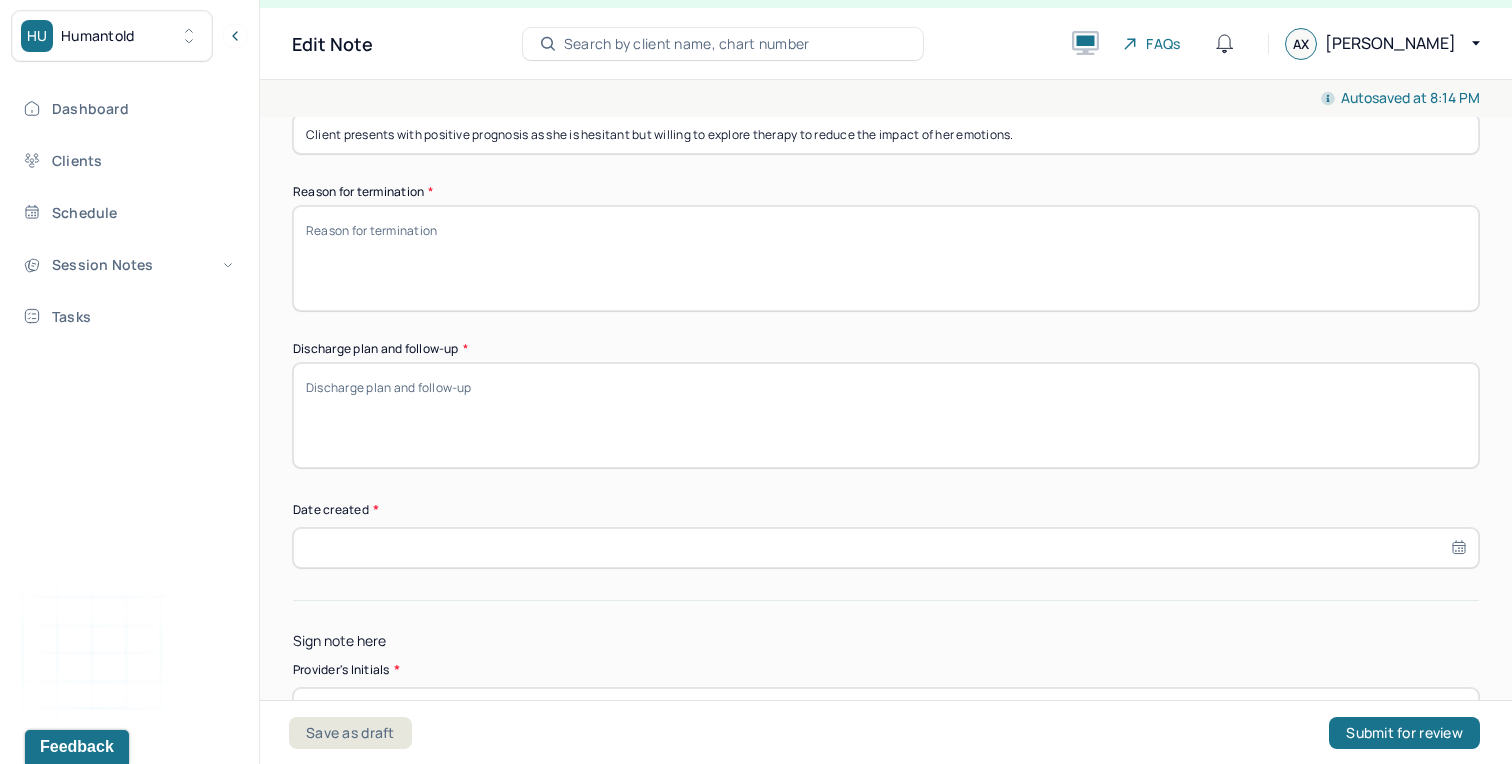 type on "Client was enagged and willing to make changes in therapy." 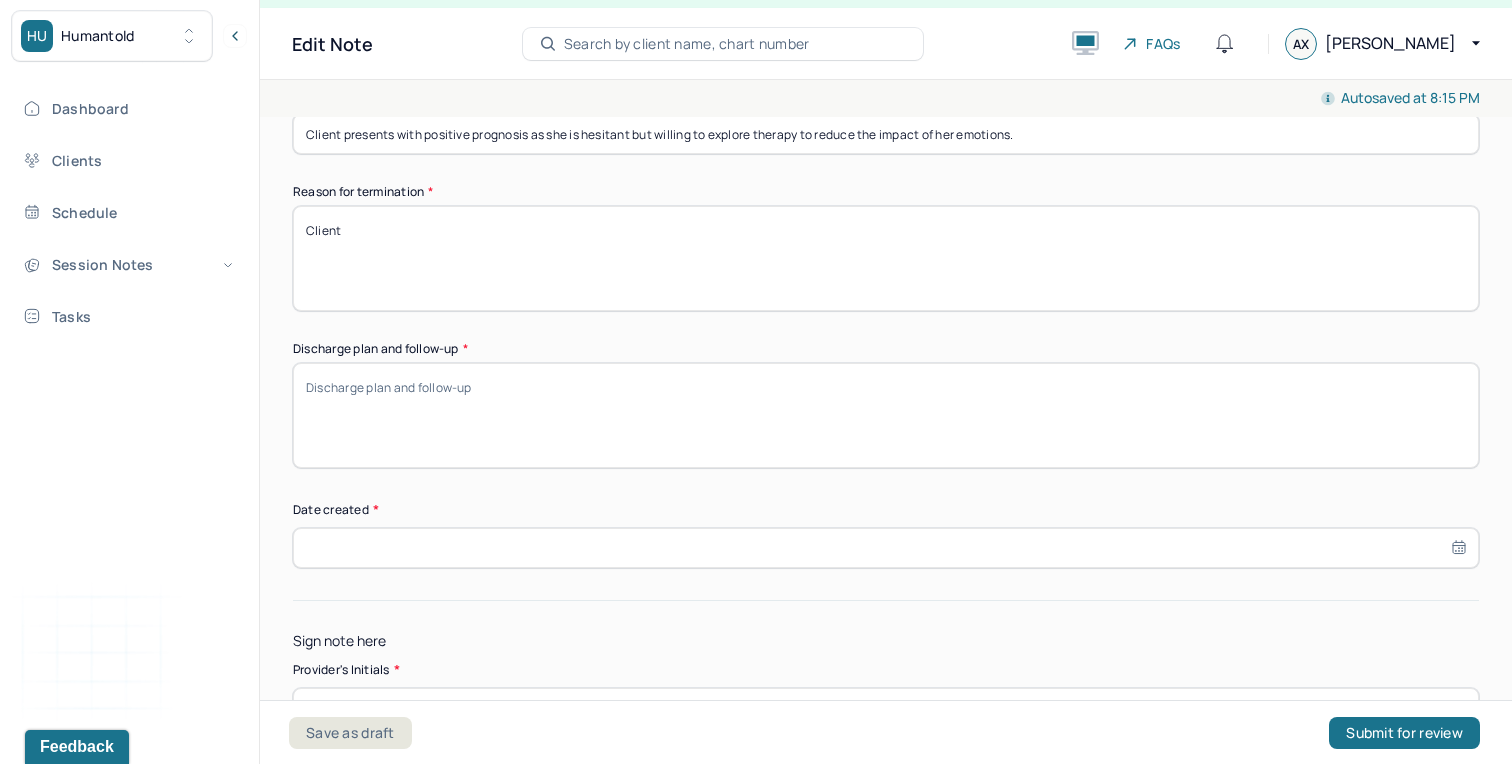 paste on "egarding a declined payment. As it has been more than 30 days since we first contacted you on this matter, we have removed you from our active client list." 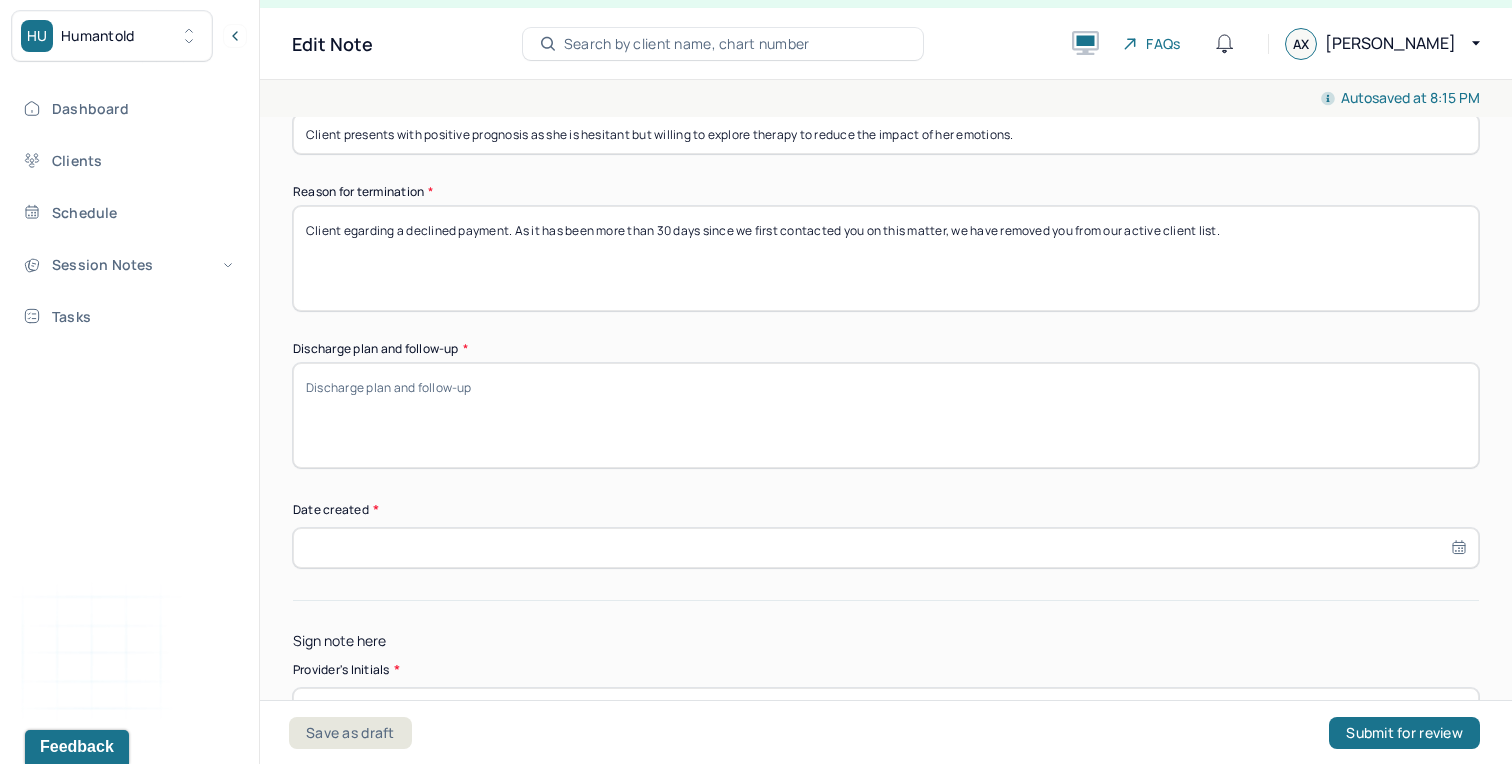 click on "Client" at bounding box center (886, 258) 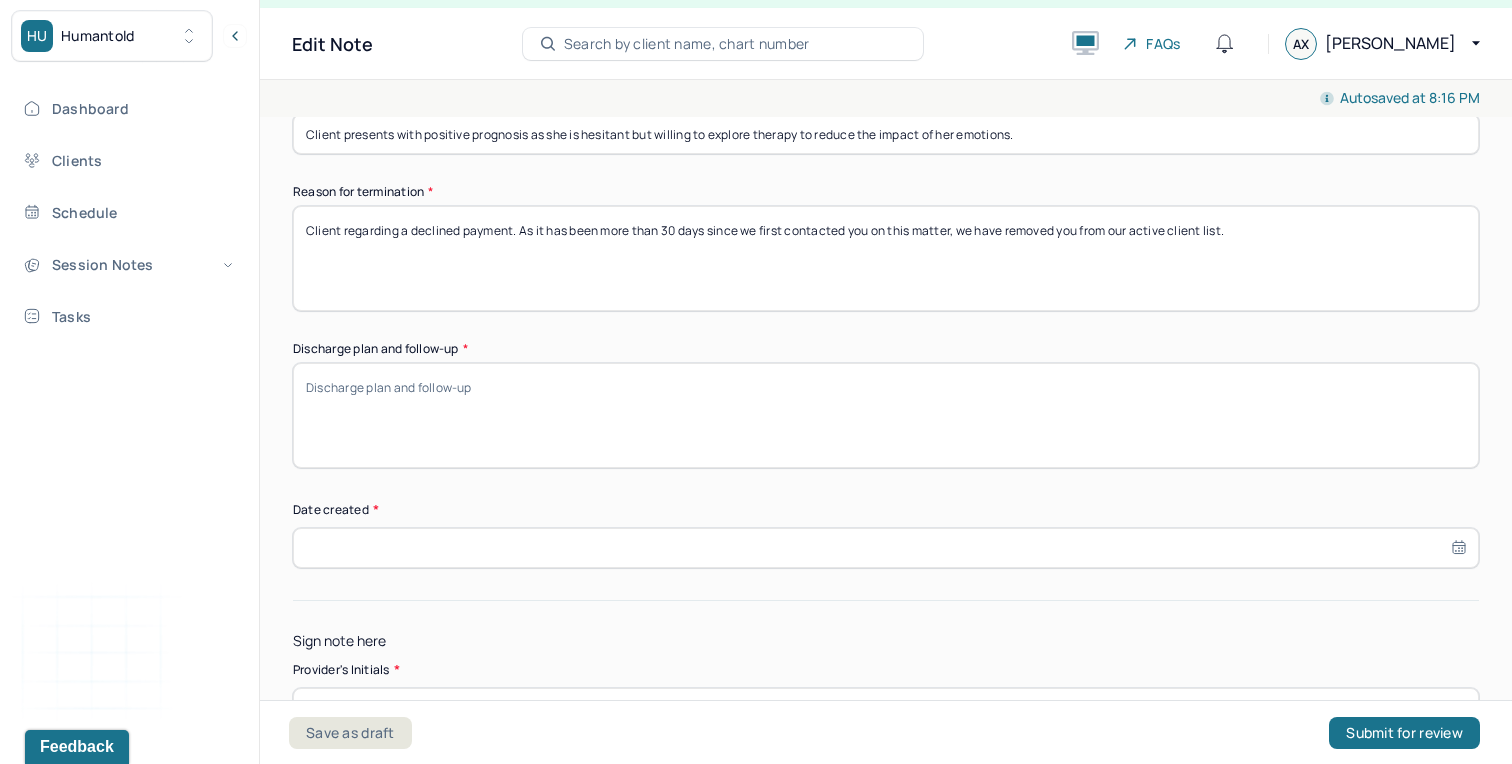 drag, startPoint x: 406, startPoint y: 229, endPoint x: 300, endPoint y: 219, distance: 106.47065 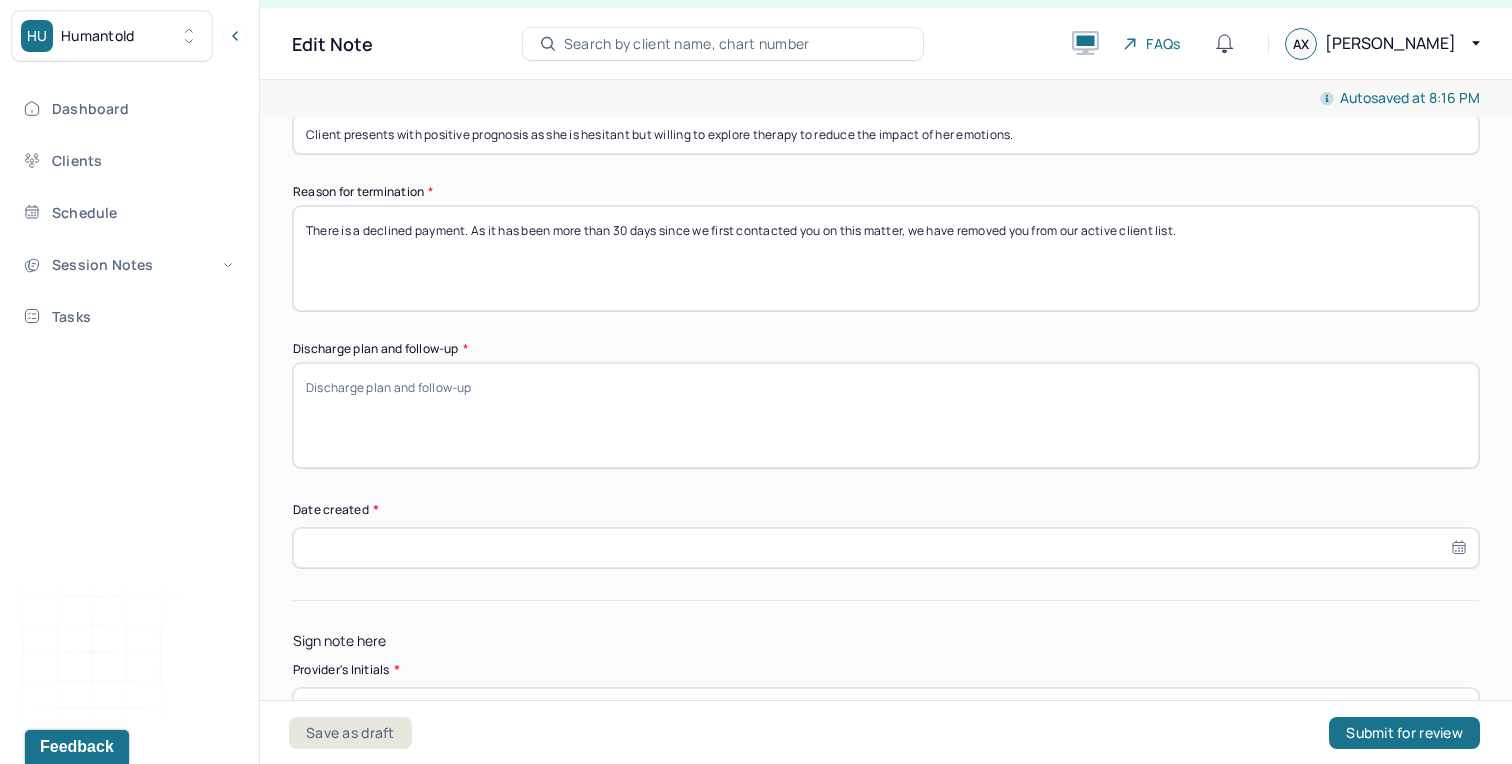 click on "There is a declined payment. As it has been more than 30 days since we first contacted you on this matter, we have removed you from our active client list." at bounding box center [886, 258] 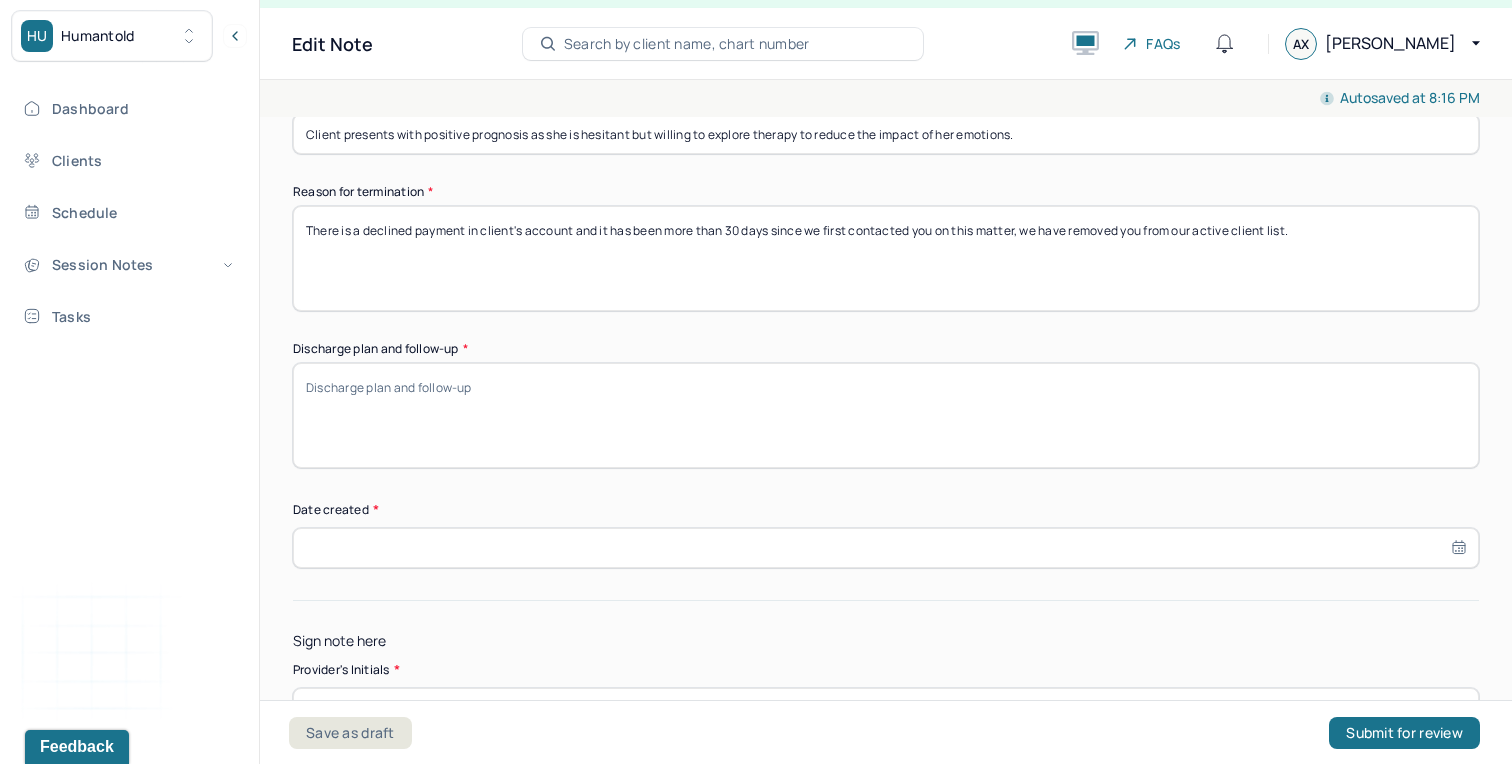 click on "There is a declined payment in client's account and it . As it has been more than 30 days since we first contacted you on this matter, we have removed you from our active client list." at bounding box center (886, 258) 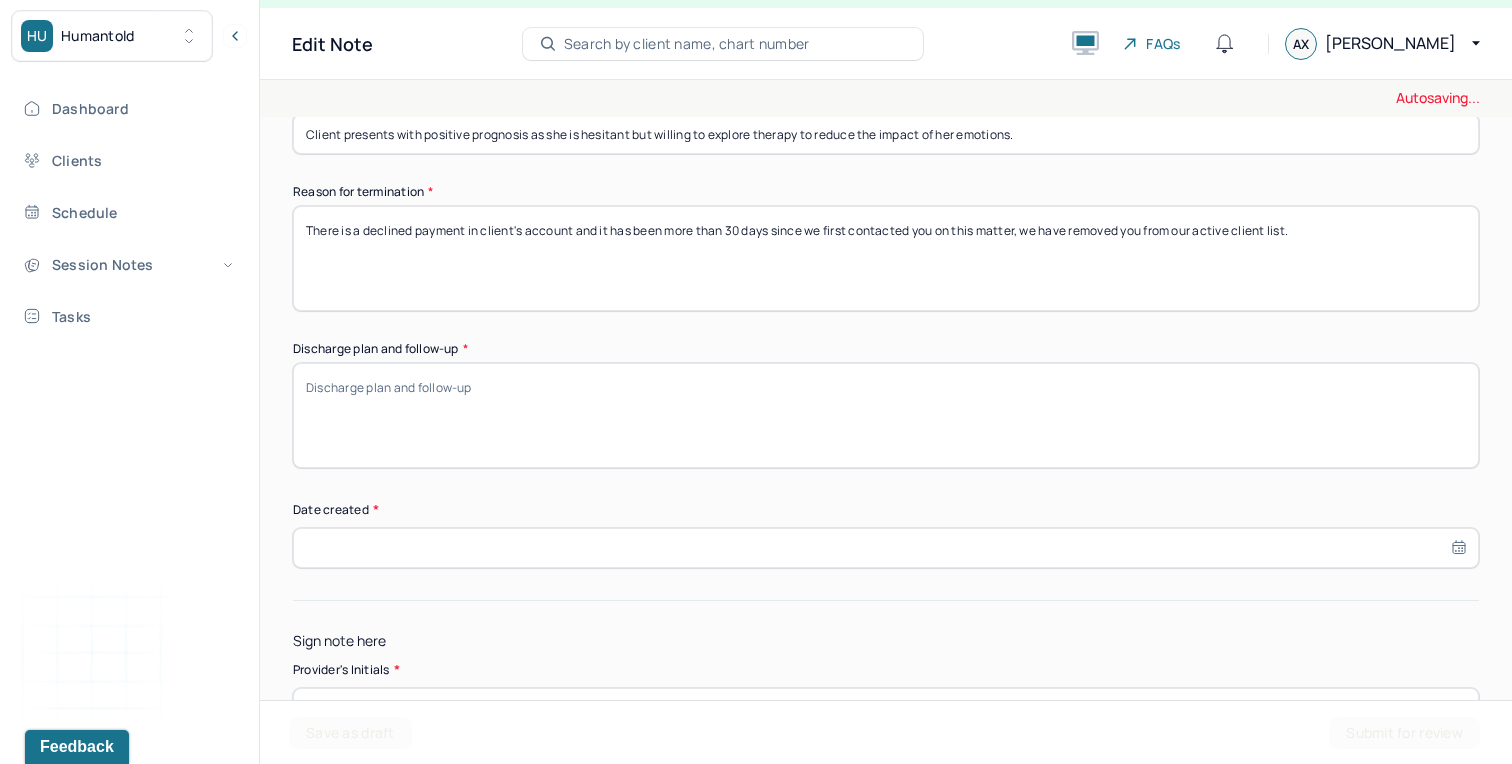 click on "There is a declined payment in client's account and it . As it has been more than 30 days since we first contacted you on this matter, we have removed you from our active client list." at bounding box center [886, 258] 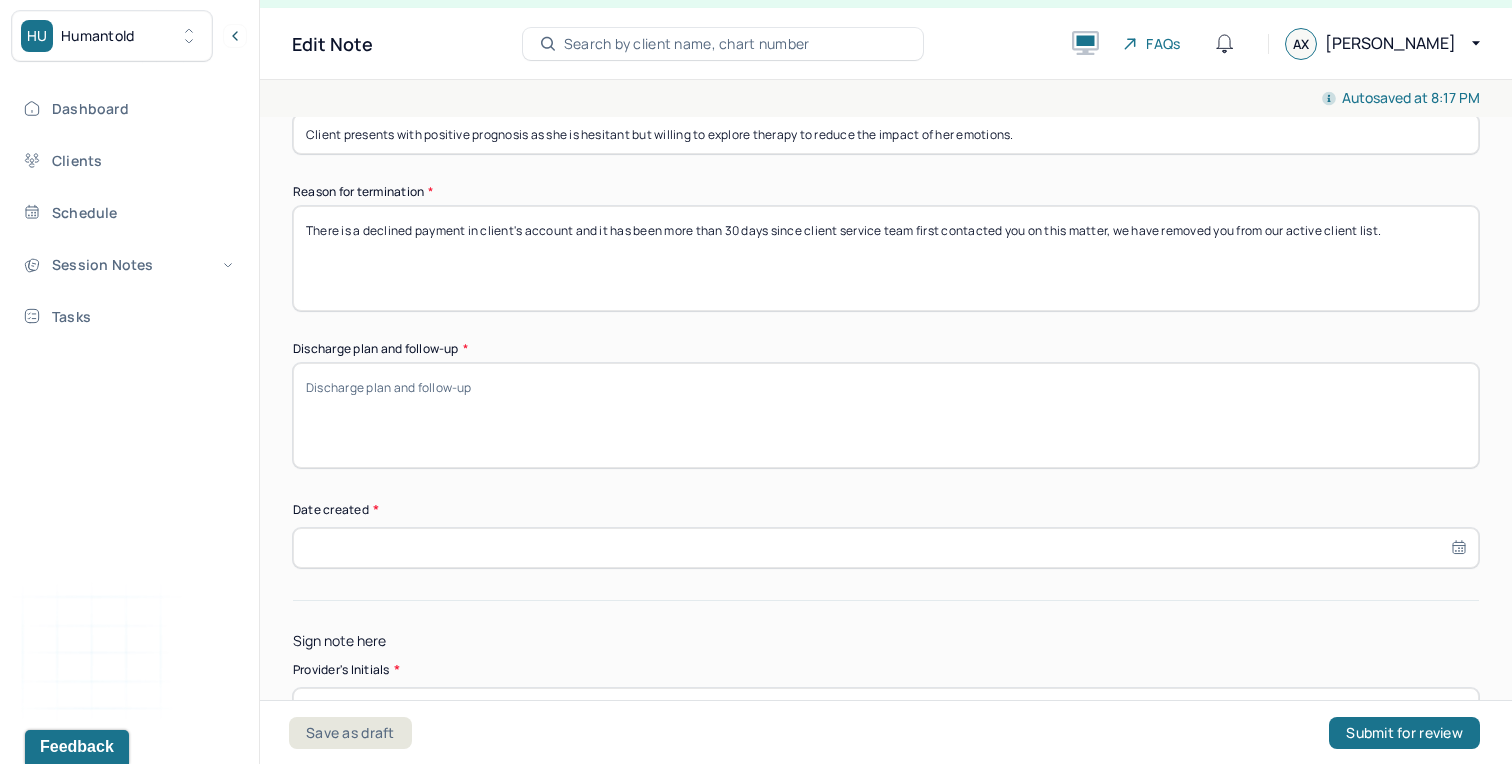 click on "There is a declined payment in client's account and it has been more than 30 days since billing team first contacted you on this matter, we have removed you from our active client list." at bounding box center (886, 258) 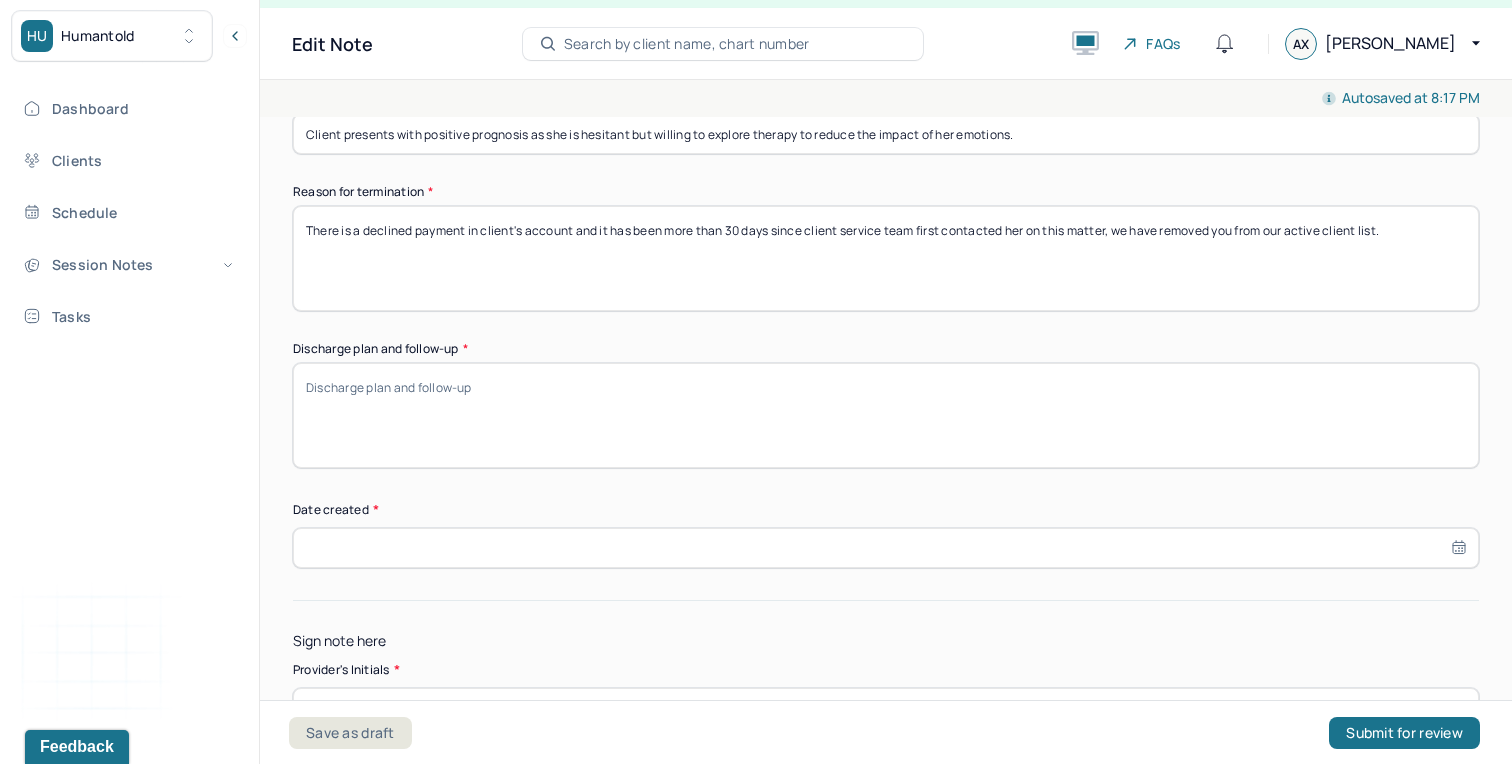 drag, startPoint x: 1235, startPoint y: 227, endPoint x: 1117, endPoint y: 228, distance: 118.004234 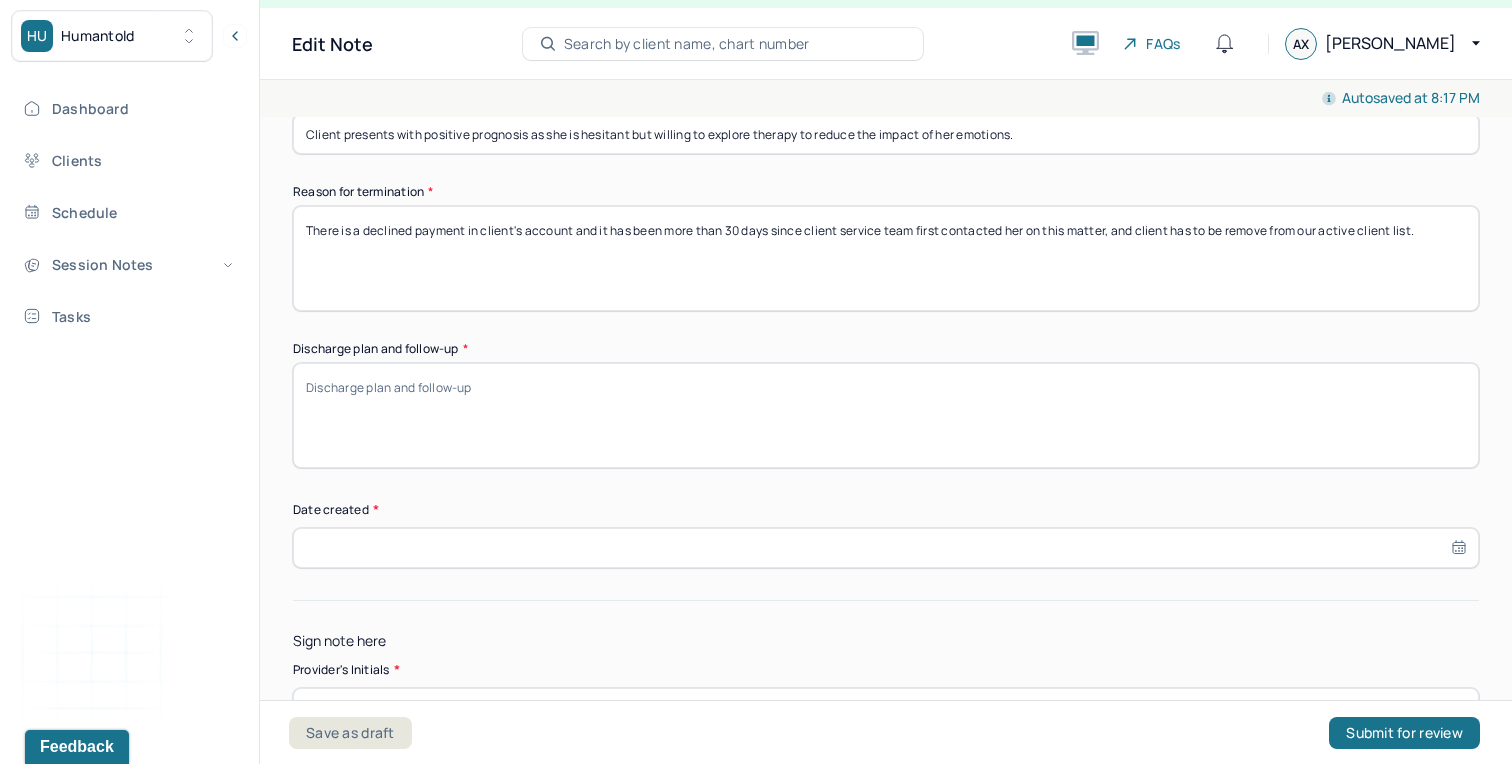 click on "There is a declined payment in client's account and it has been more than 30 days since client service team first contacted her on this matter, we have removed you from our active client list." at bounding box center [886, 258] 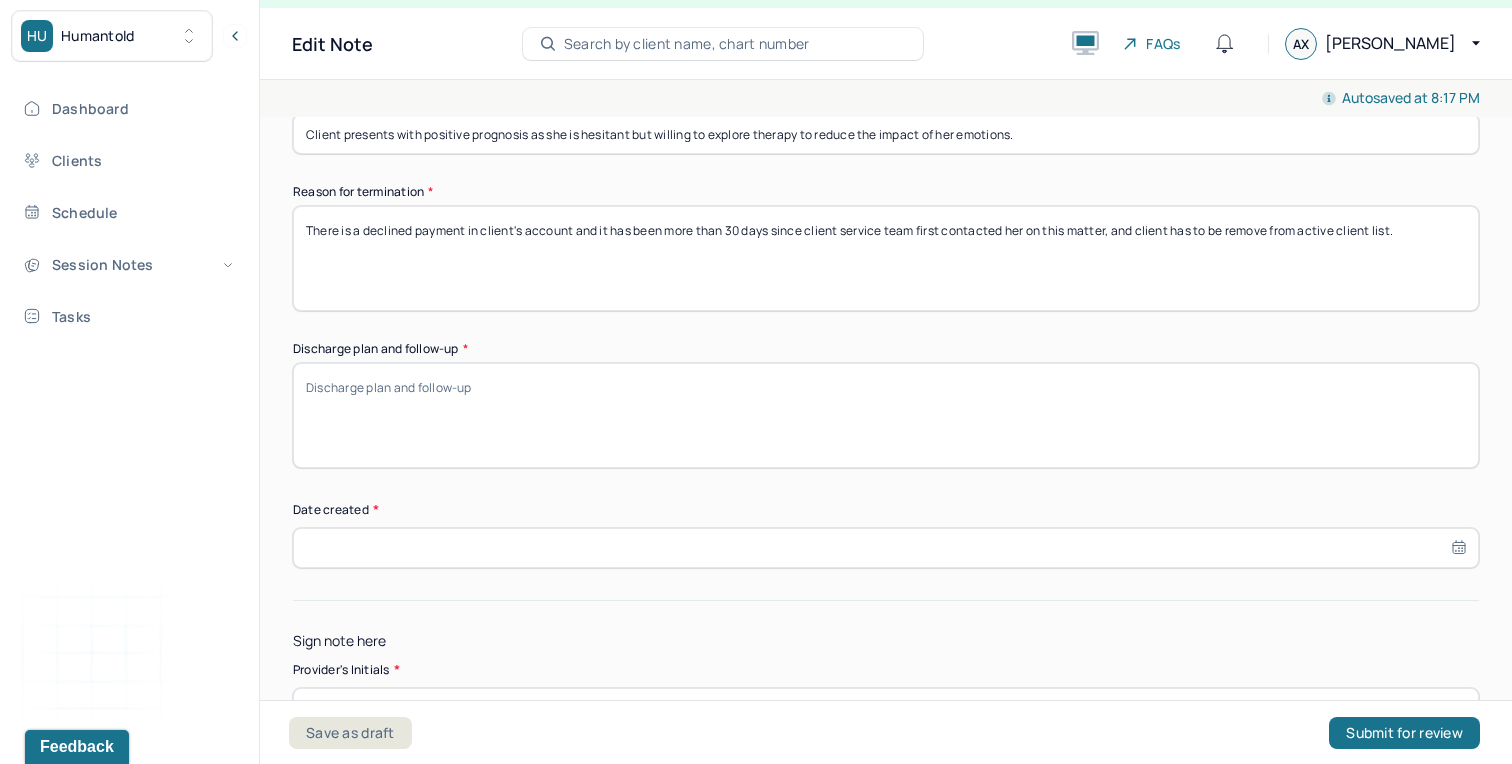 click on "There is a declined payment in client's account and it has been more than 30 days since client service team first contacted her on this matter, and client has to be remove from our active client list." at bounding box center (886, 258) 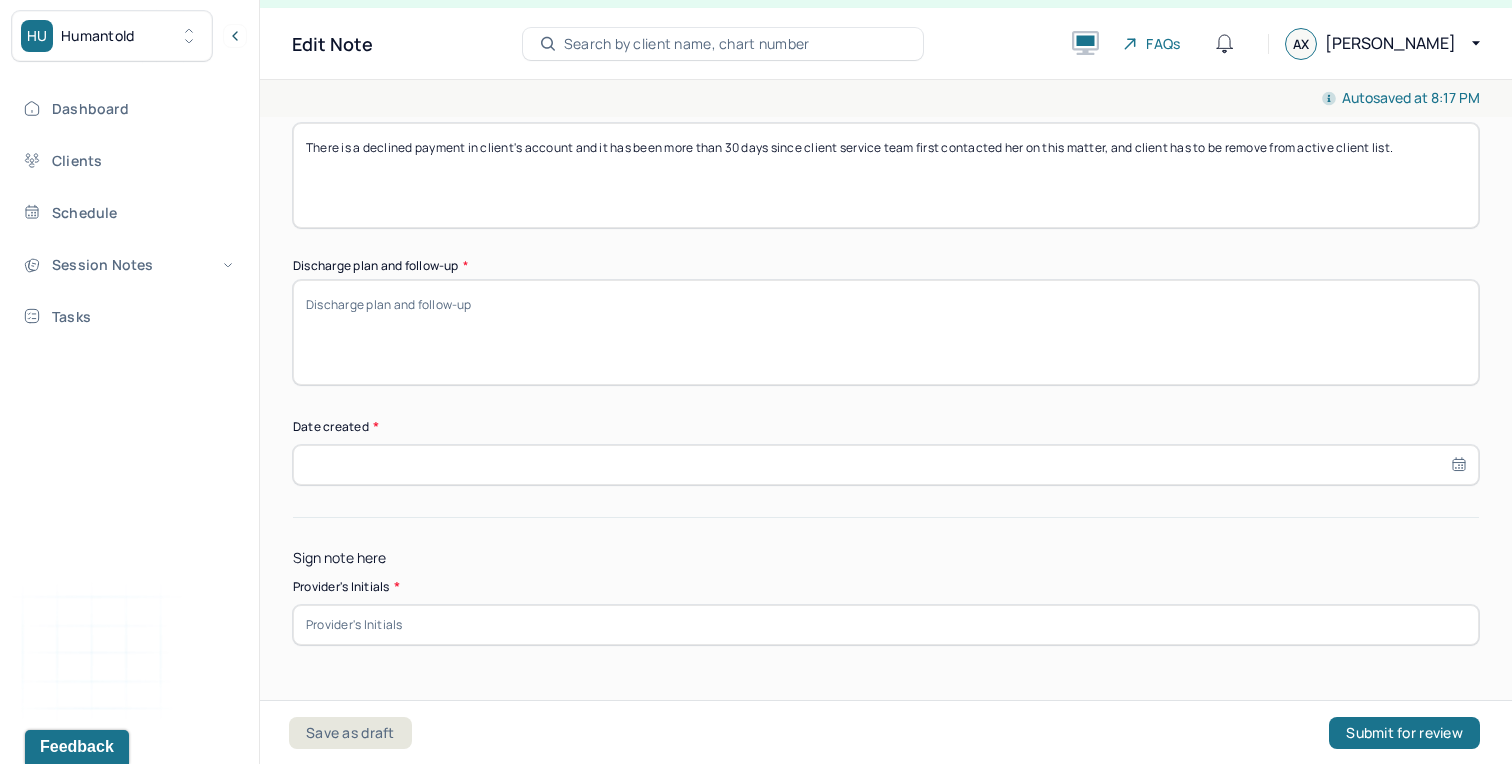 scroll, scrollTop: 1496, scrollLeft: 0, axis: vertical 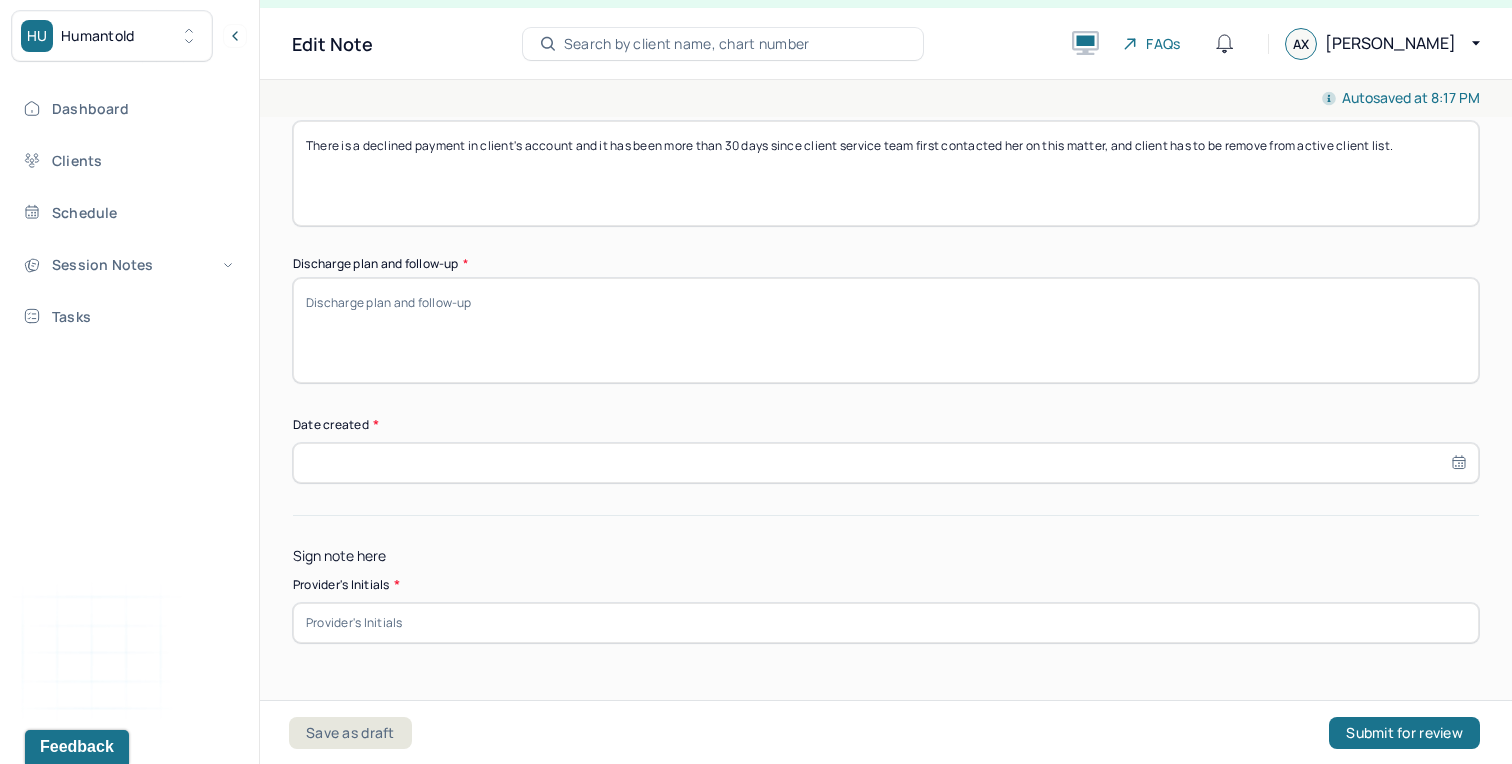 click on "Discharge plan and follow-up *" at bounding box center (886, 330) 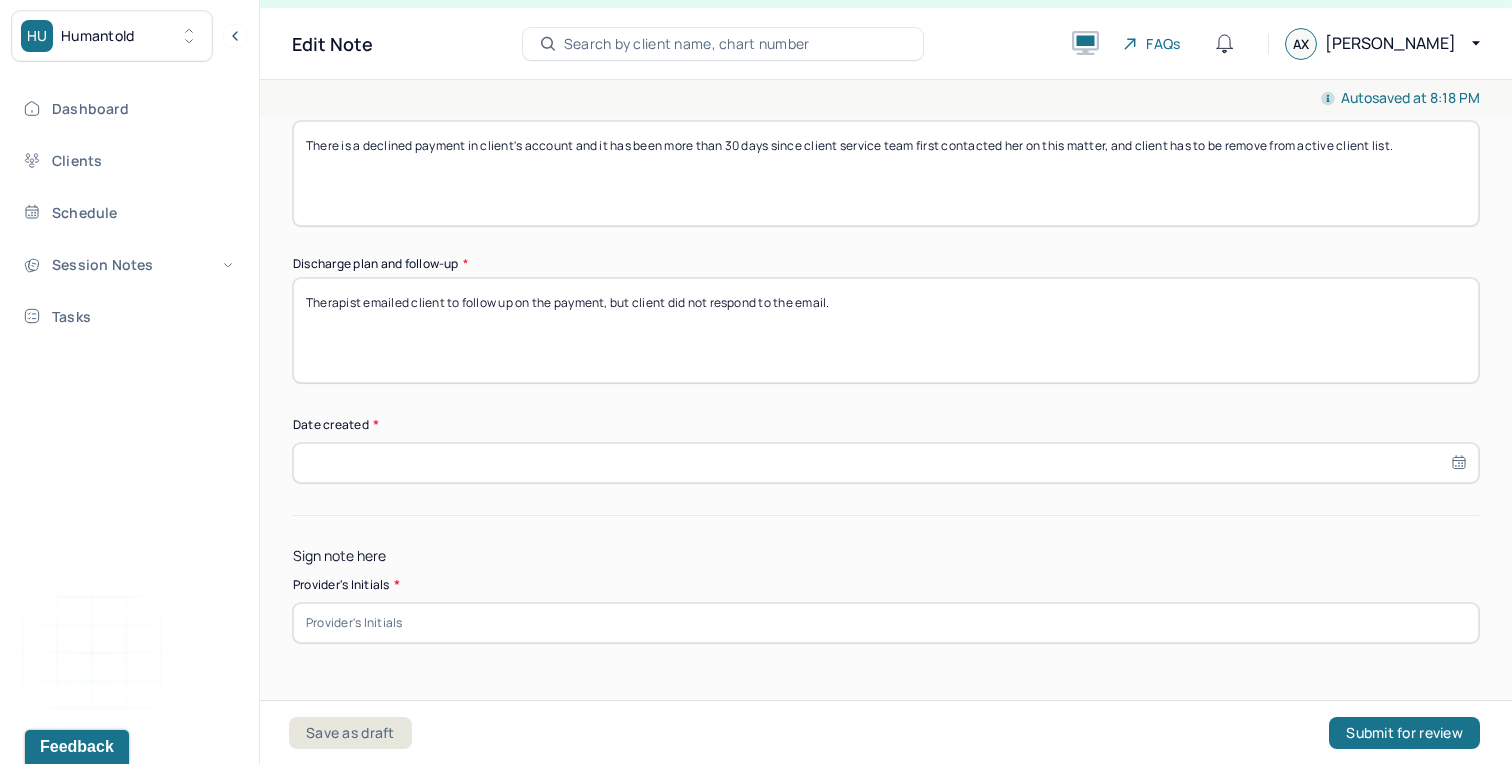 scroll, scrollTop: 1547, scrollLeft: 0, axis: vertical 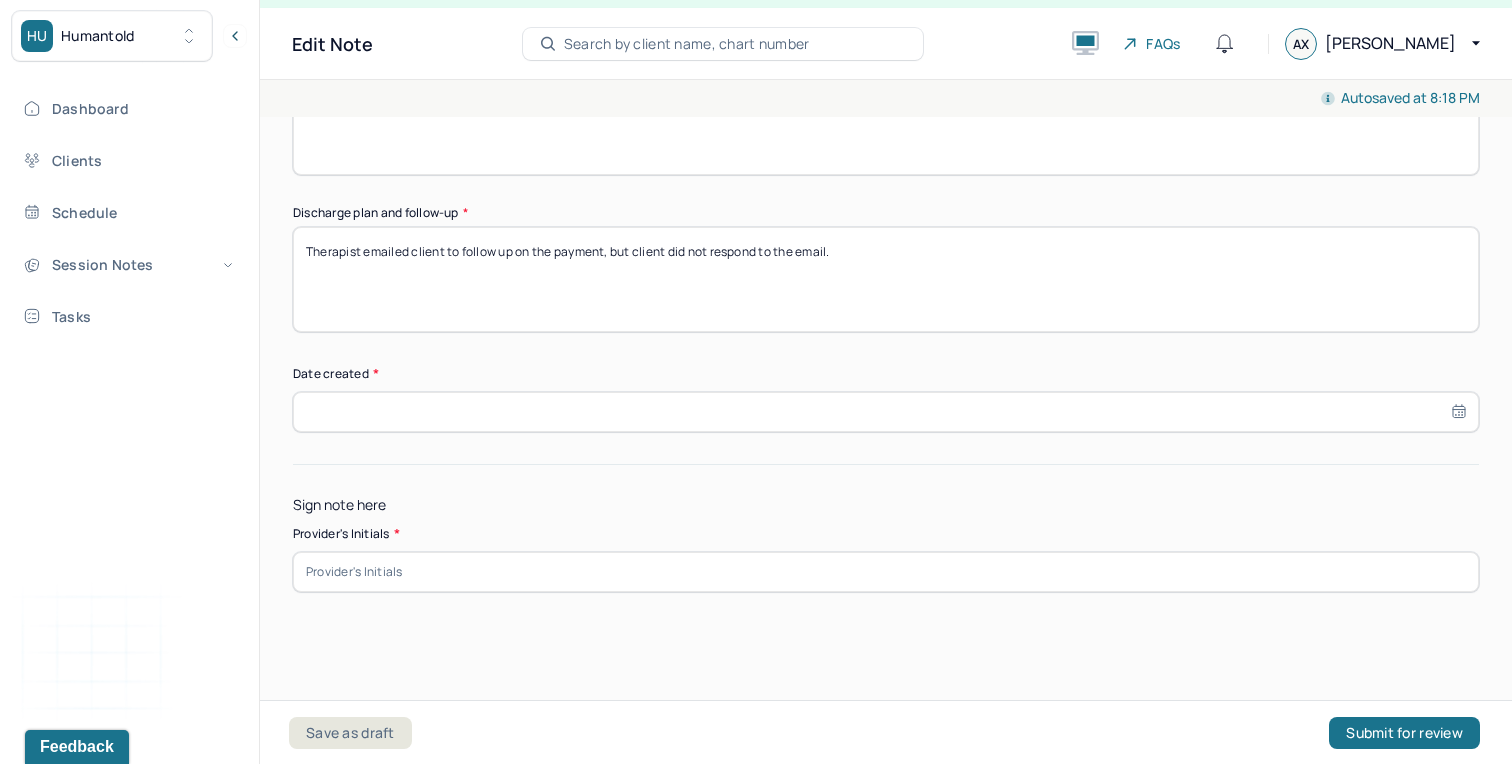 type on "Therapist emailed client to follow up on the payment, but client did not respond to the email." 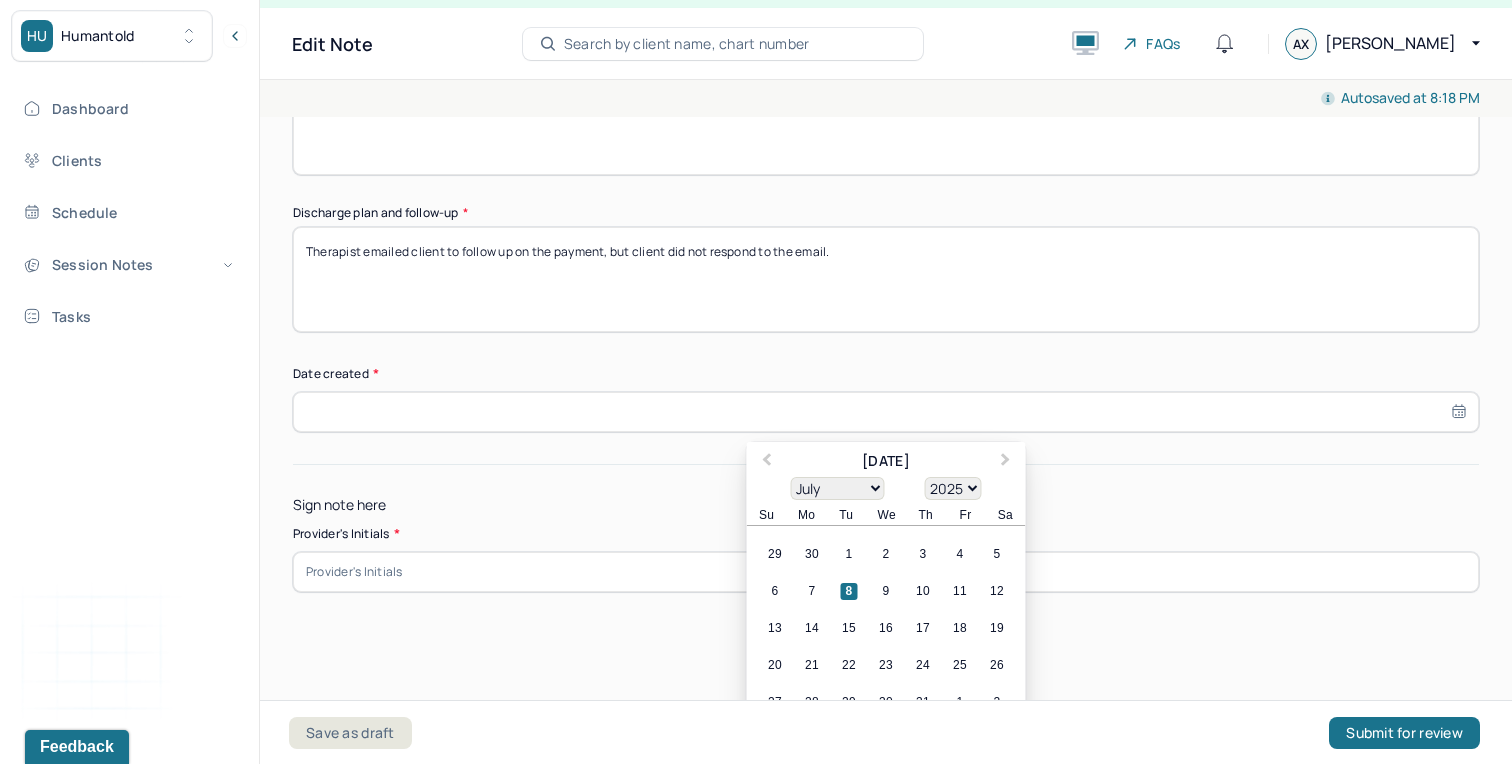 click at bounding box center [886, 412] 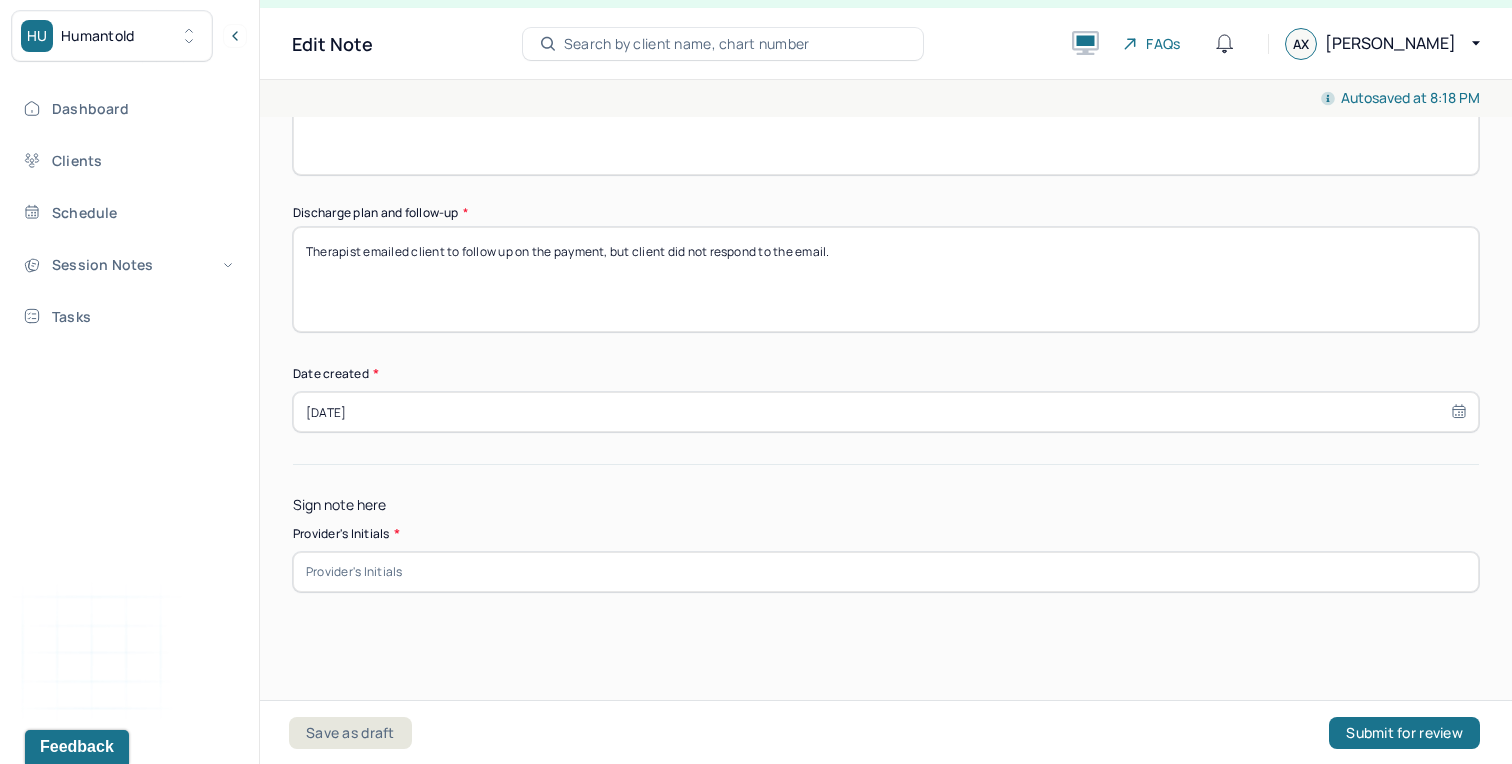 click at bounding box center [886, 572] 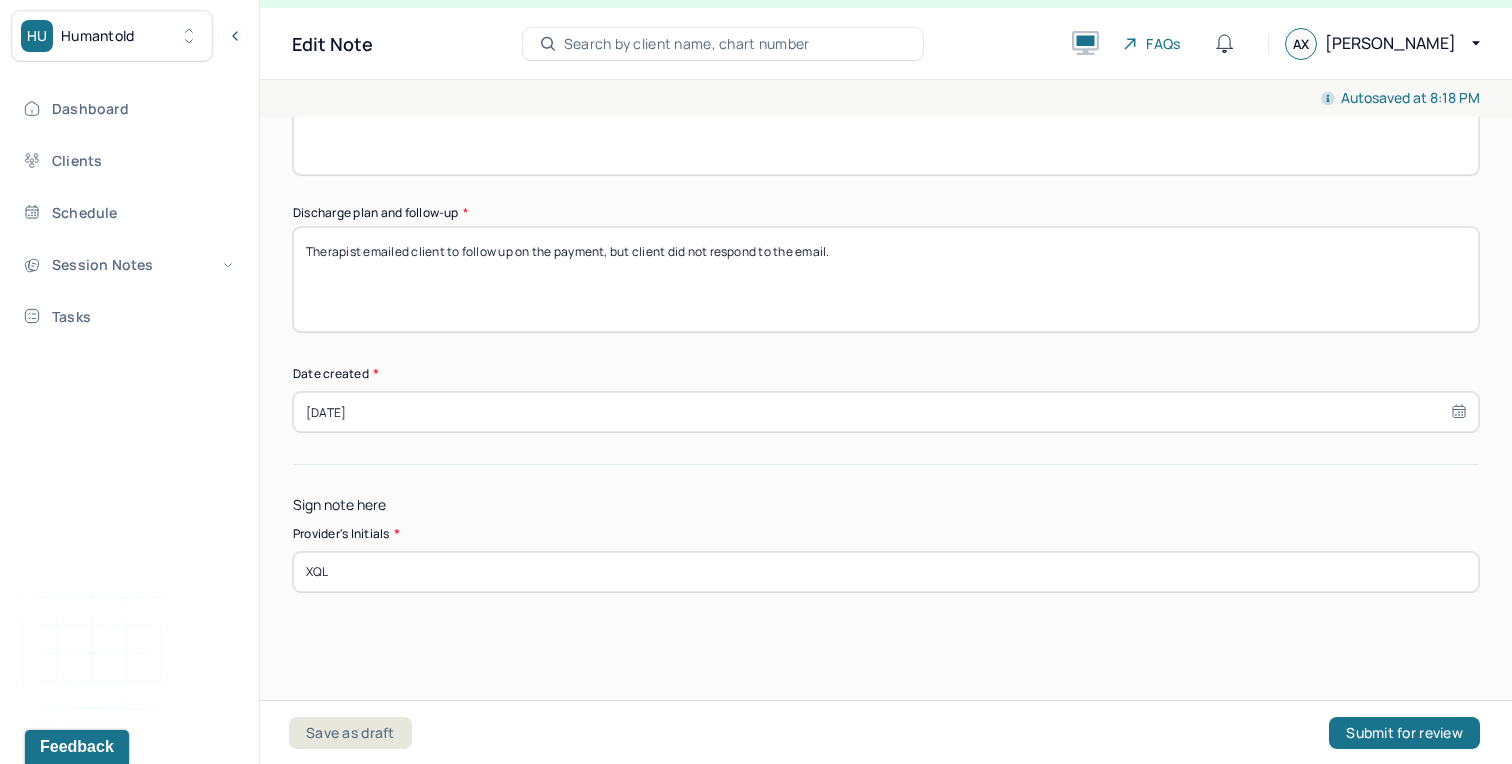 type on "XQL" 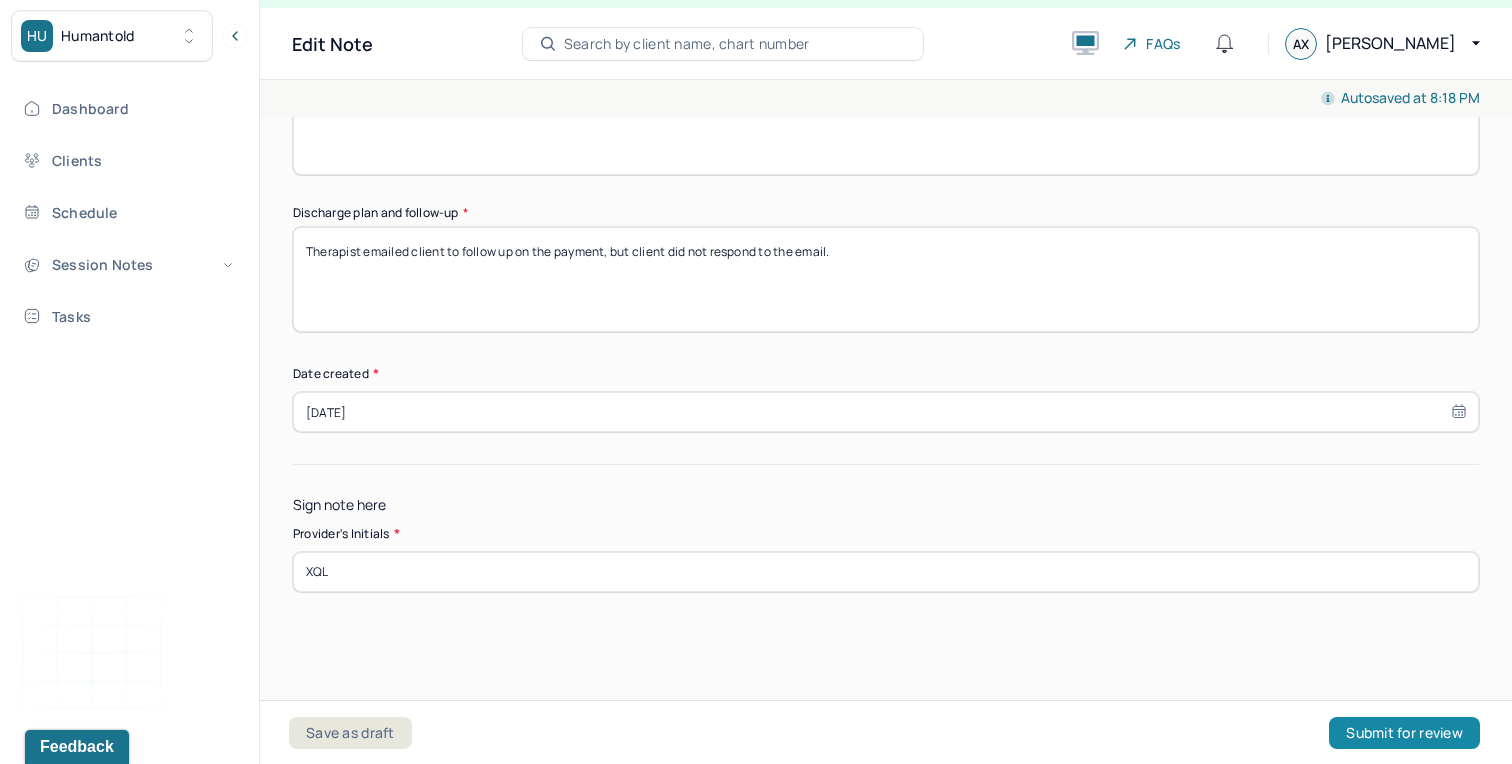 click on "Submit for review" at bounding box center [1404, 733] 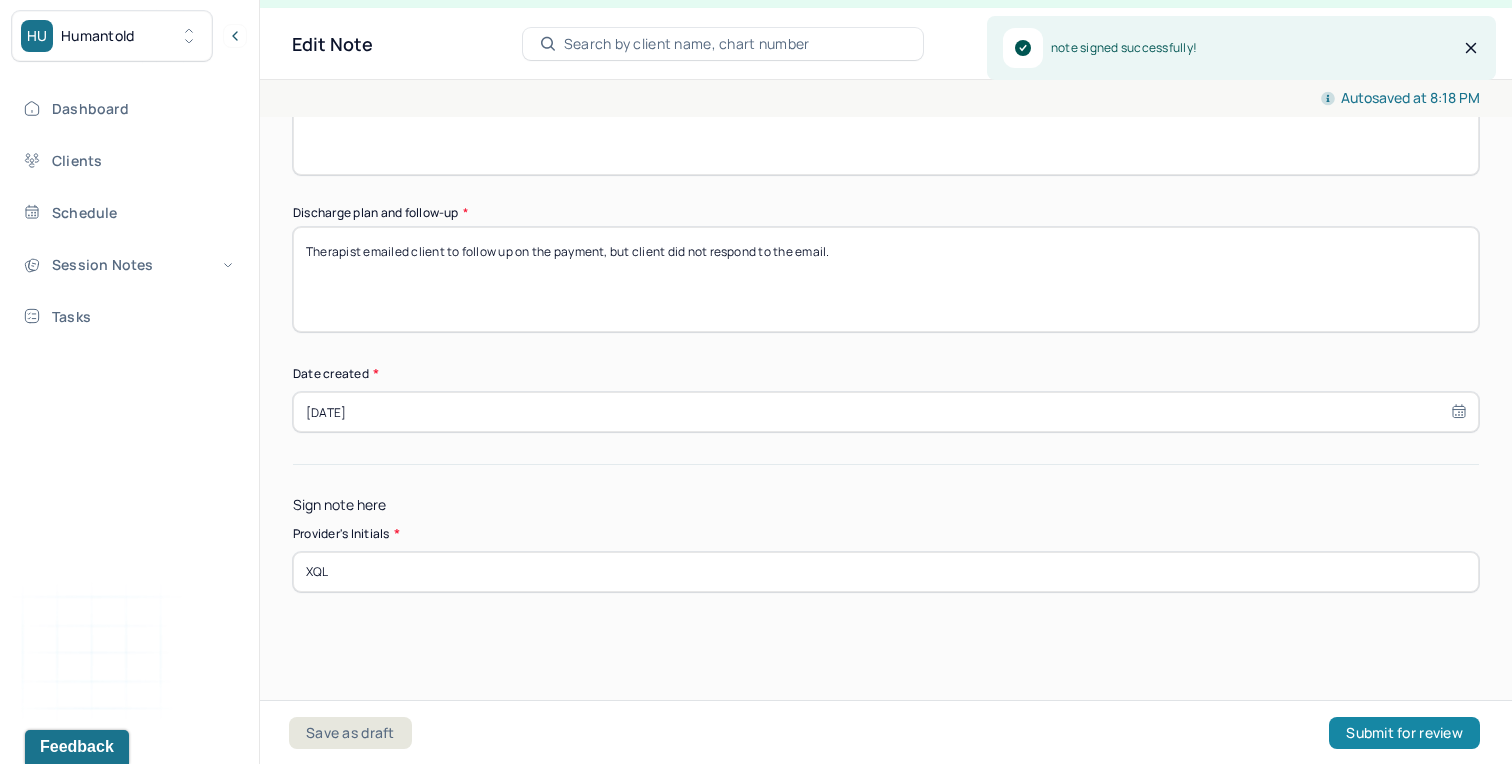 scroll, scrollTop: 0, scrollLeft: 0, axis: both 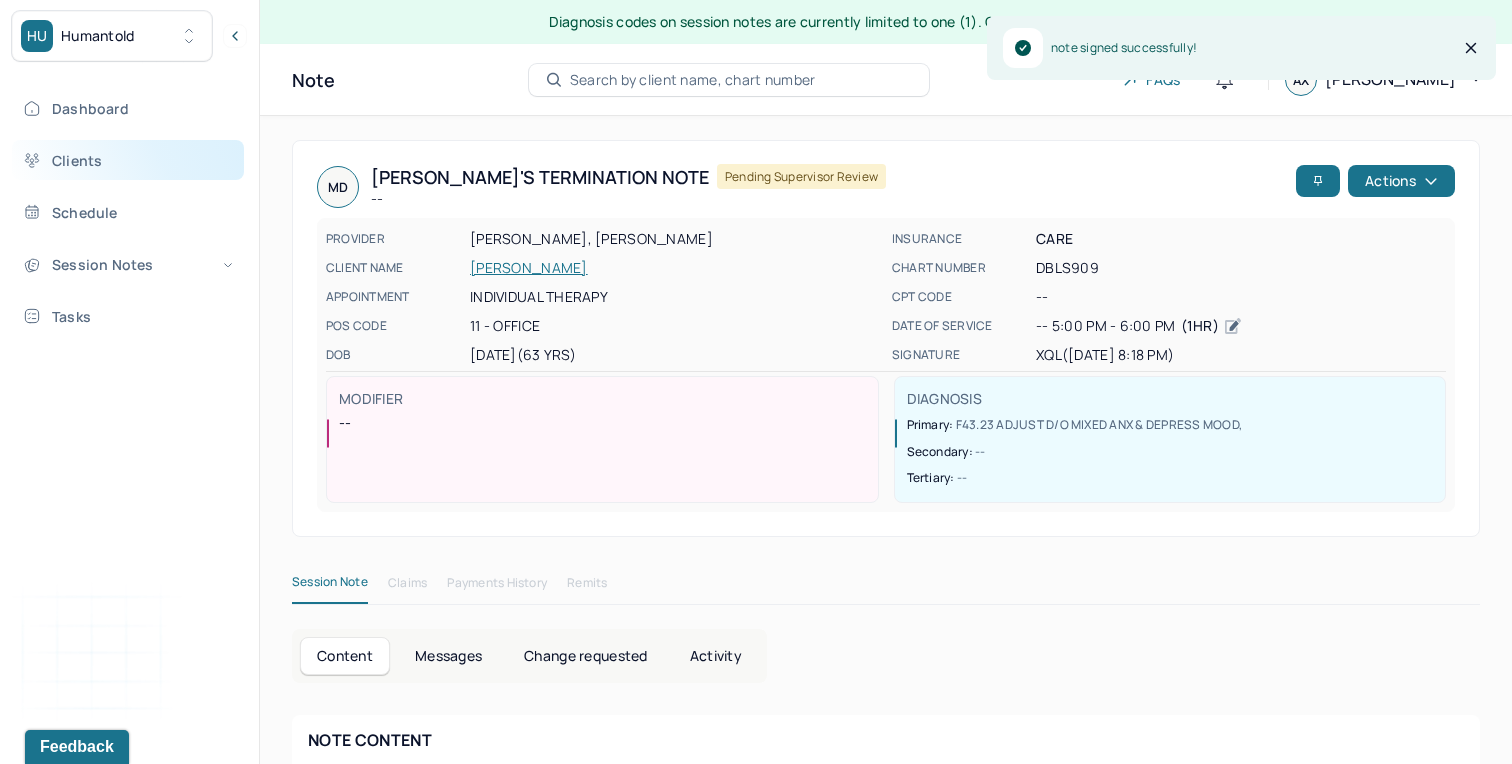 click on "Clients" at bounding box center (128, 160) 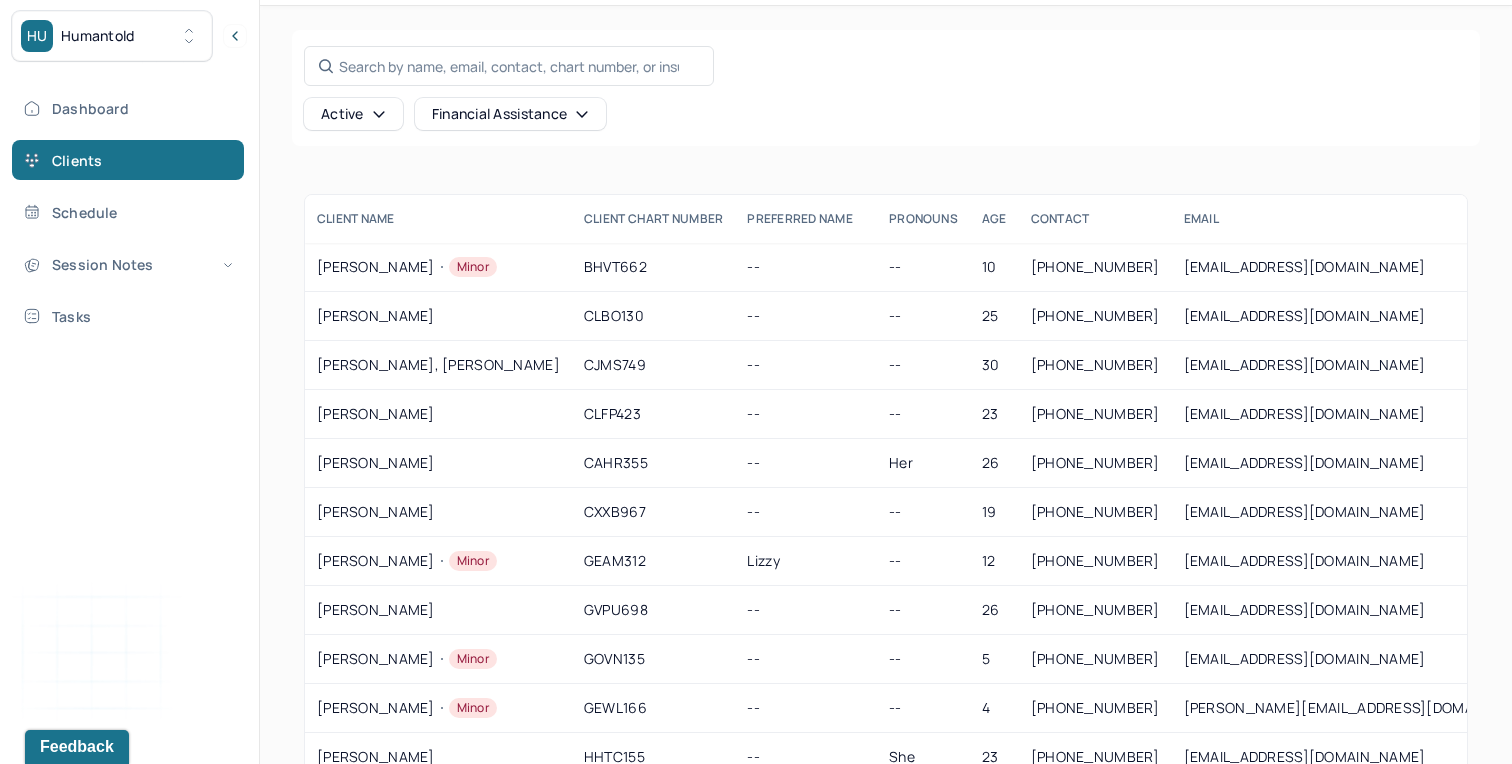 scroll, scrollTop: 116, scrollLeft: 0, axis: vertical 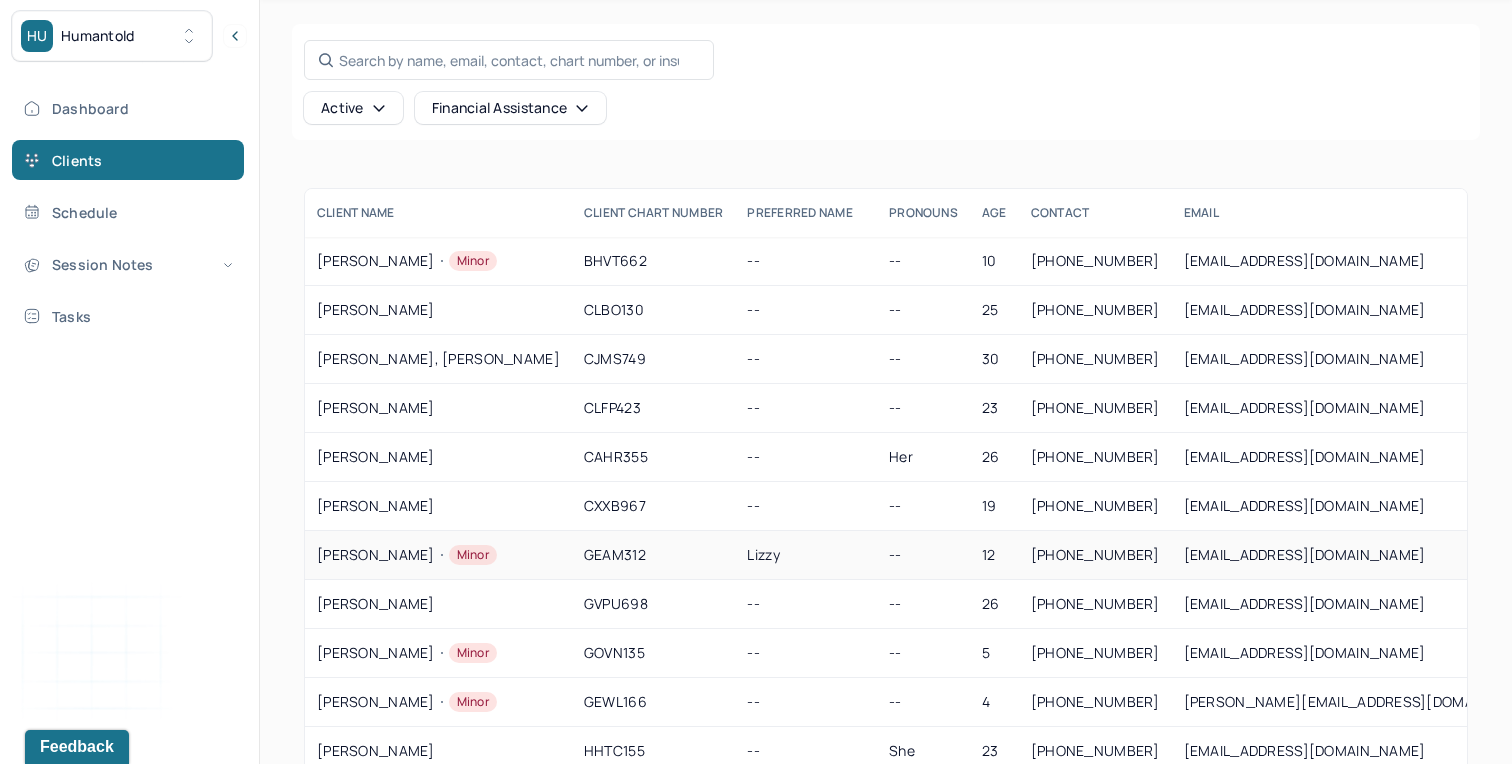 click on "Minor" at bounding box center [473, 555] 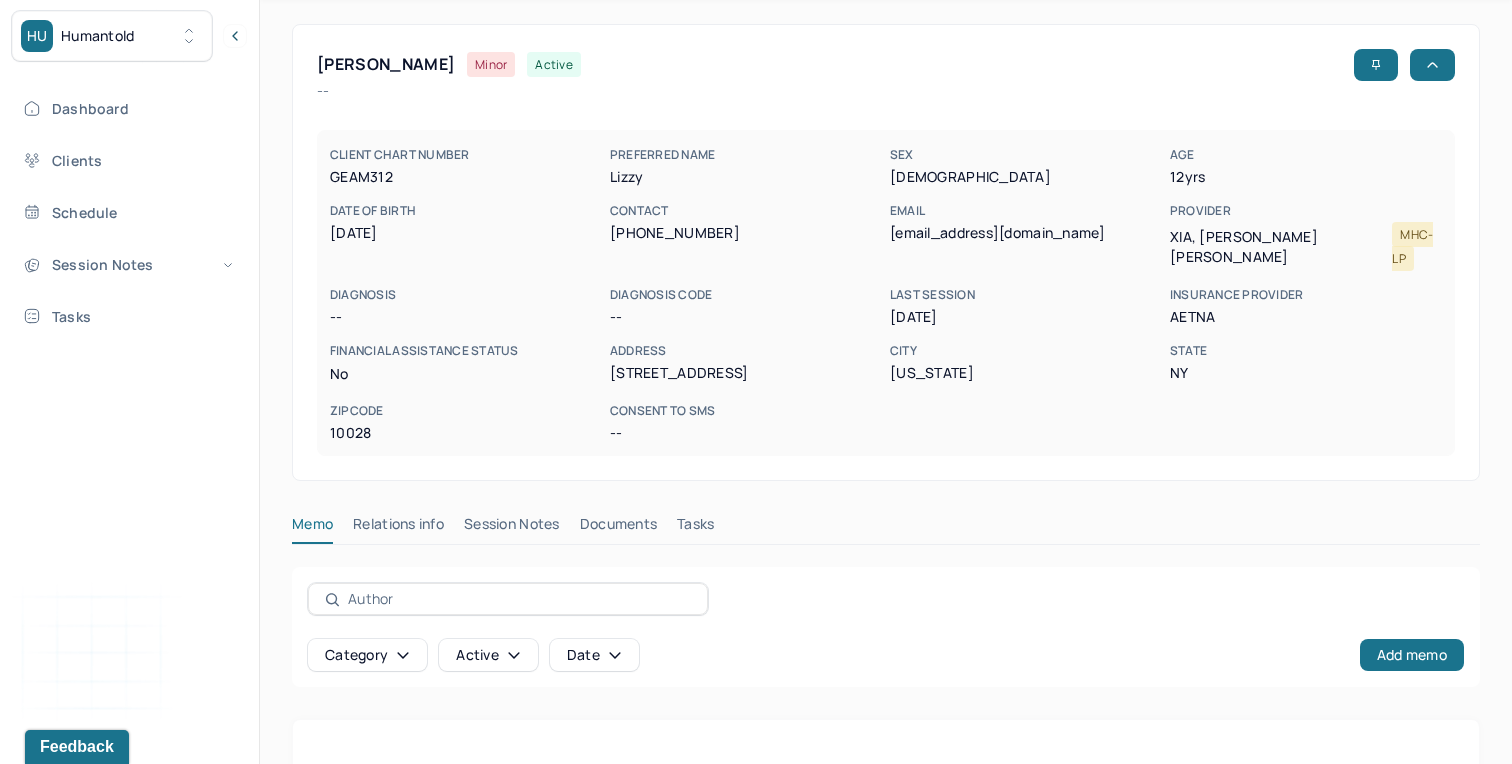 click on "Session Notes" at bounding box center (512, 528) 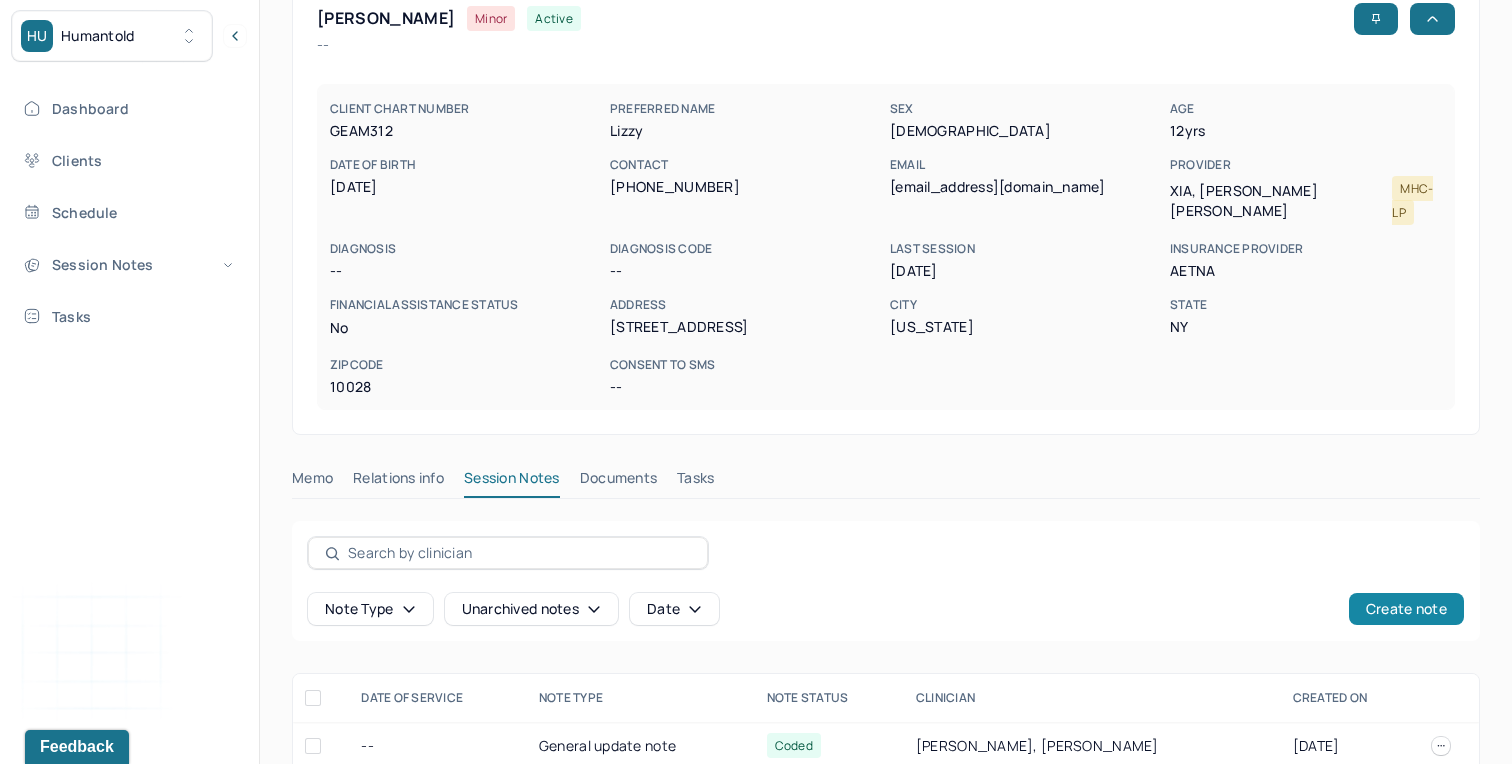 click on "Create note" at bounding box center (1406, 609) 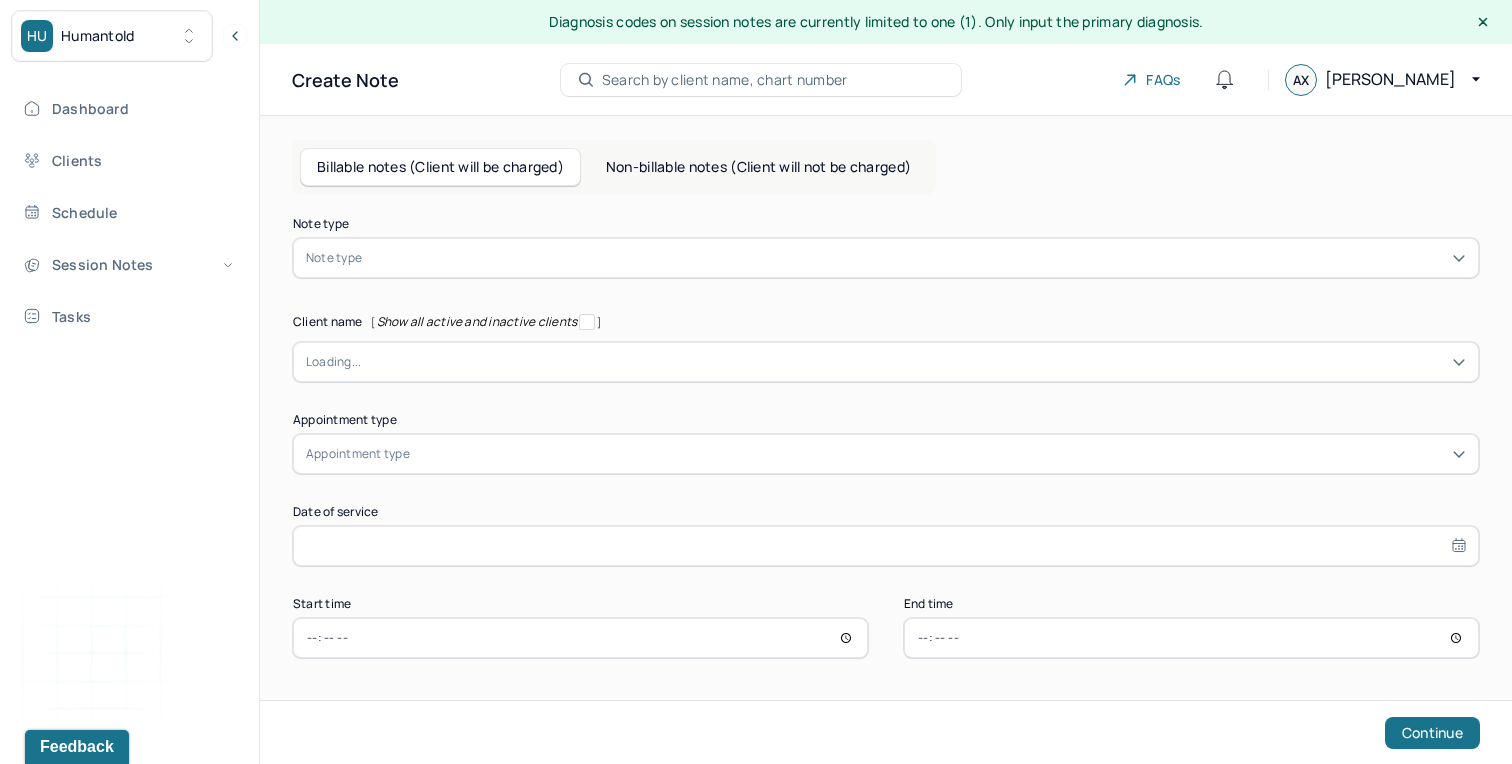 click on "Non-billable notes (Client will not be charged)" at bounding box center (758, 167) 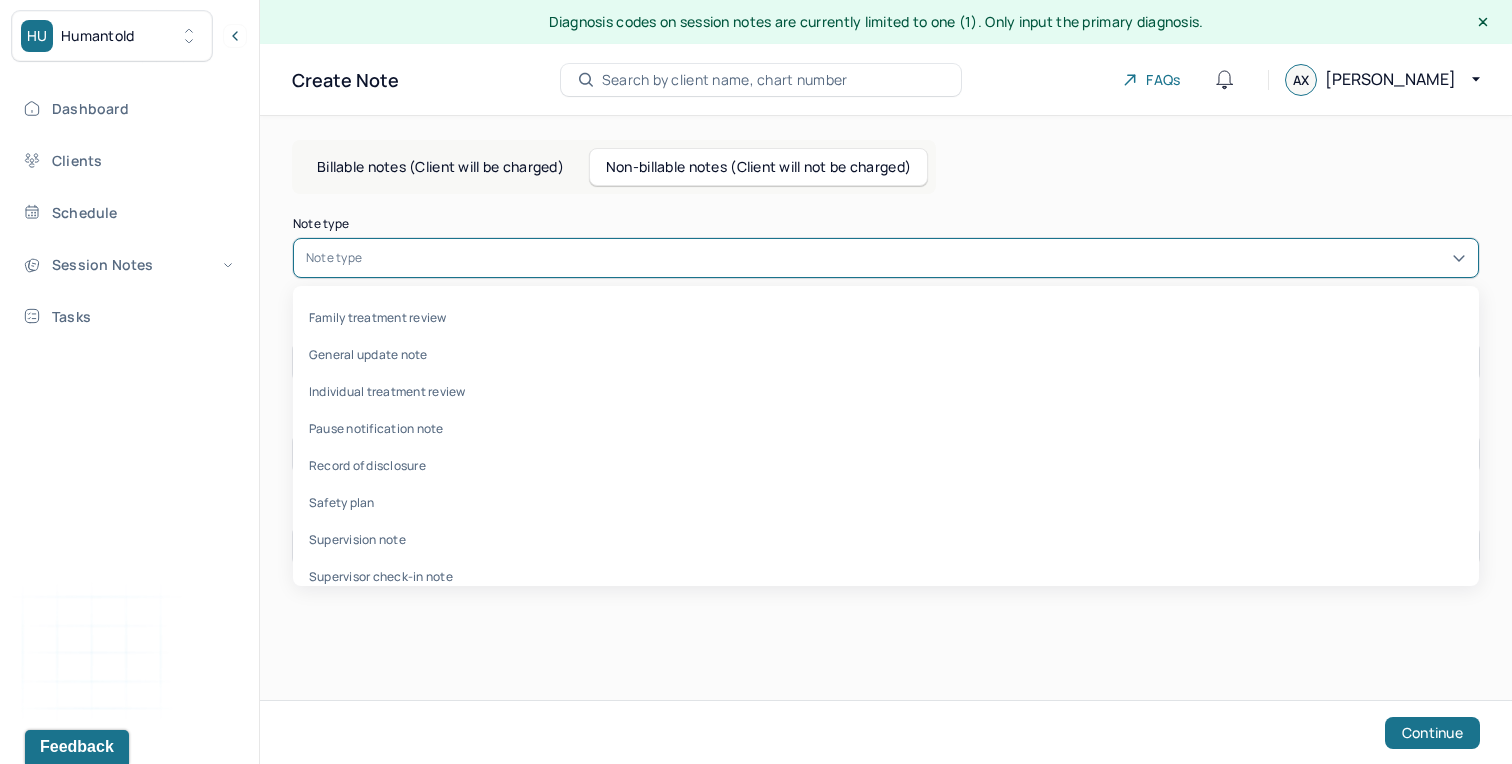 click at bounding box center [916, 258] 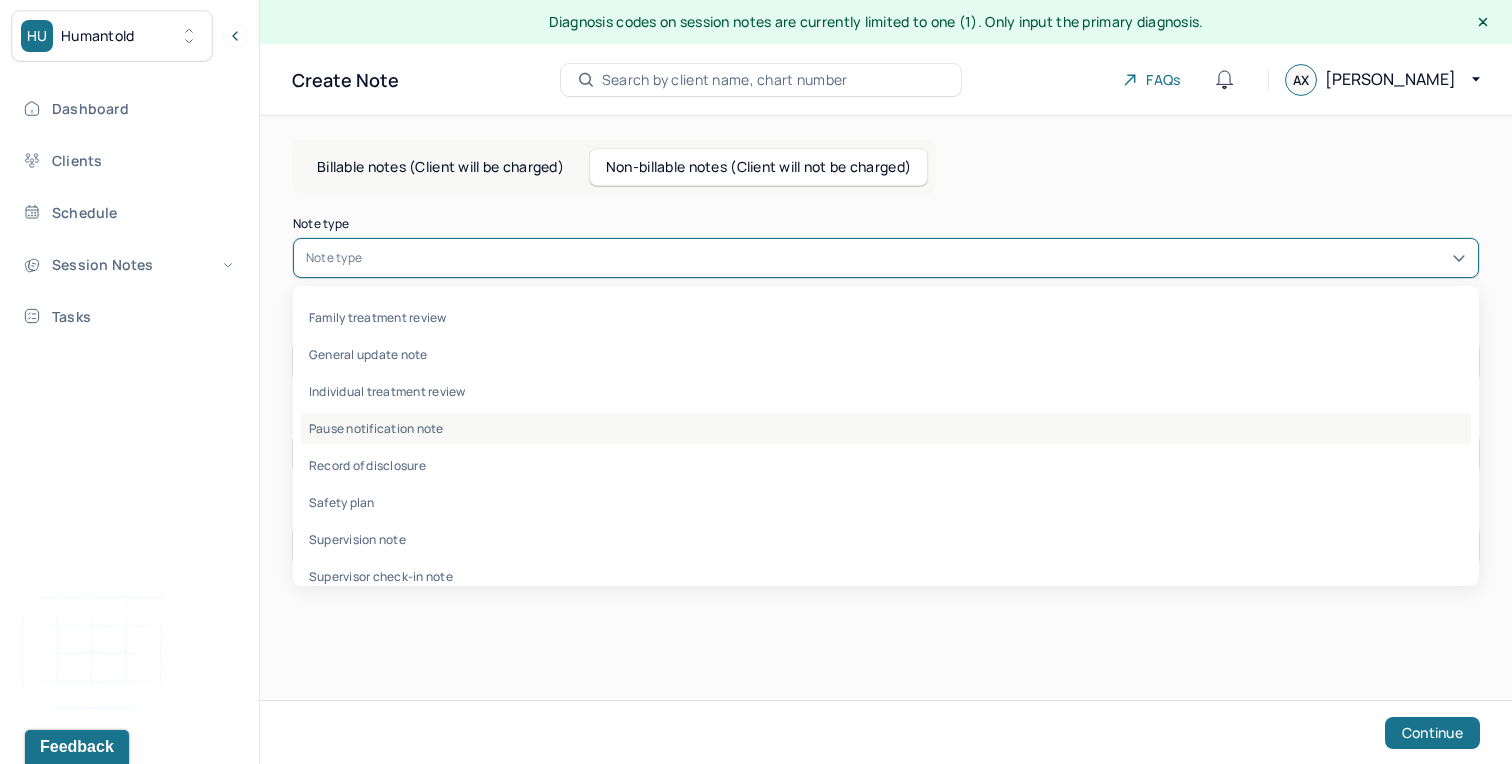 scroll, scrollTop: 59, scrollLeft: 0, axis: vertical 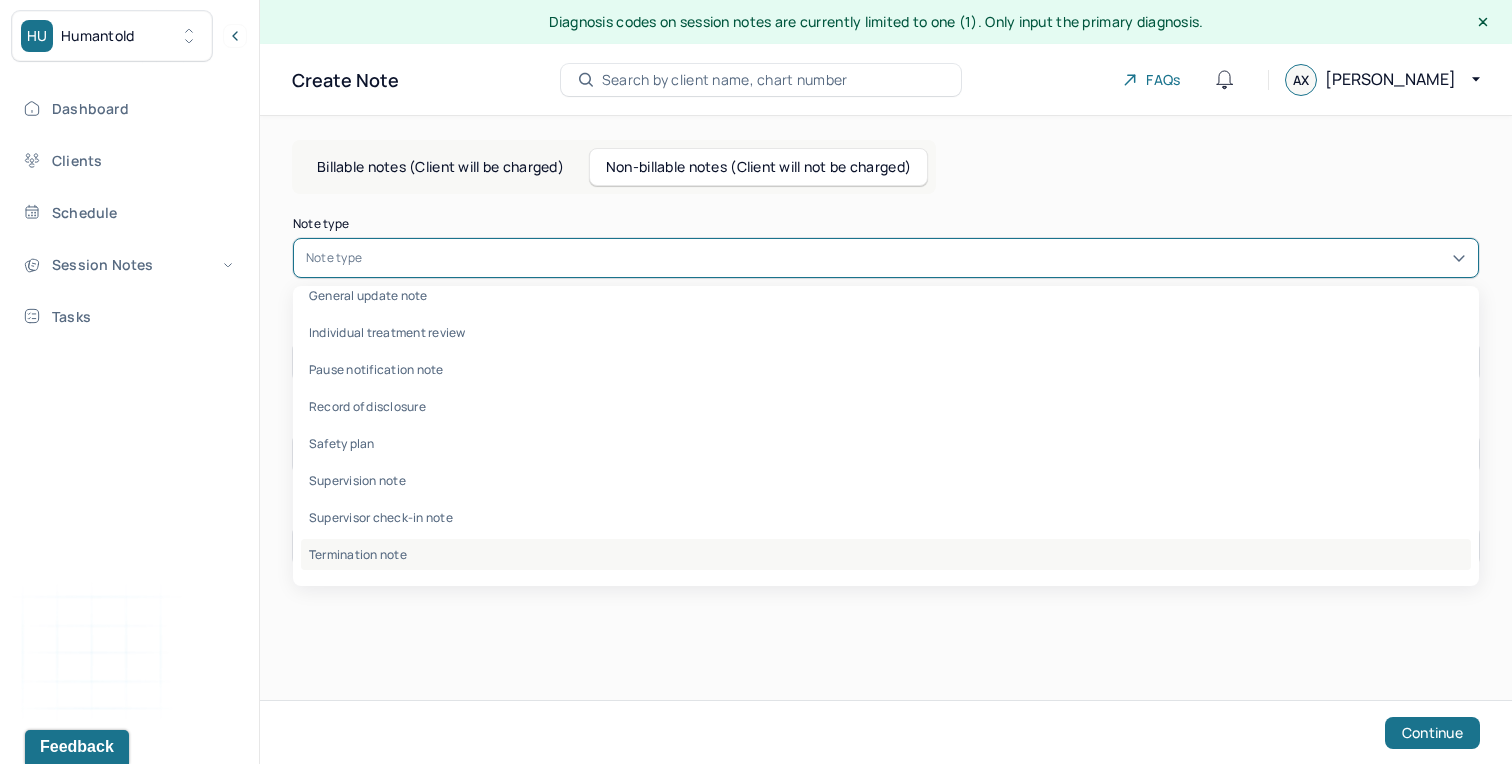 click on "Termination note" at bounding box center [886, 554] 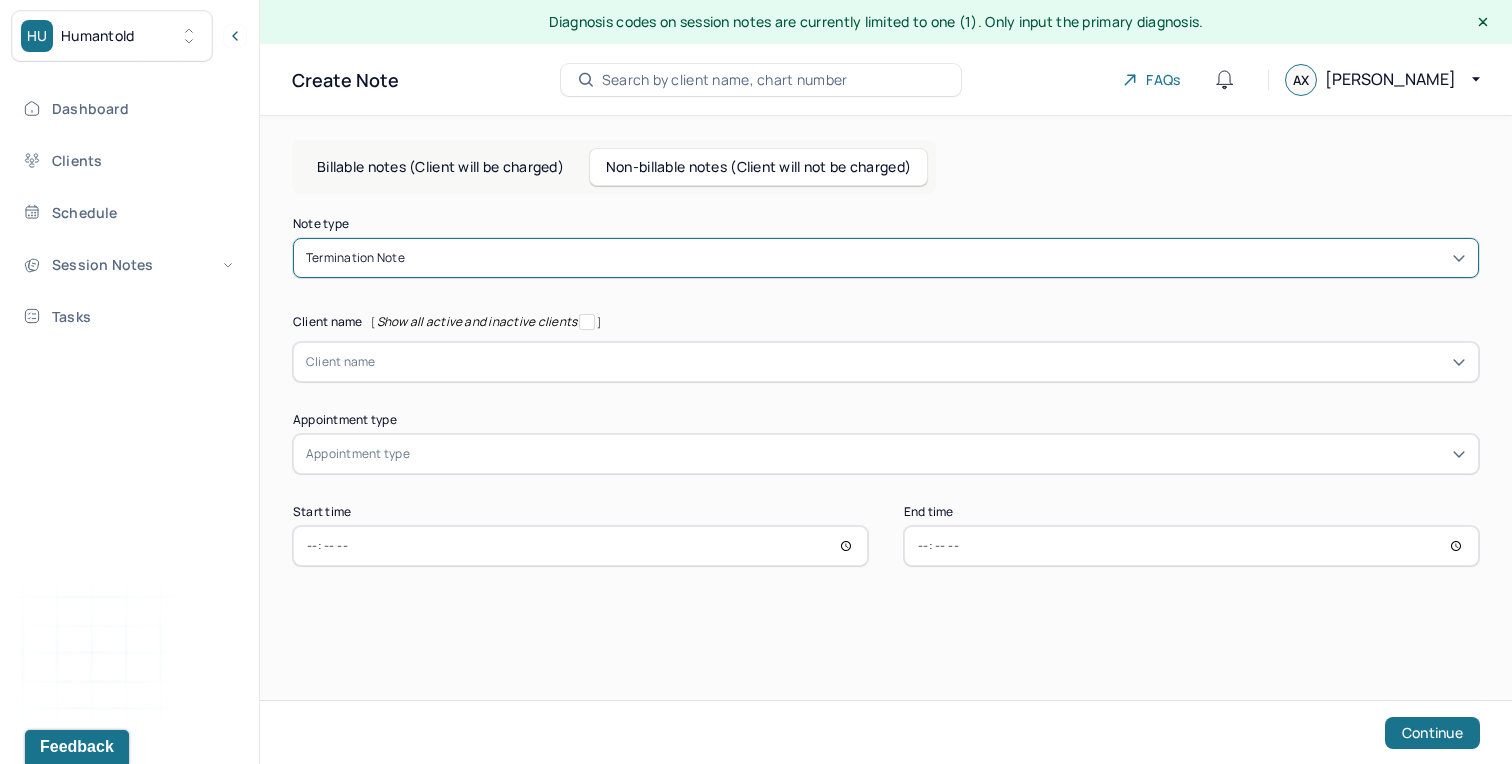 click on "Client name" at bounding box center [886, 362] 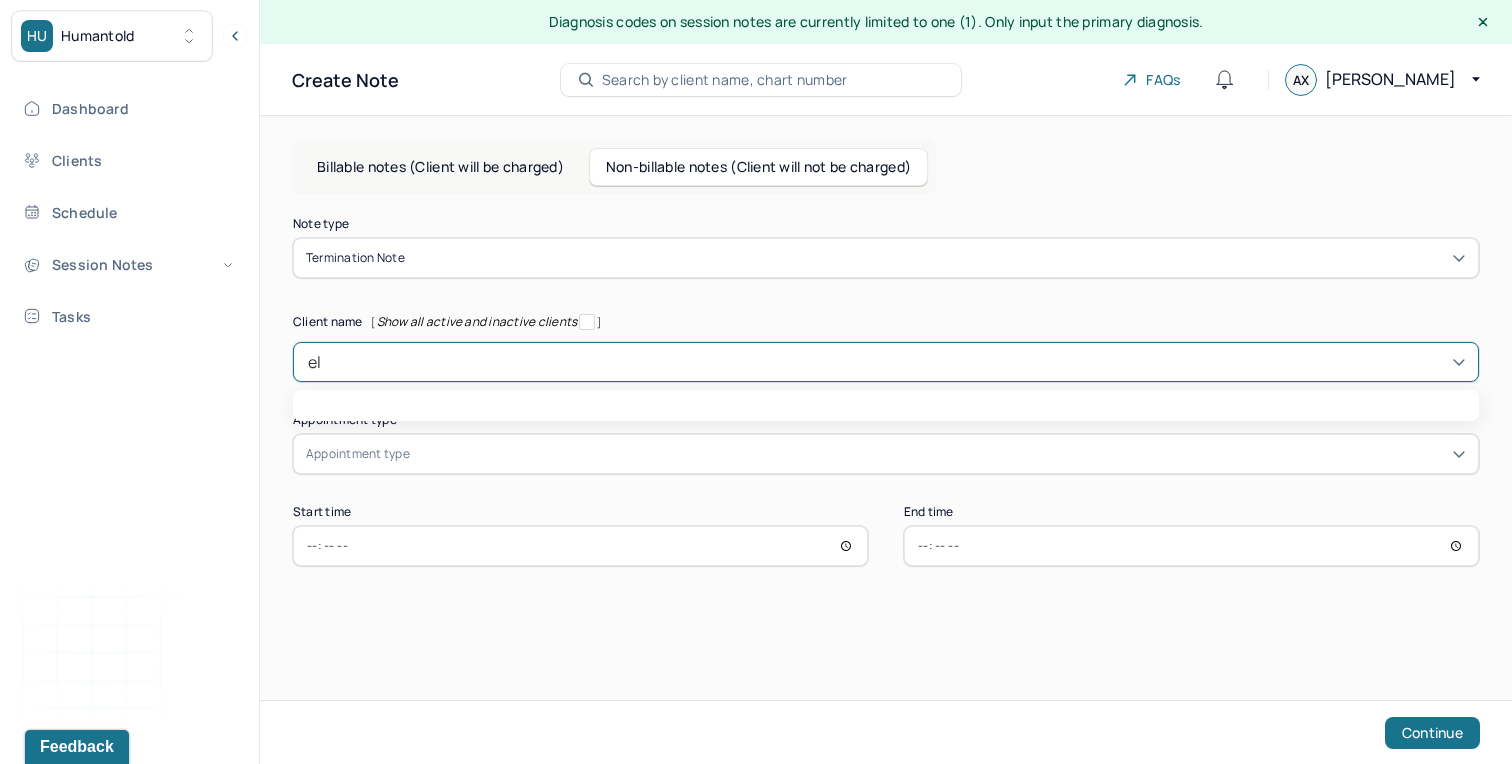 type on "[PERSON_NAME]" 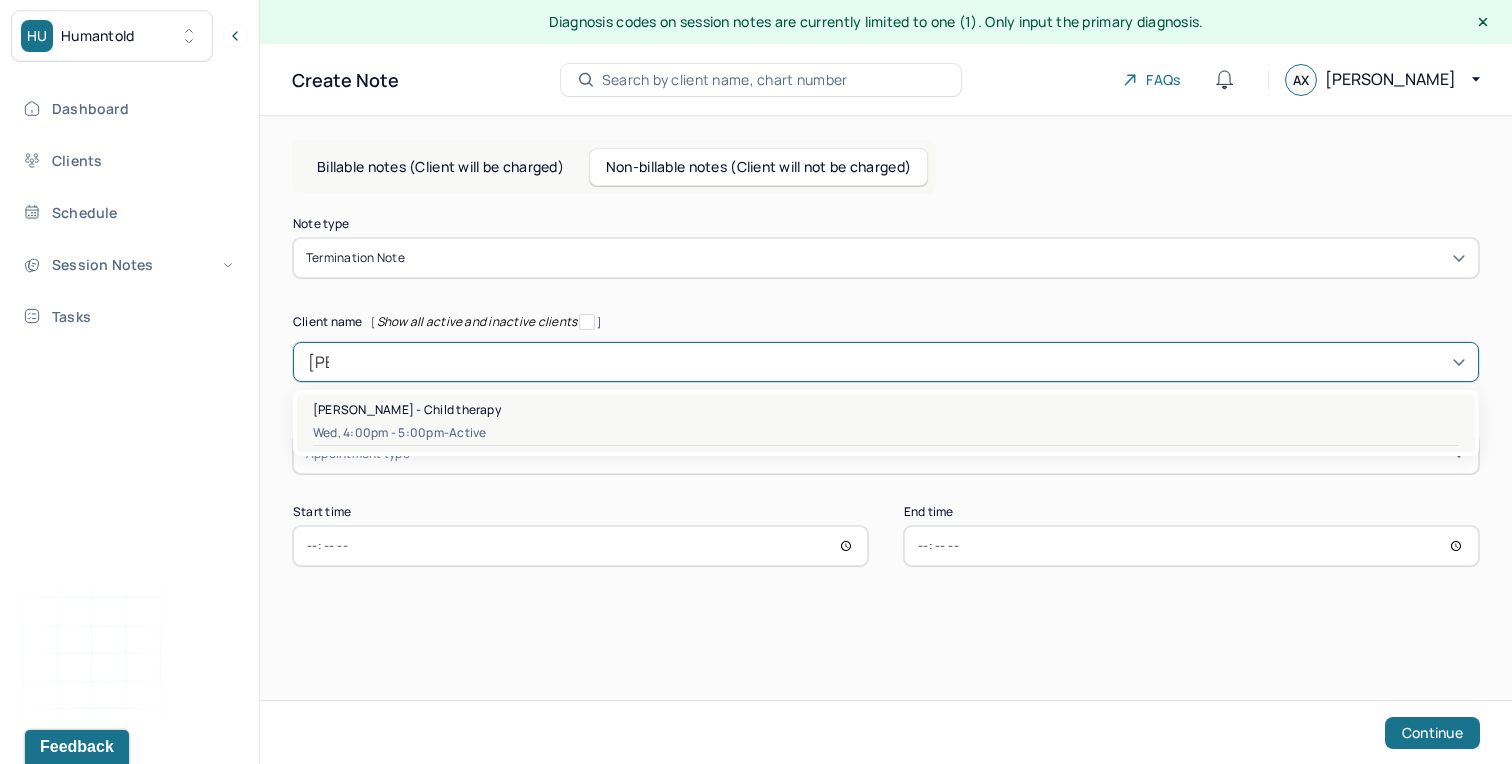 click on "[PERSON_NAME] - Child therapy" at bounding box center (886, 409) 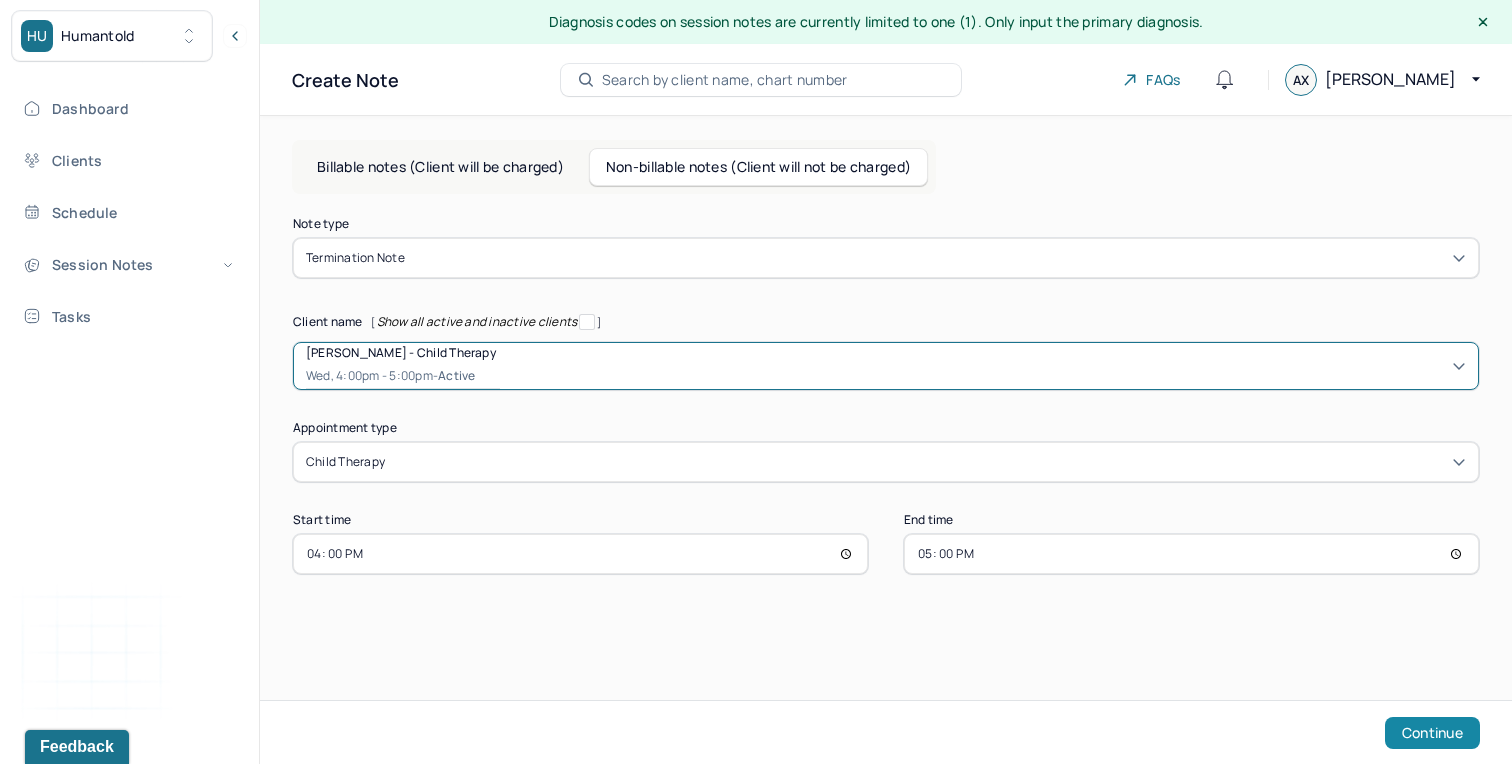 click on "Continue" at bounding box center (1432, 733) 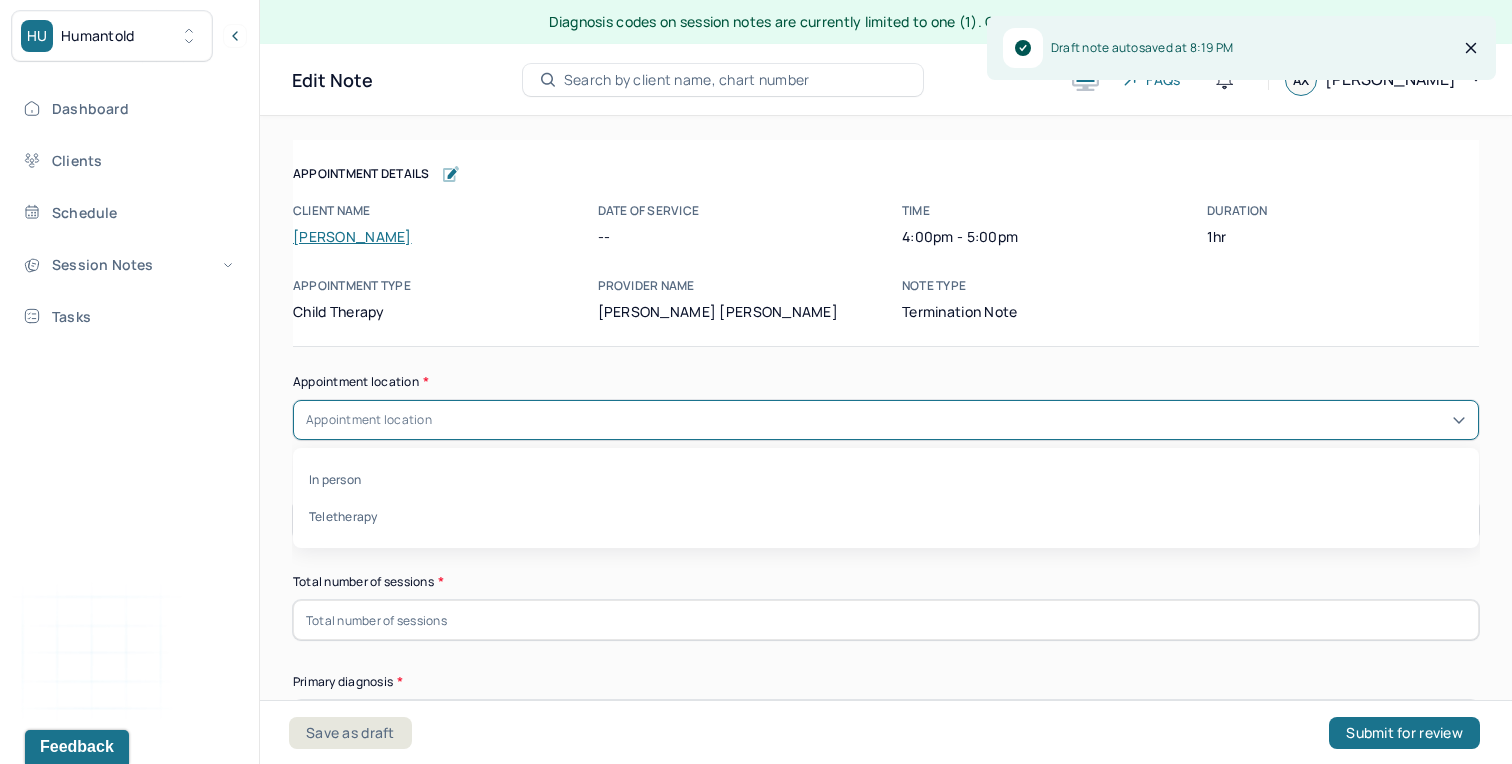 click on "Appointment location" at bounding box center (886, 420) 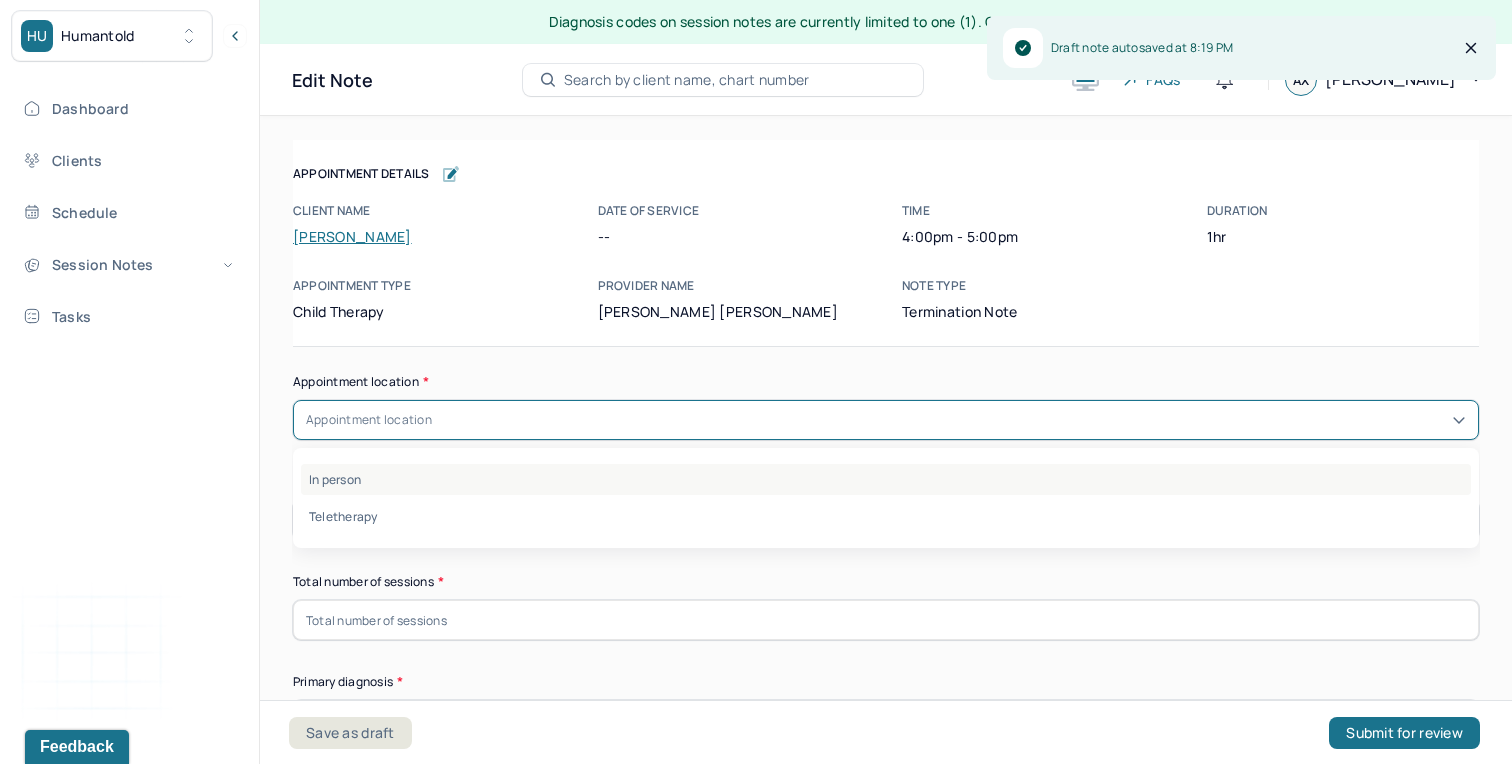 click on "In person" at bounding box center [886, 479] 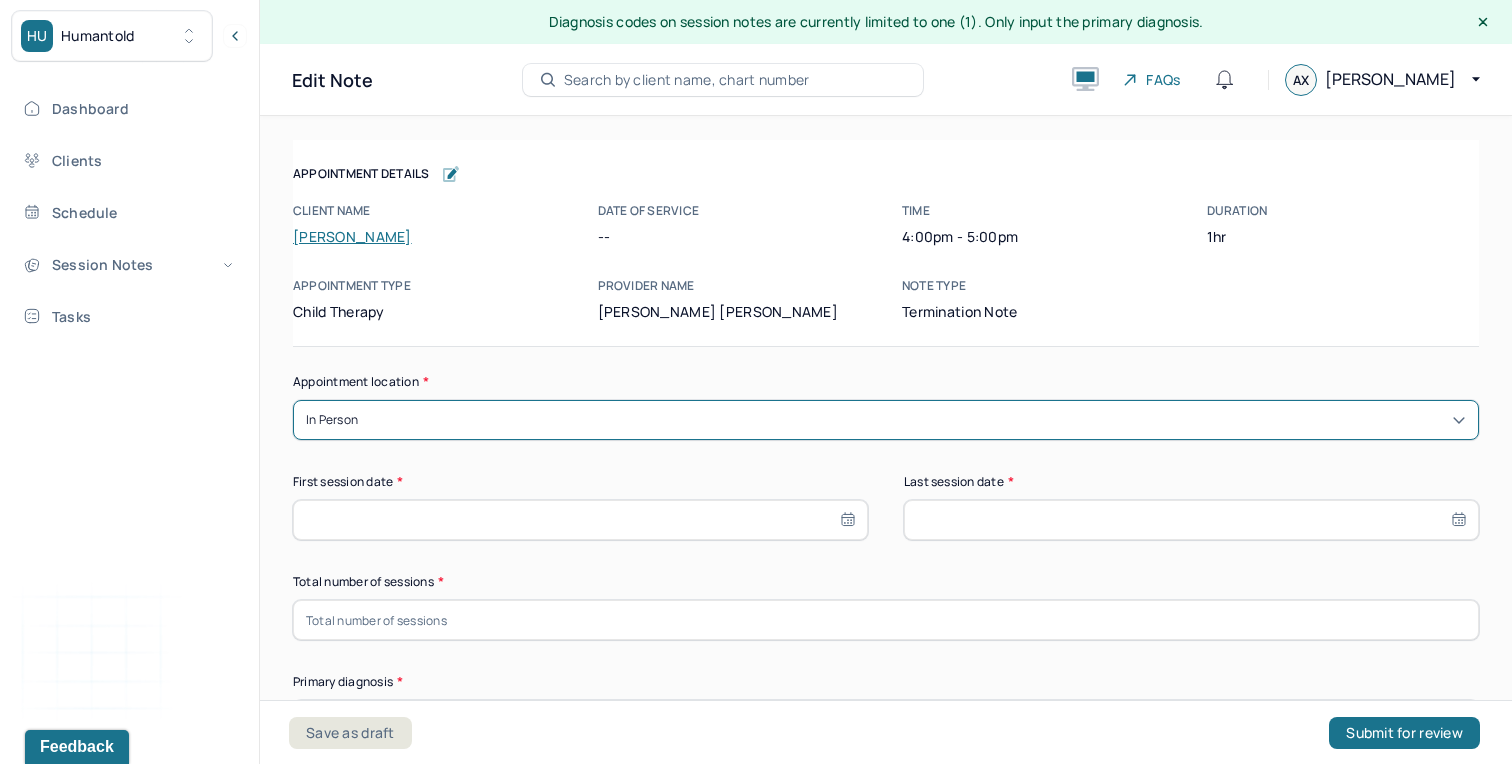 click on "First session date *" at bounding box center [580, 482] 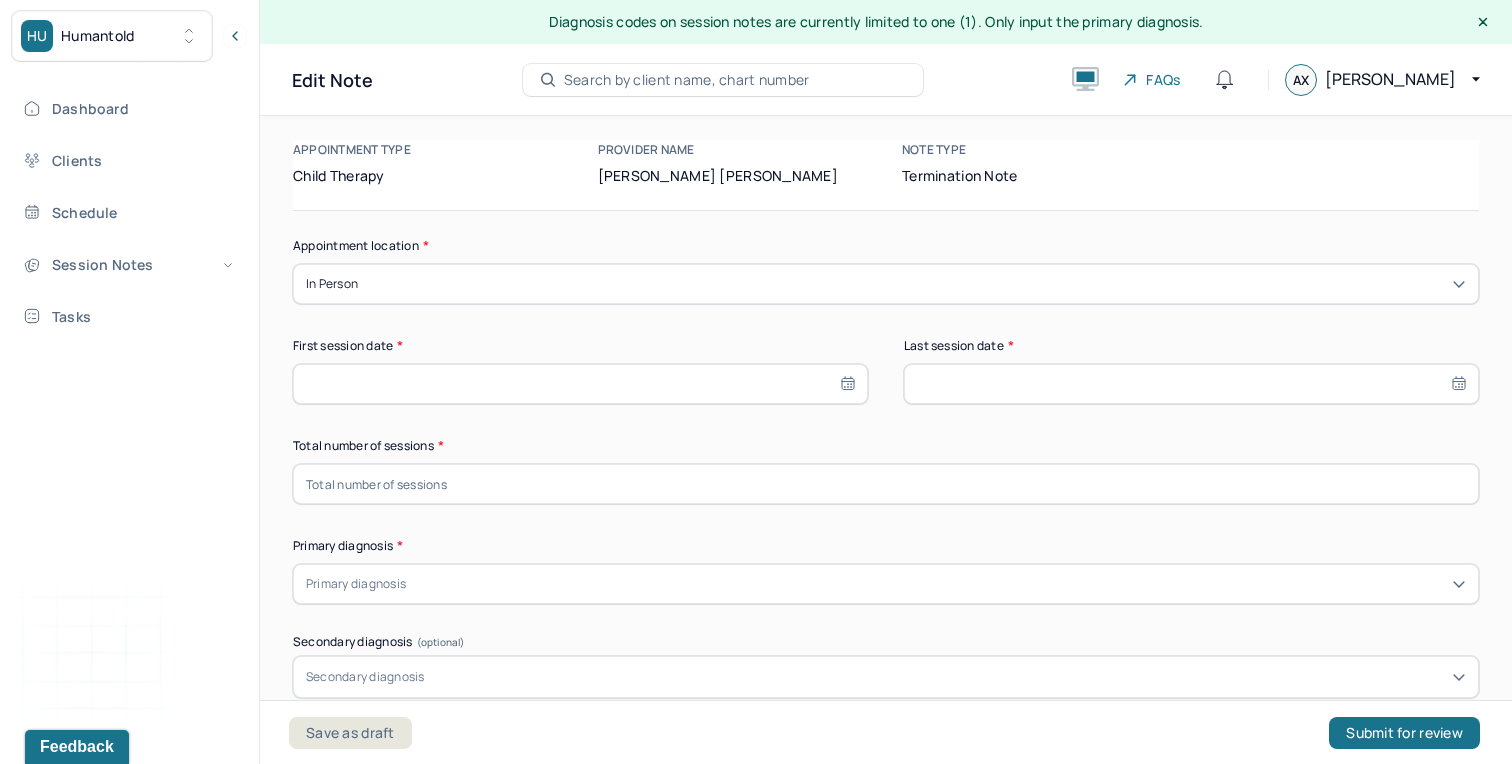 scroll, scrollTop: 176, scrollLeft: 0, axis: vertical 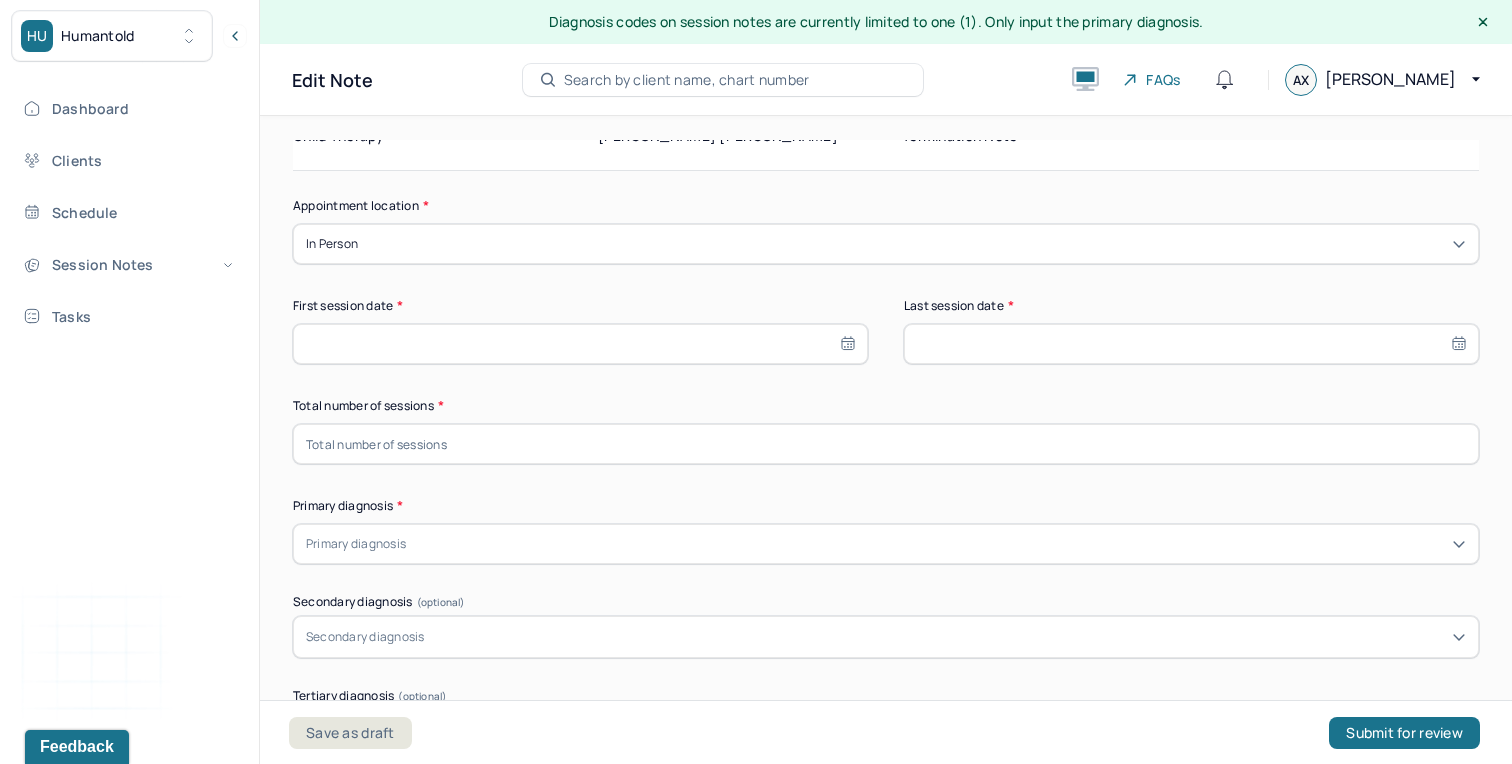 click at bounding box center (886, 444) 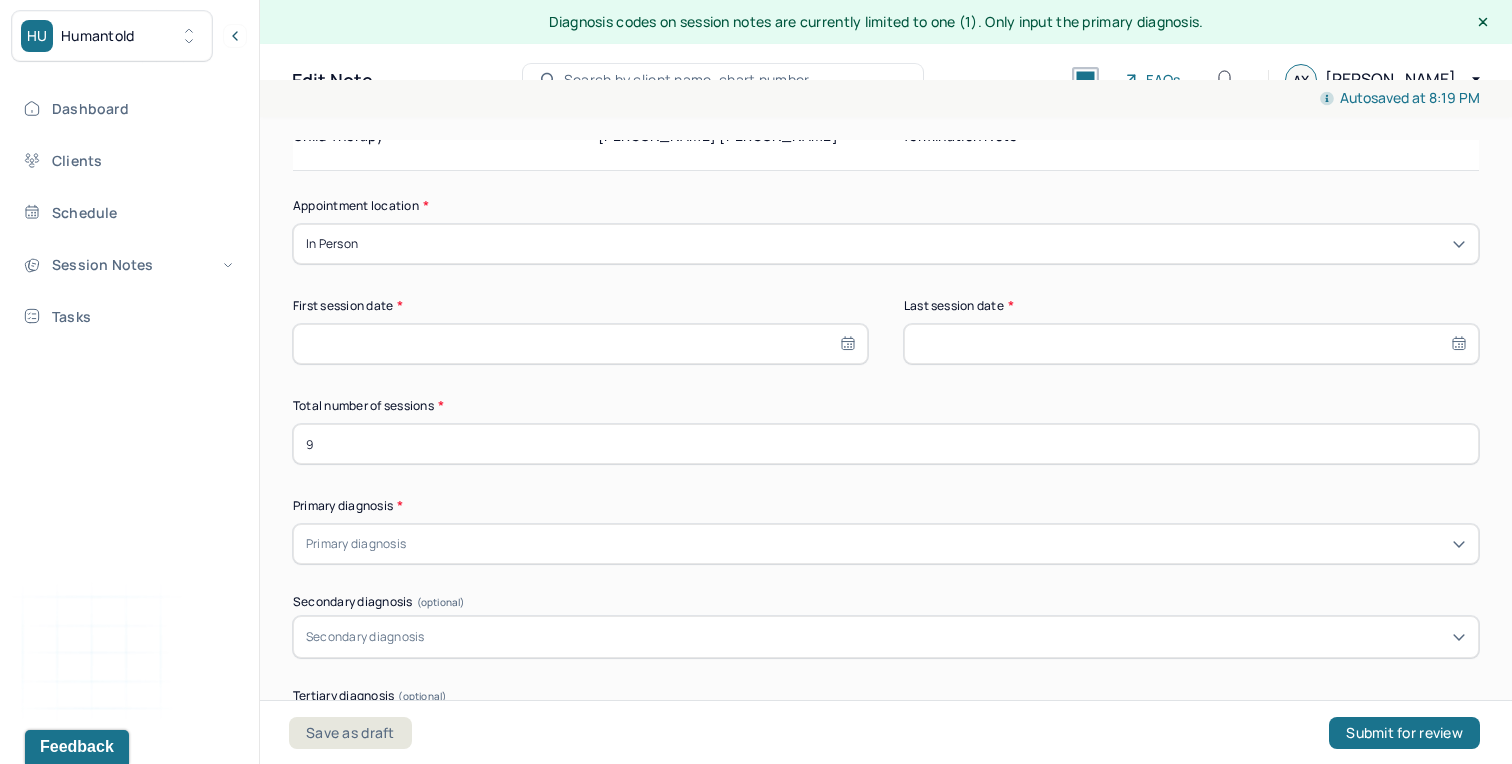 type on "9" 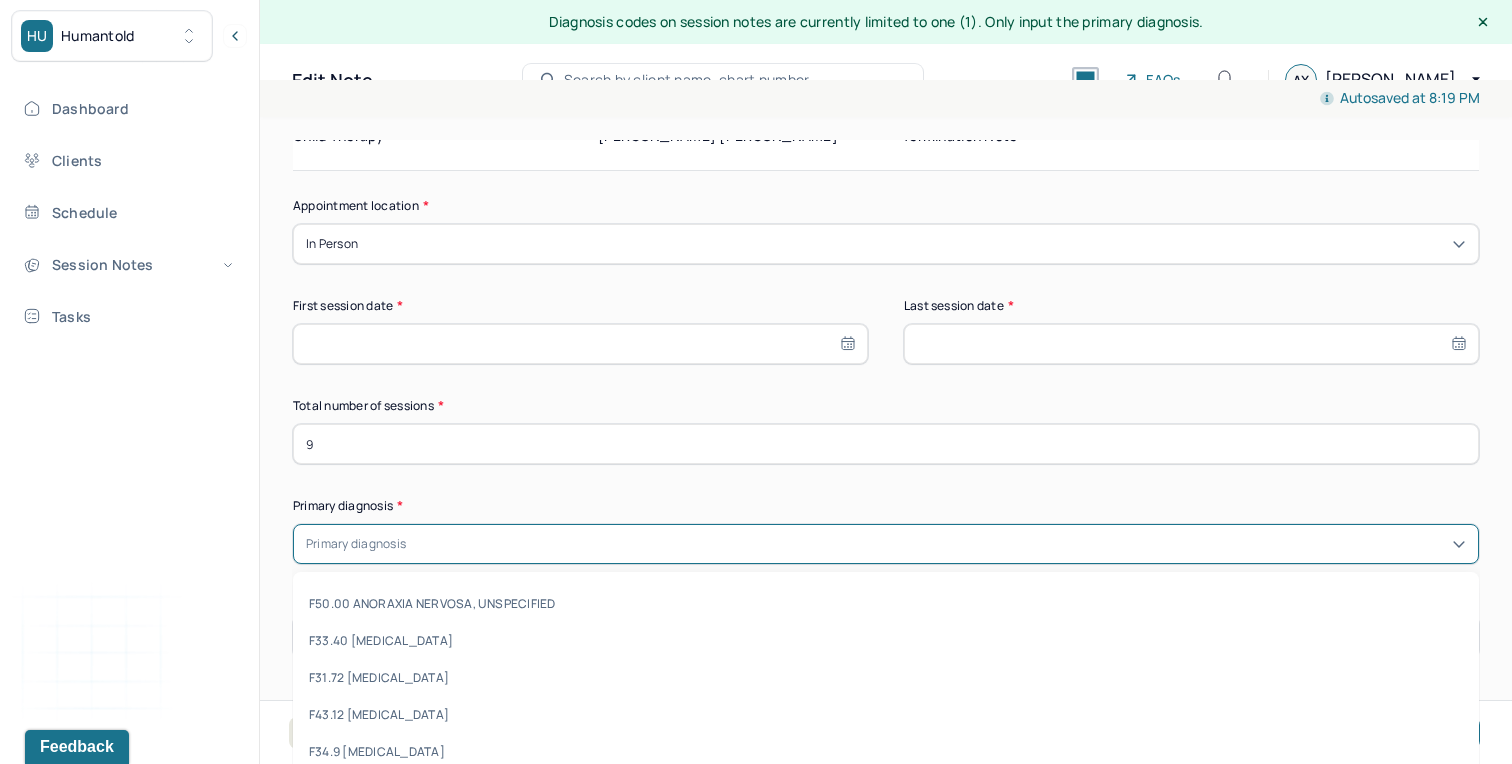 paste on "F43.22 [MEDICAL_DATA]" 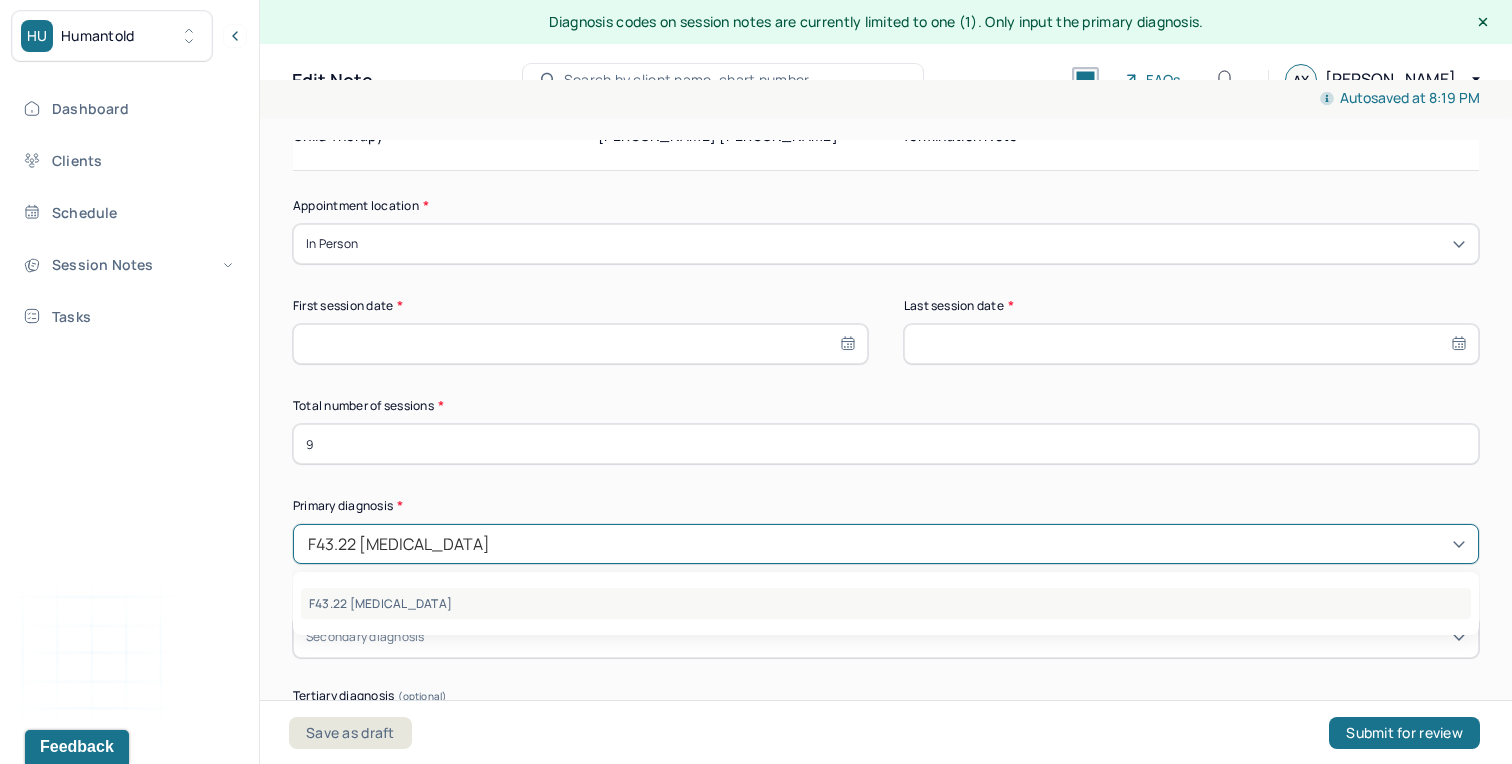 click on "F43.22 [MEDICAL_DATA]" at bounding box center (886, 603) 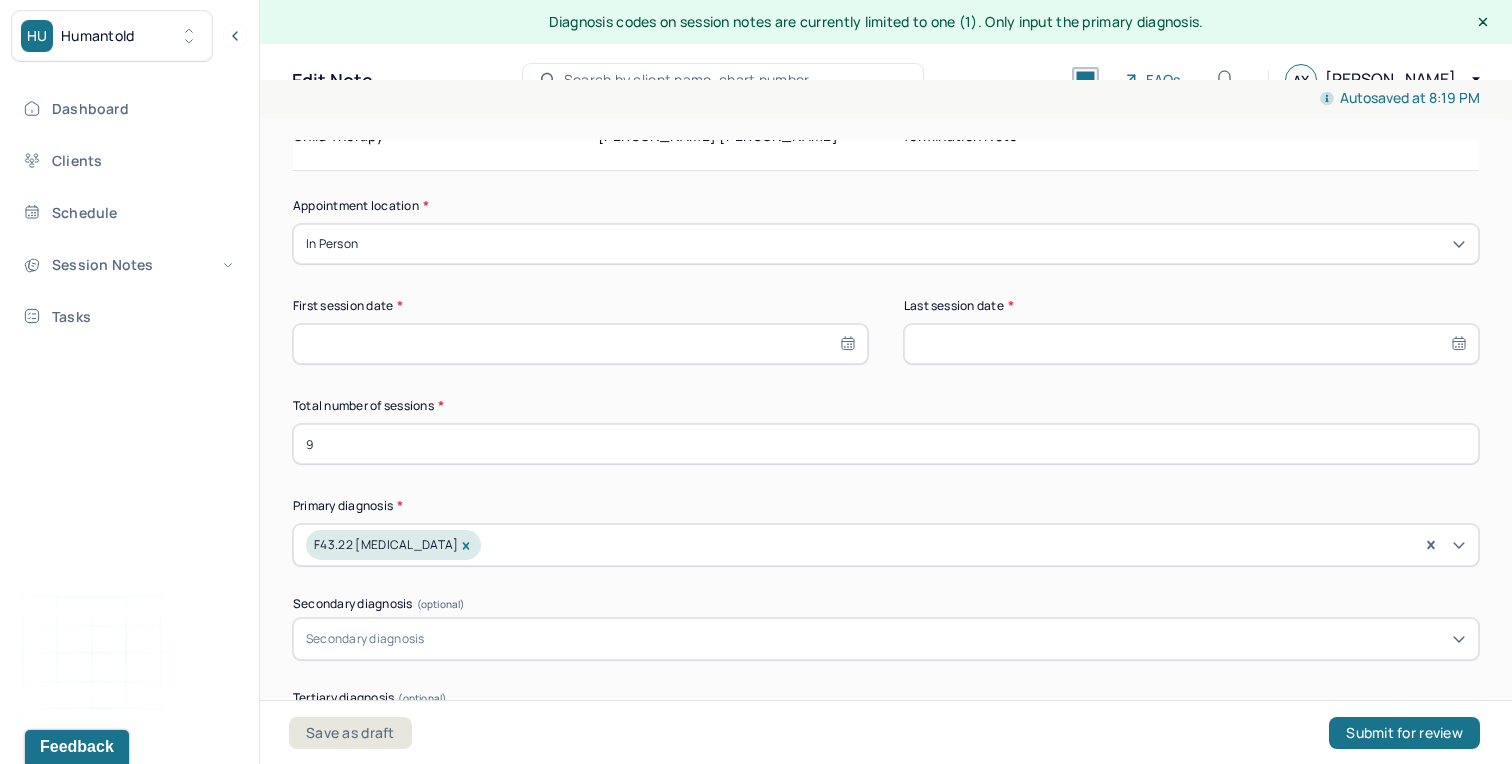 click on "Primary diagnosis *" at bounding box center (886, 506) 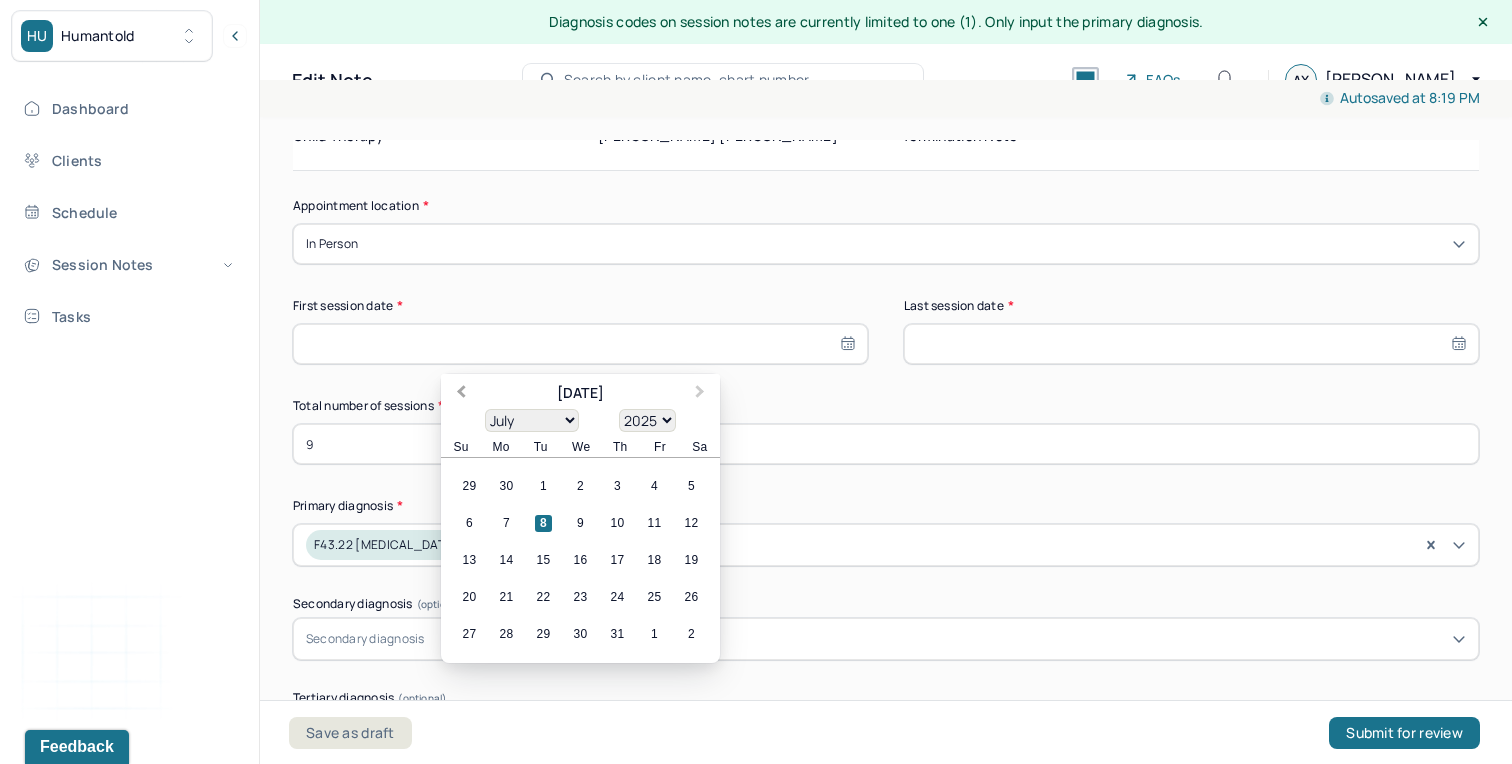 click on "Previous Month" at bounding box center (459, 395) 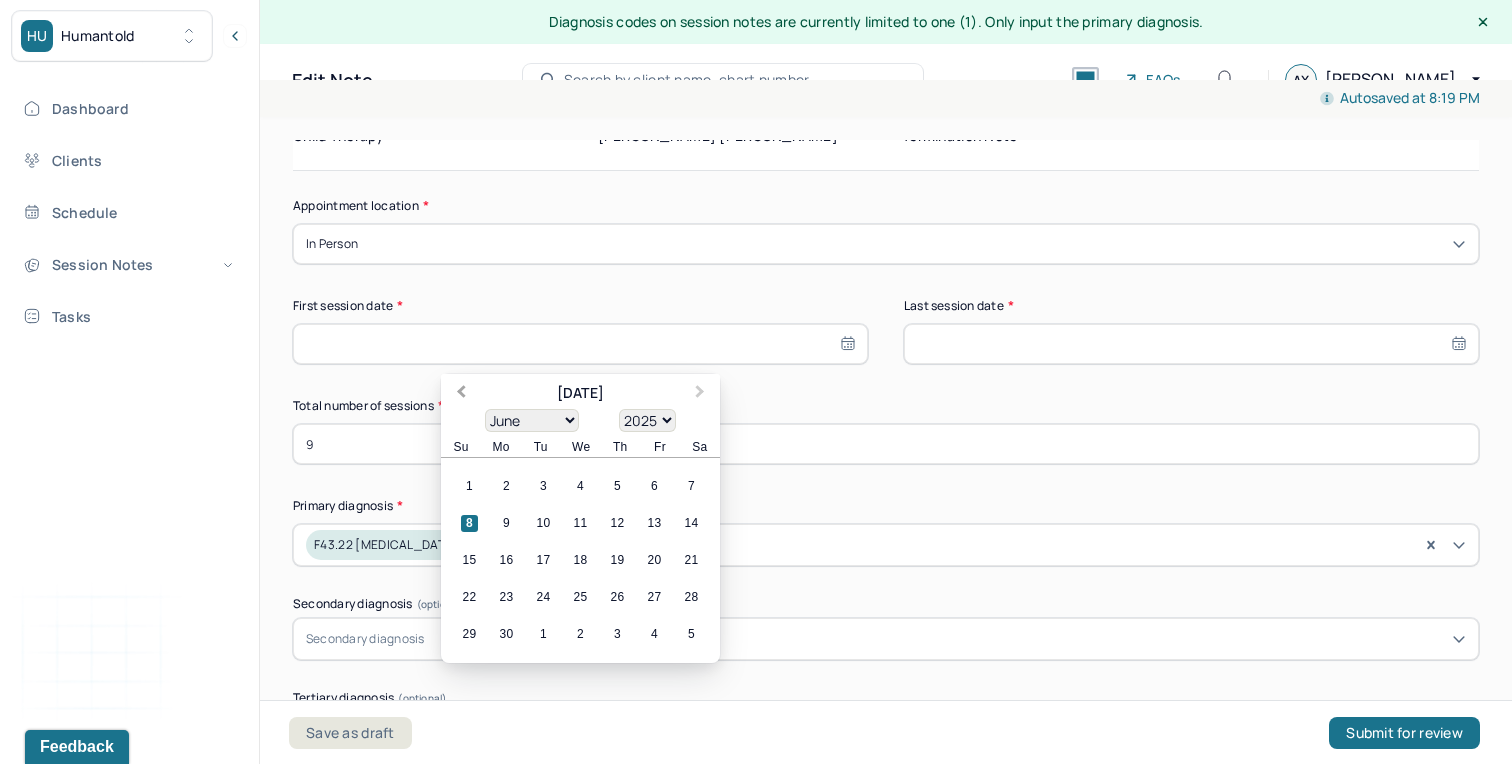 click on "Previous Month" at bounding box center [459, 395] 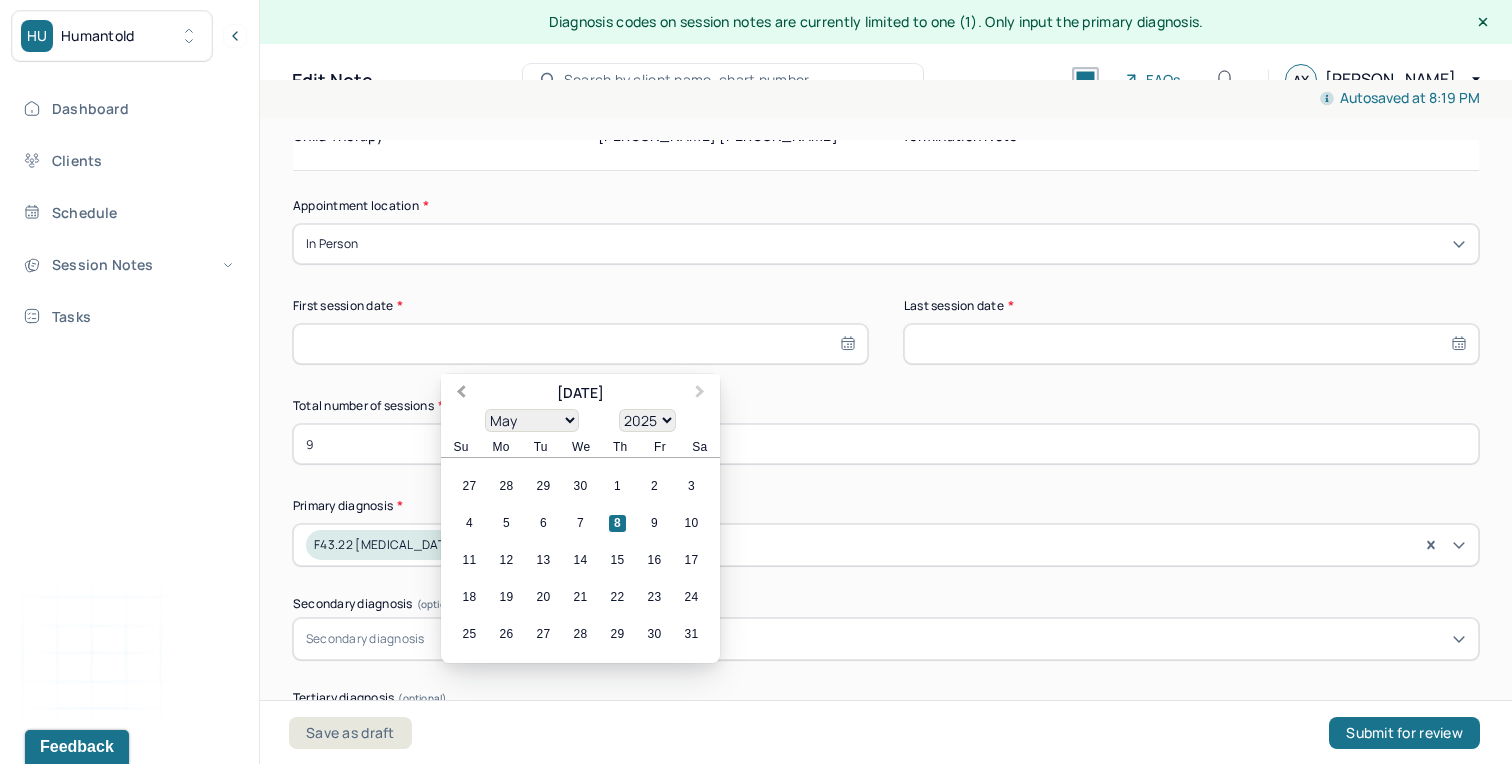 click on "Previous Month" at bounding box center (459, 395) 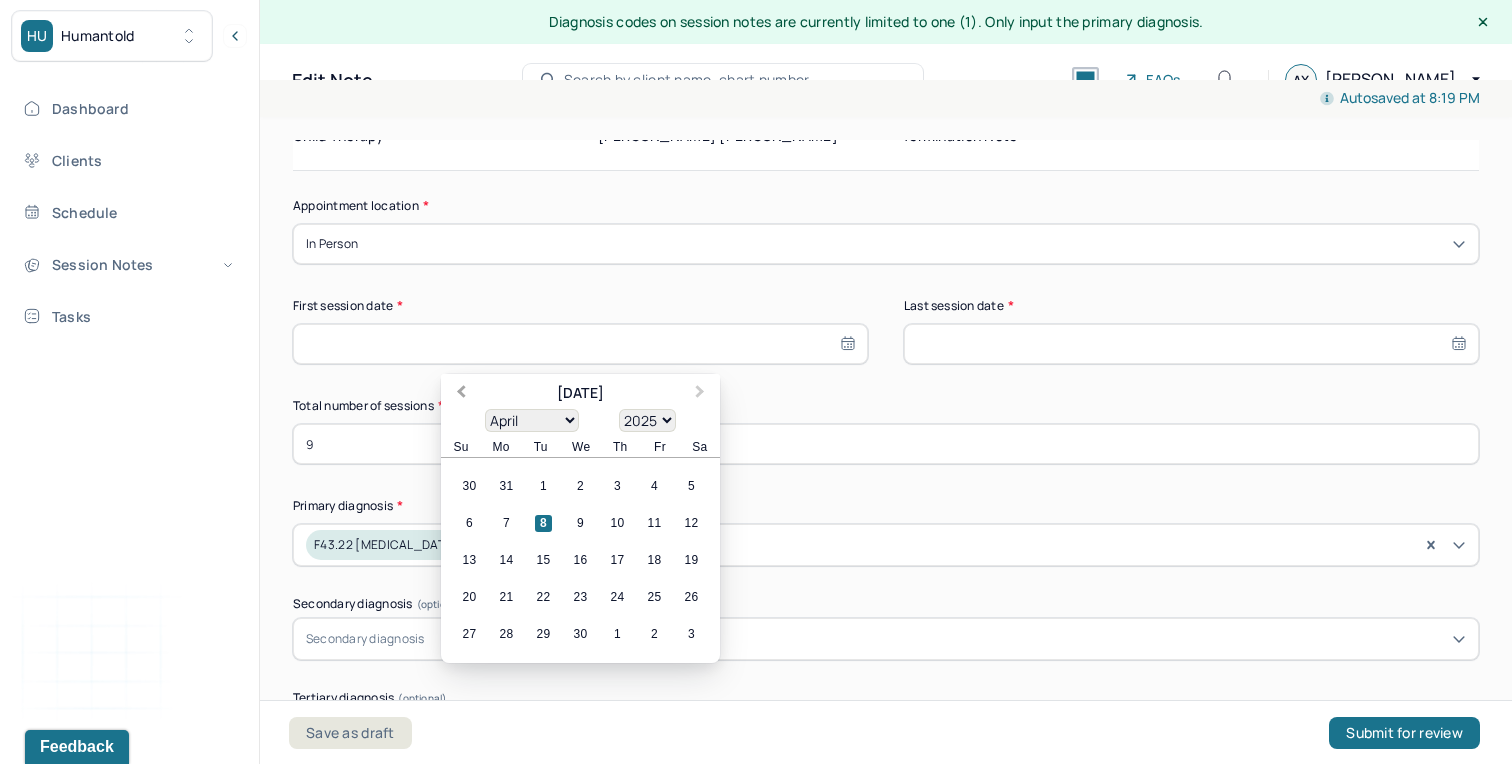 click on "Previous Month" at bounding box center [459, 395] 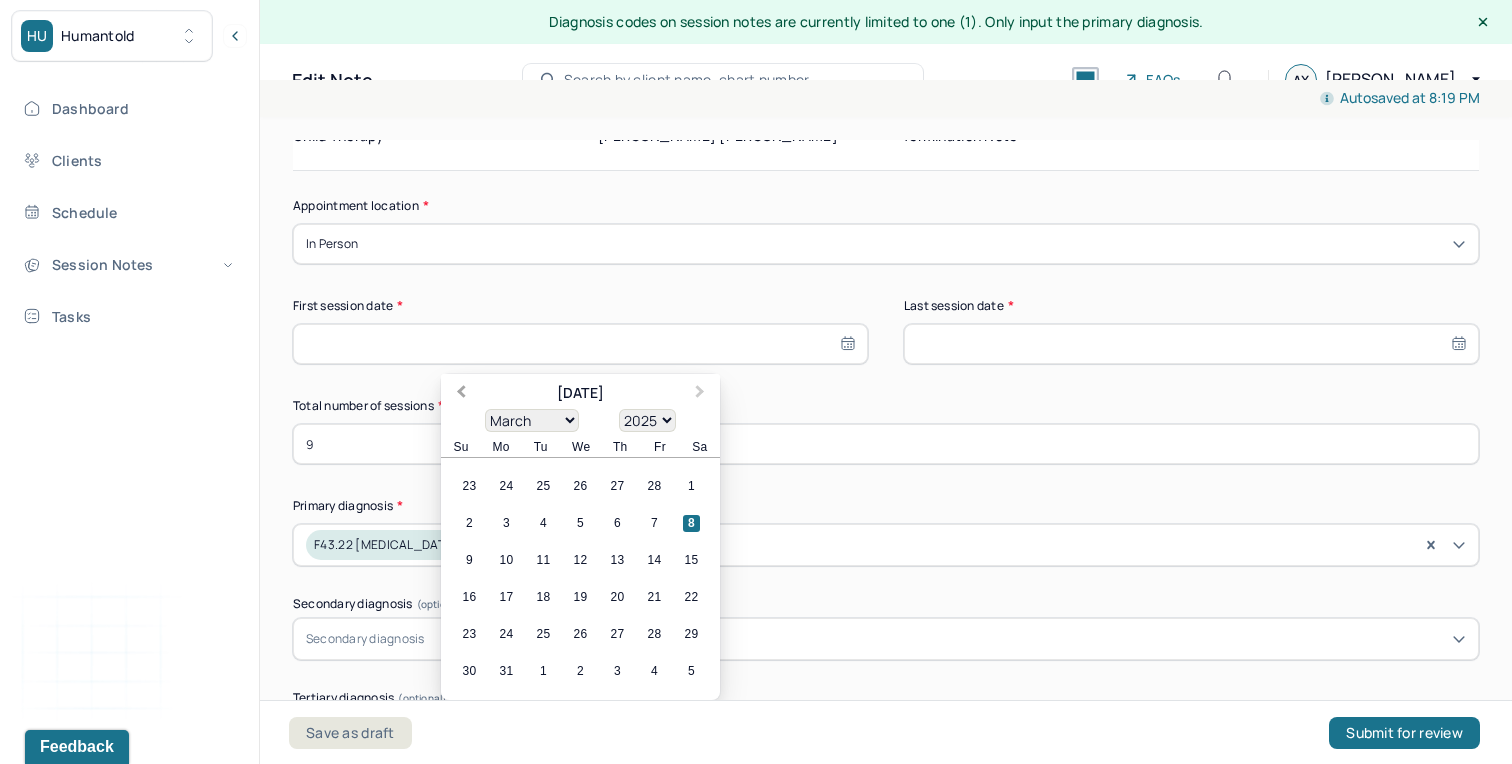 click on "Previous Month" at bounding box center [459, 395] 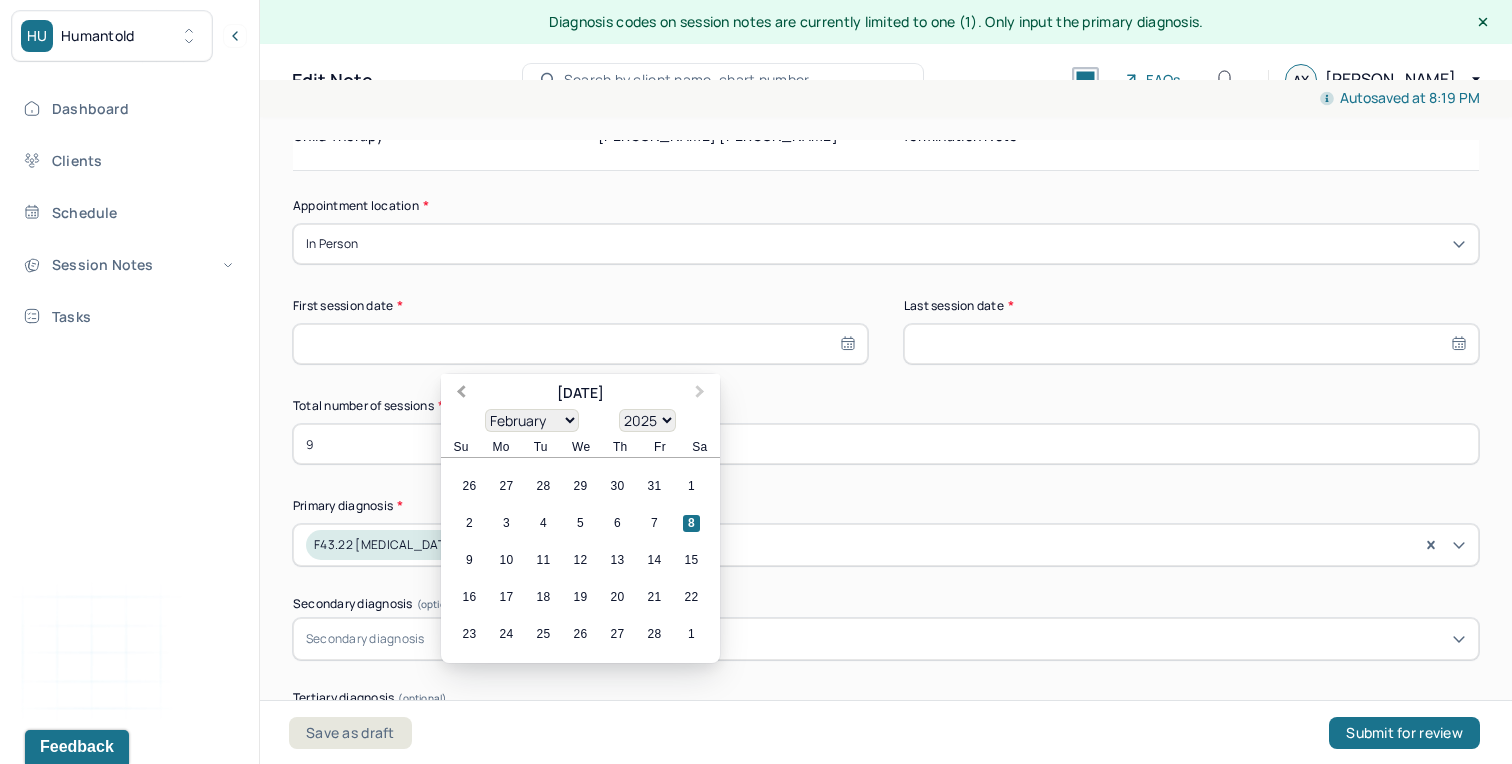 click on "Previous Month" at bounding box center (459, 395) 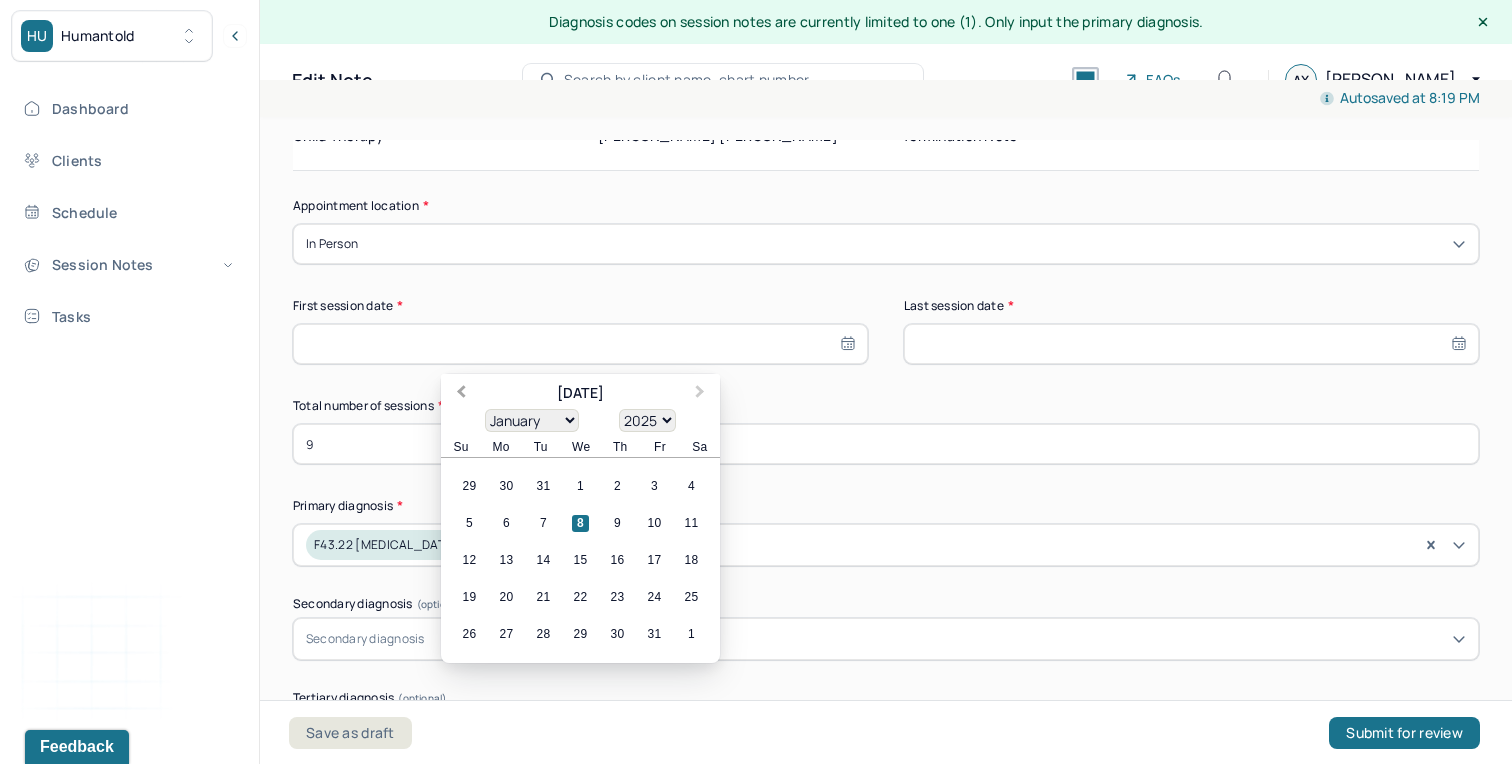 click on "Previous Month" at bounding box center (459, 395) 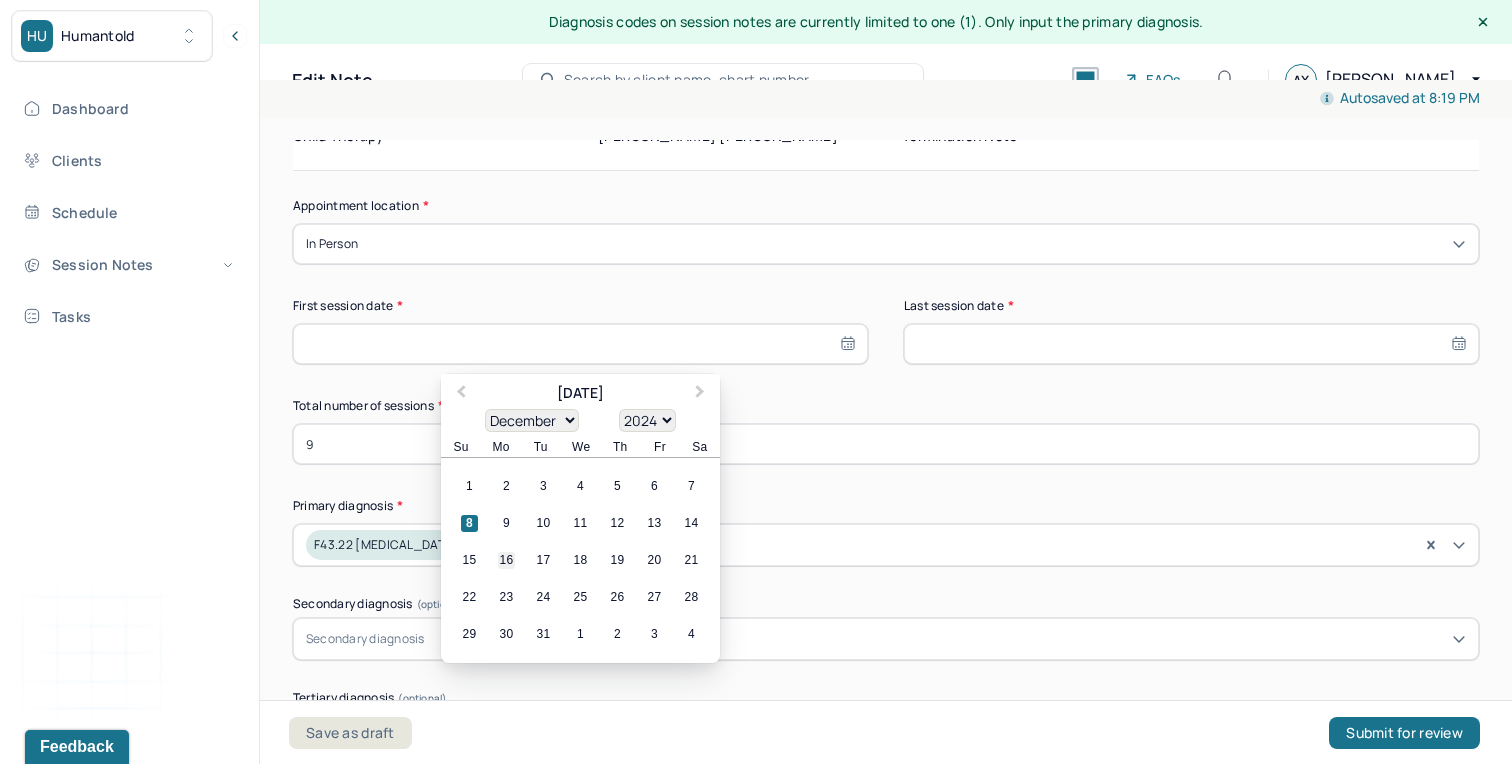 click on "16" at bounding box center (506, 560) 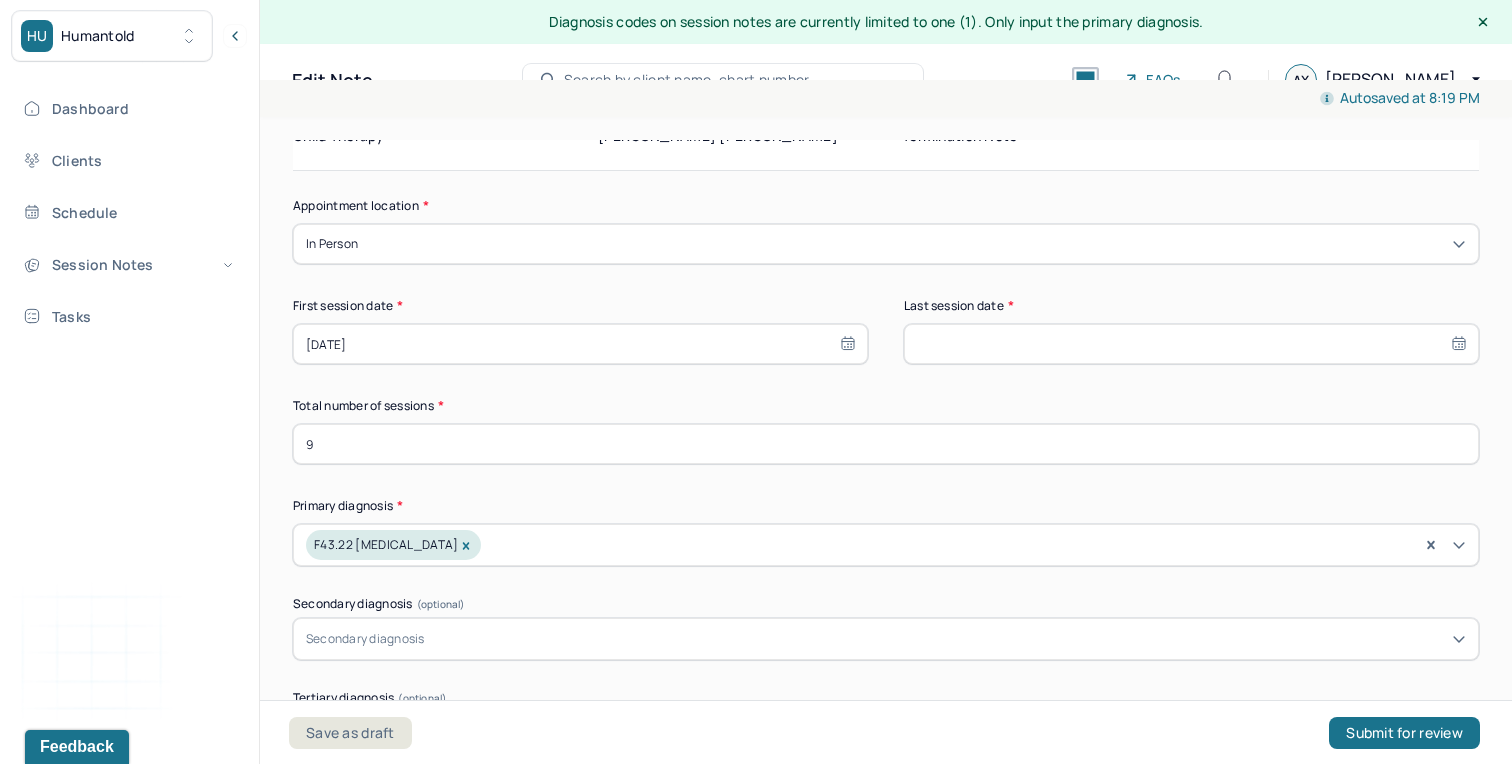 click on "Appointment location * In person First session date * [DATE] Last session date * Total number of sessions * 9 Primary diagnosis * F43.22 [MEDICAL_DATA] Secondary diagnosis (optional) Secondary diagnosis Tertiary diagnosis (optional) Tertiary diagnosis Presenting problems * Planned treatment and goals * Course of treatment * Patient final condition * Prognosis * Reason for termination * Discharge plan and follow-up * Date created * Sign note here Provider's Initials *   Save as draft     Submit for review" at bounding box center (886, 1172) 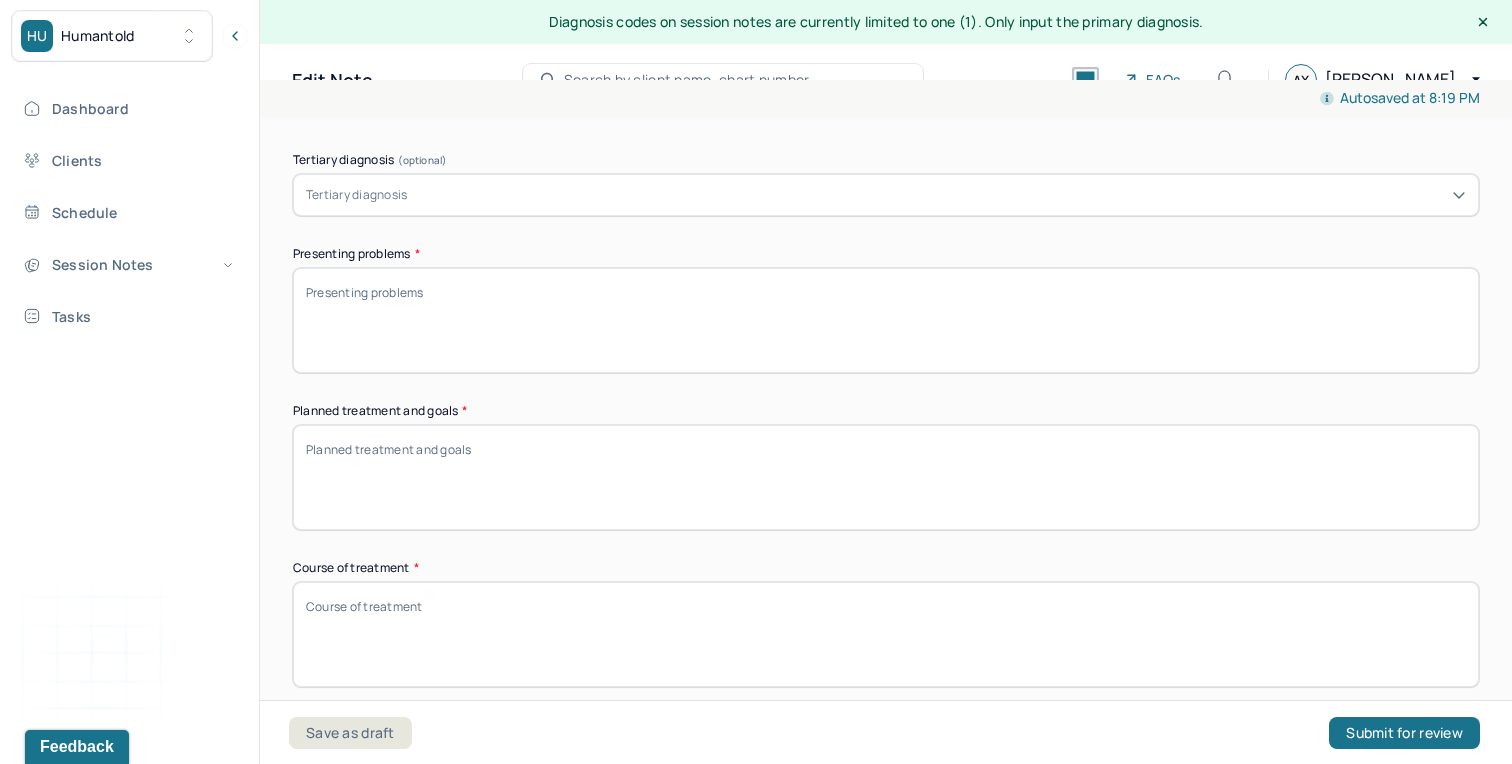 scroll, scrollTop: 747, scrollLeft: 0, axis: vertical 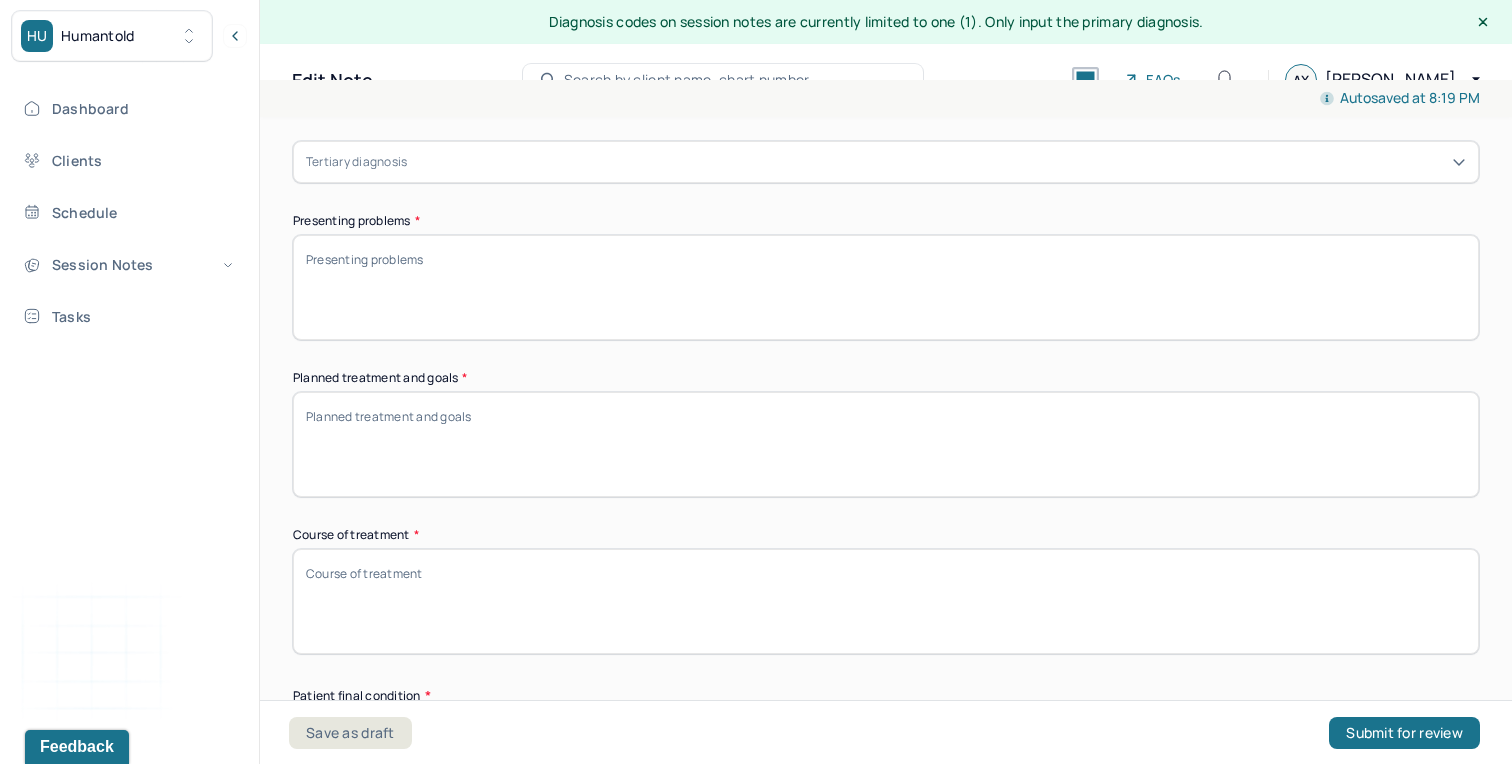 click on "Presenting problems *" at bounding box center (886, 287) 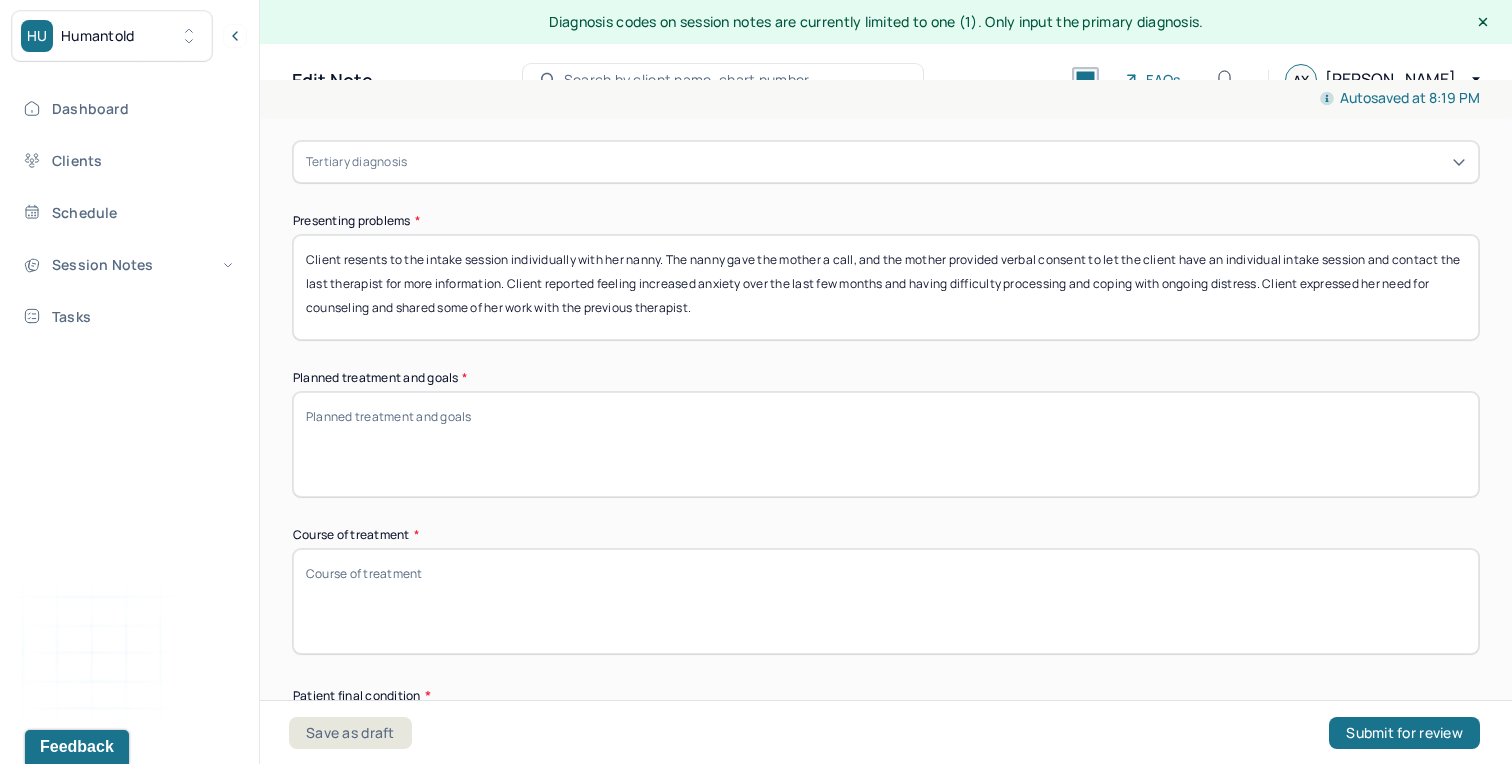 drag, startPoint x: 532, startPoint y: 278, endPoint x: 304, endPoint y: 249, distance: 229.8369 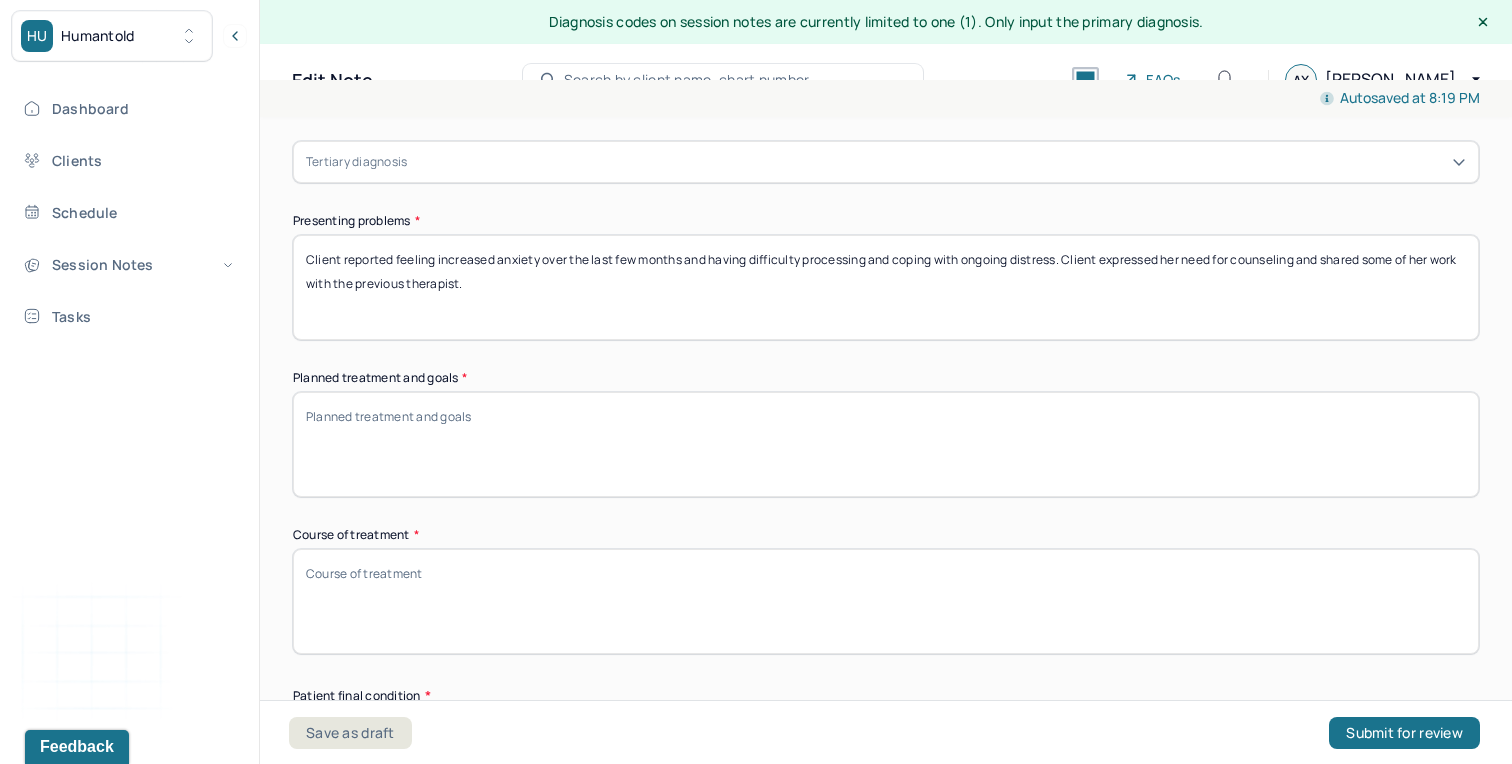 click on "Client resents to the intake session individually with her nanny. The nanny gave the mother a call, and the mother provided verbal consent to let the client have an individual intake session and contact the last therapist for more information. Client reported feeling increased anxiety over the last few months and having difficulty processing and coping with ongoing distress. Client expressed her need for counseling and shared some of her work with the previous therapist." at bounding box center [886, 287] 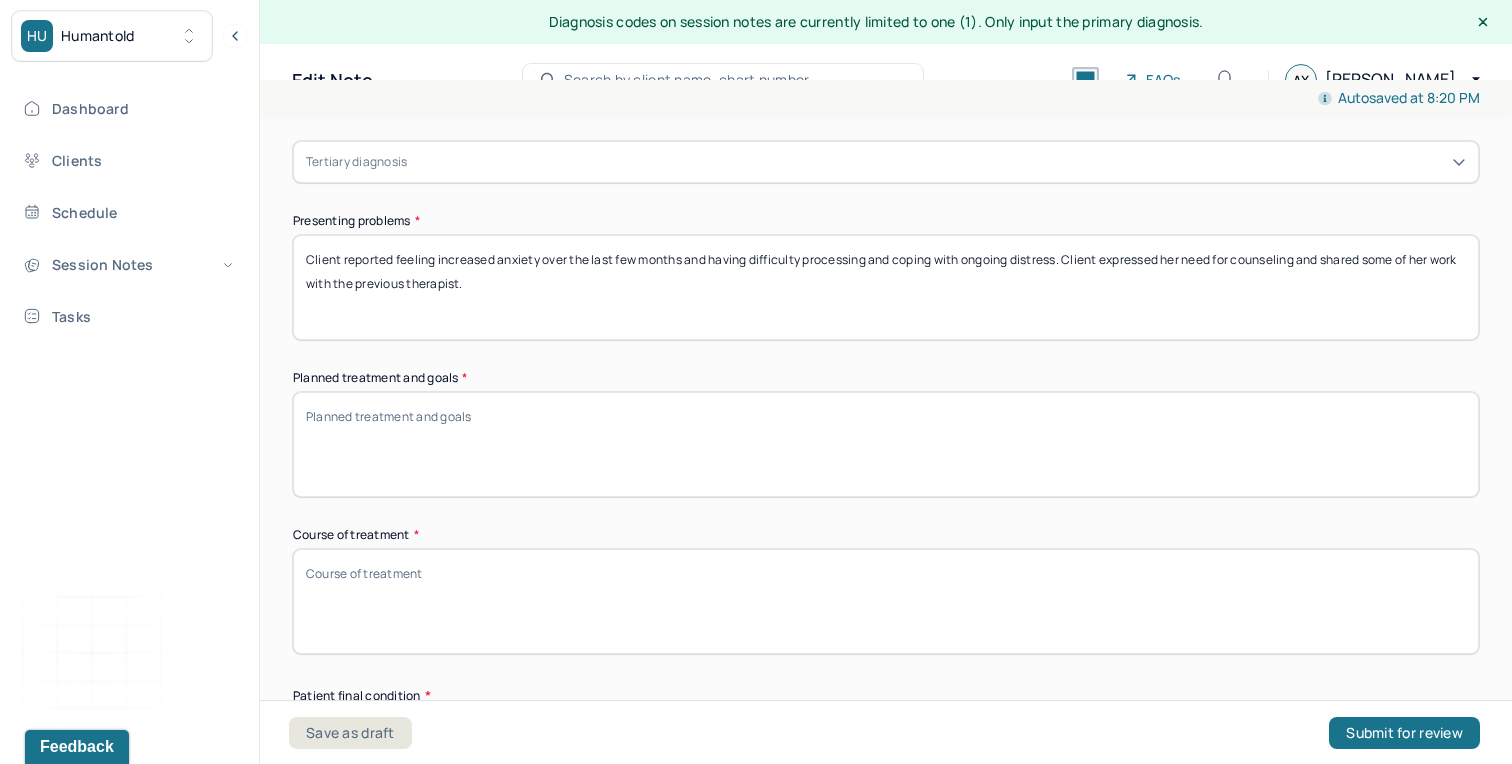 type on "Client reported feeling increased anxiety over the last few months and having difficulty processing and coping with ongoing distress. Client expressed her need for counseling and shared some of her work with the previous therapist." 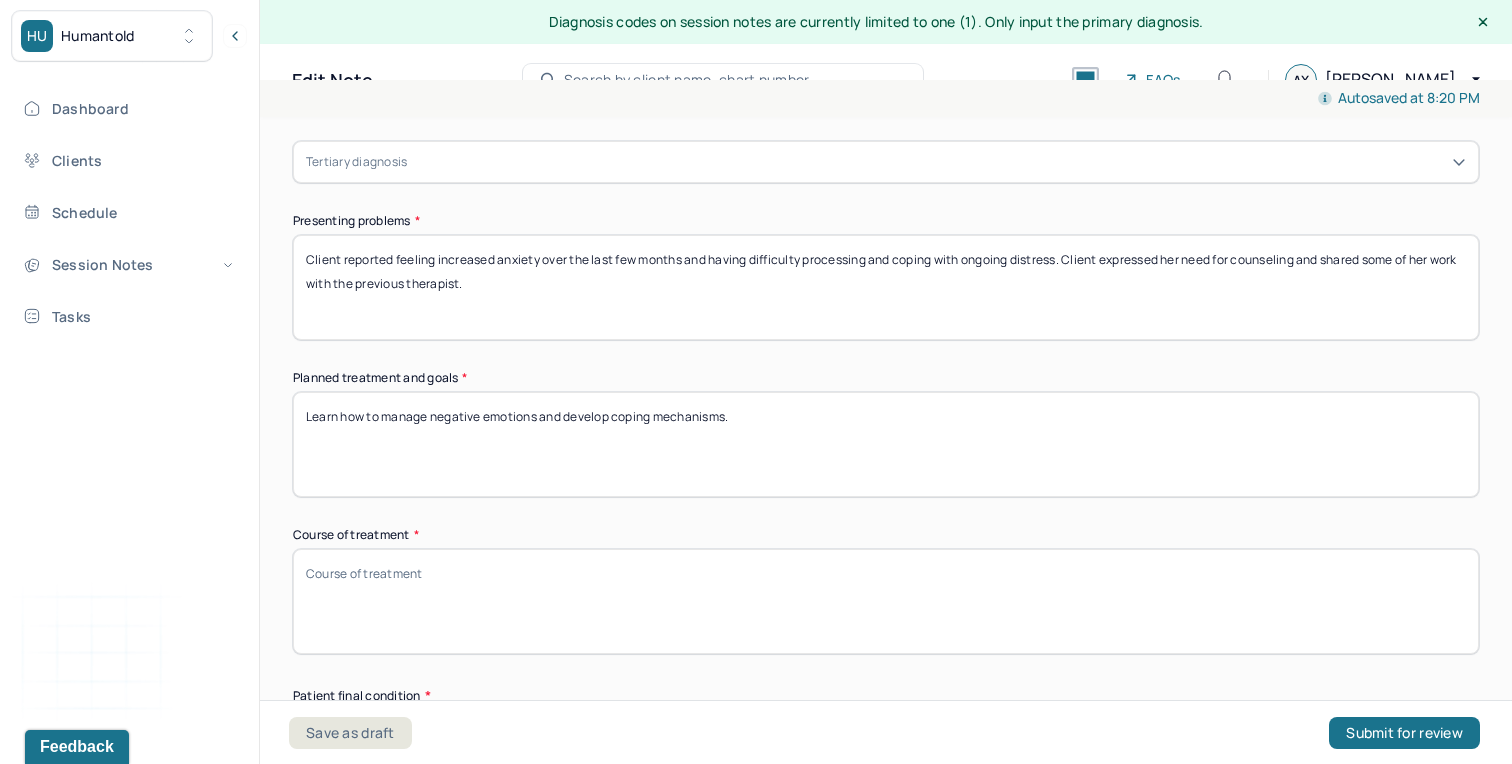 drag, startPoint x: 309, startPoint y: 414, endPoint x: 287, endPoint y: 414, distance: 22 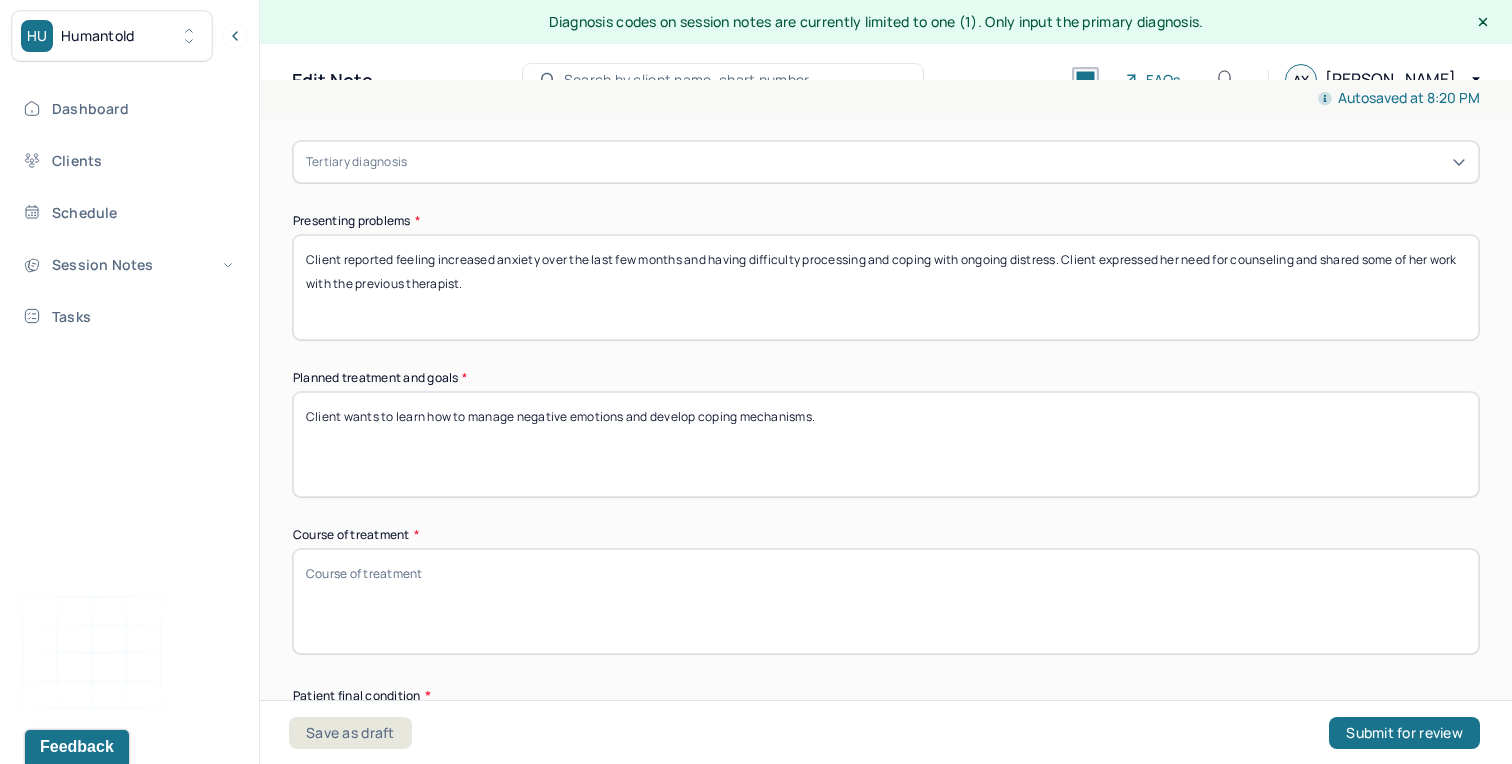 click on "Client wants to learn how to manage negative emotions and develop coping mechanisms." at bounding box center (886, 444) 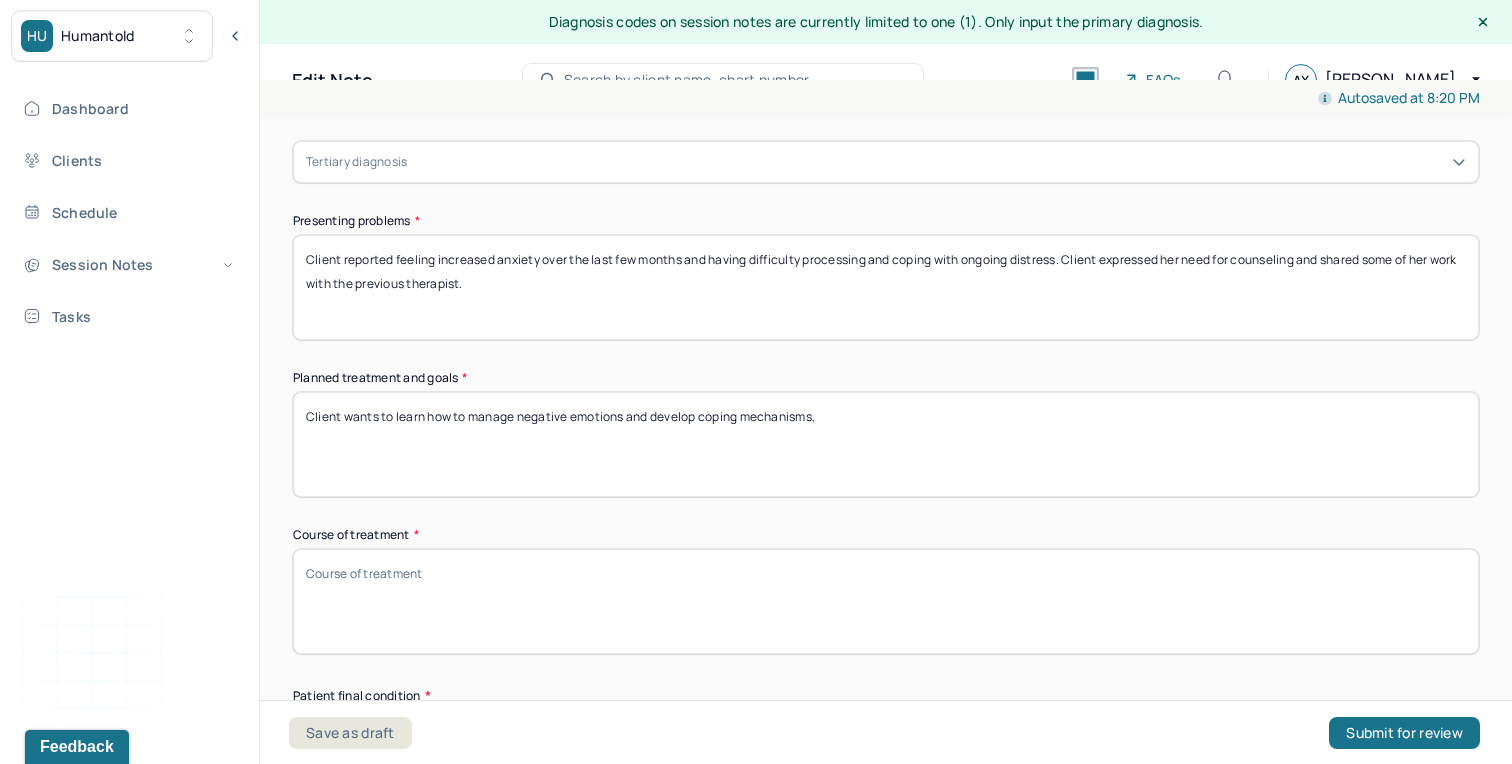 paste on "Explore anxiety symptoms and triggers to gain understanding of her anxiety." 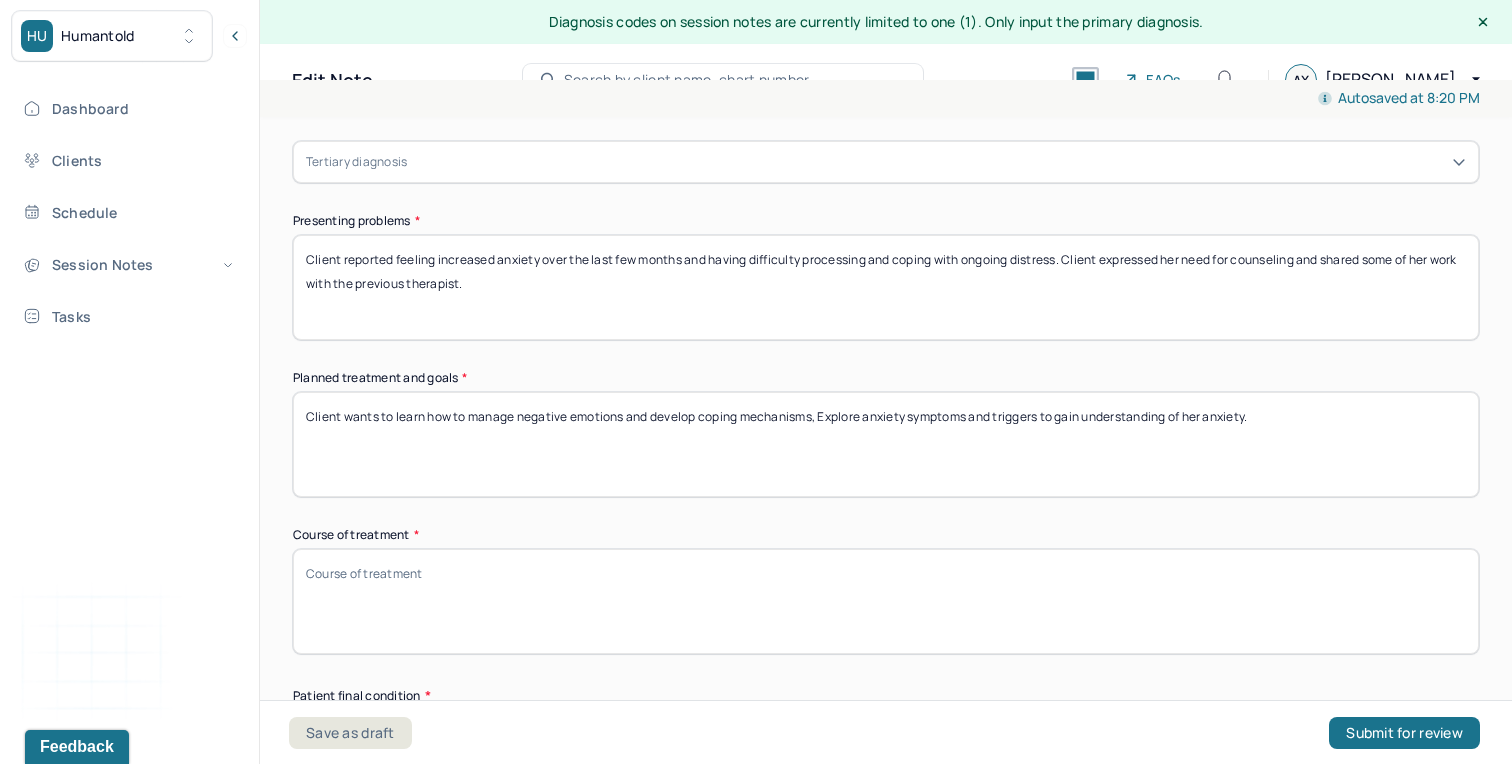 click on "Client wants to learn how to manage negative emotions and develop coping mechanisms," at bounding box center [886, 444] 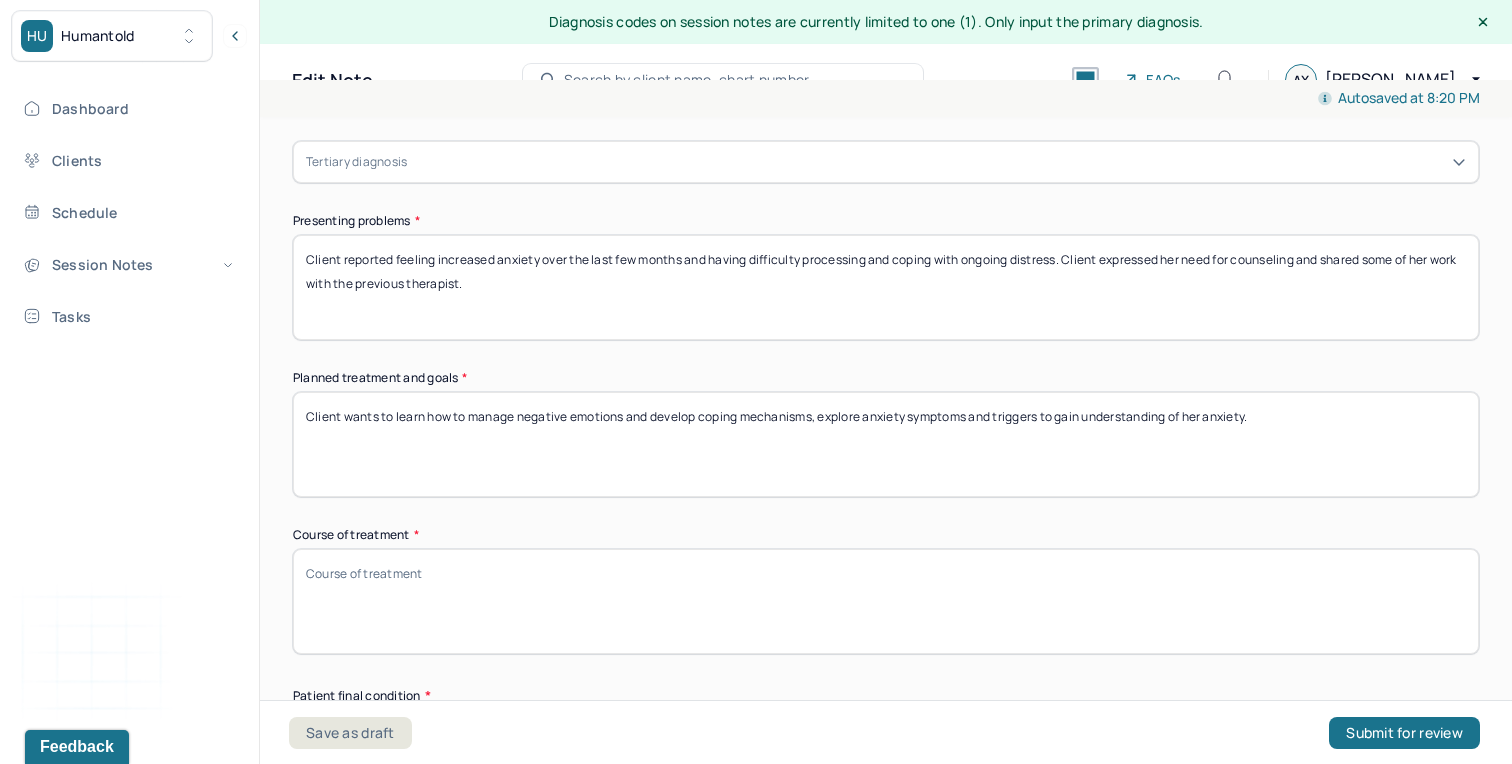 click on "Client wants to learn how to manage negative emotions and develop coping mechanisms," at bounding box center [886, 444] 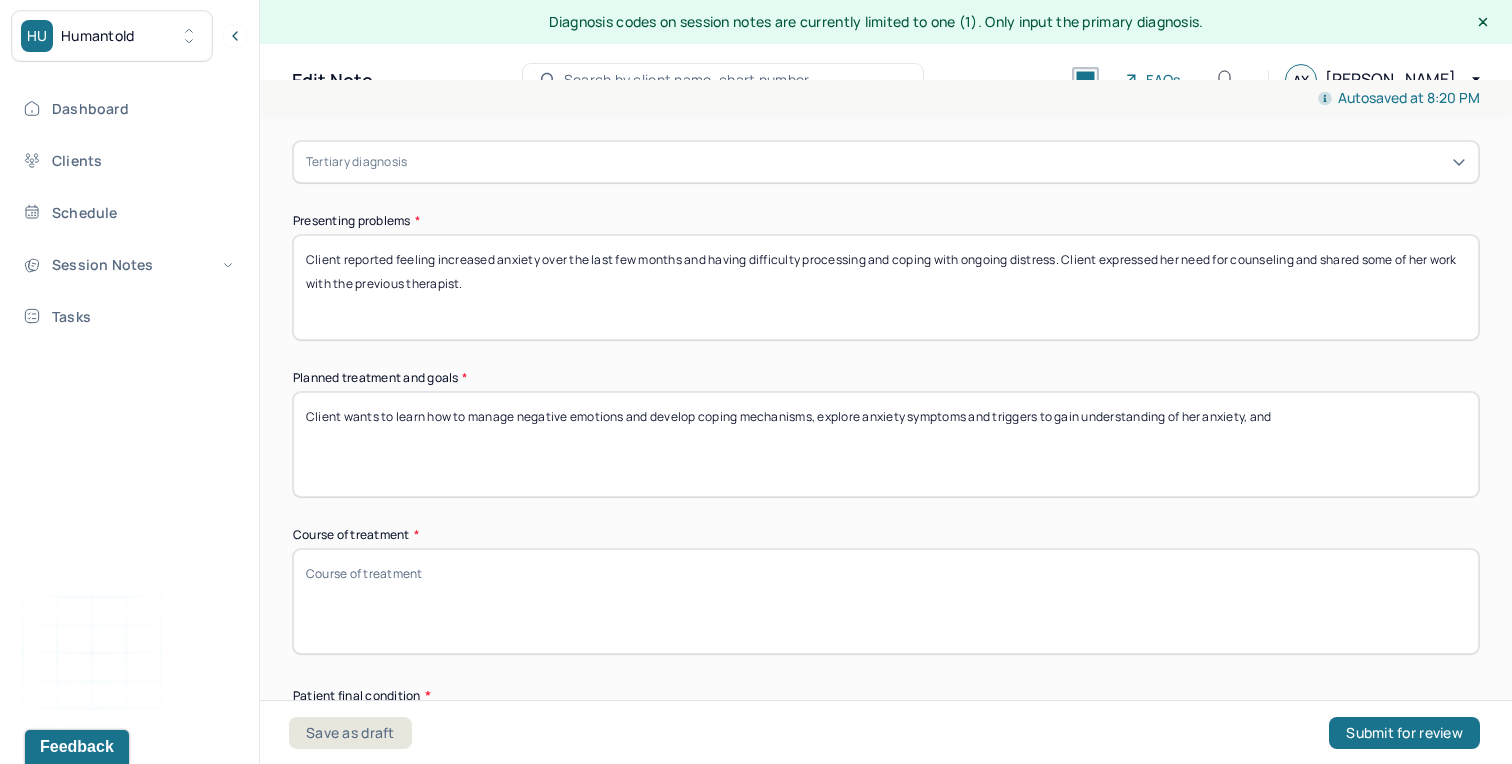 paste on "Explore strategies to express her feelings and thoughts in words without worrying judgement." 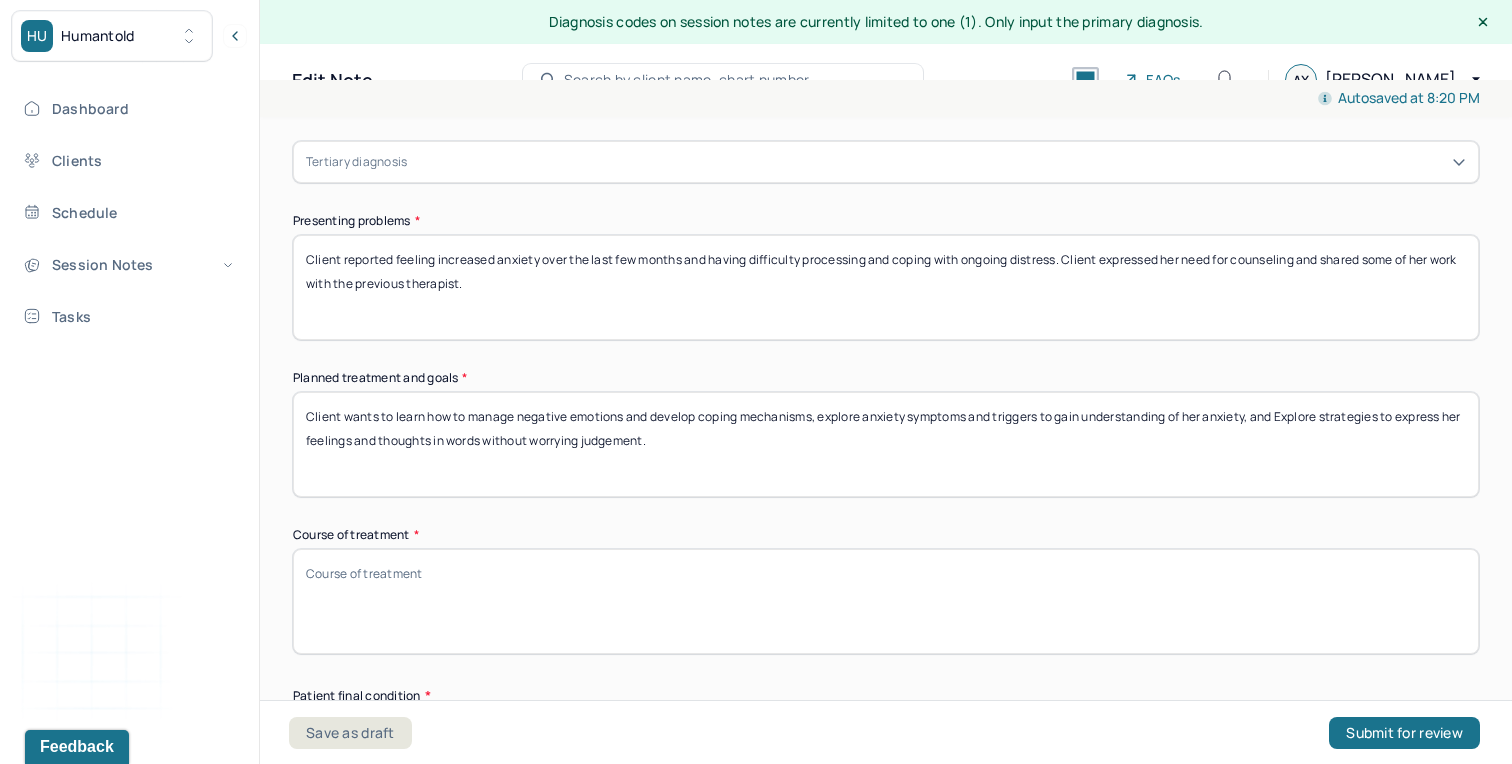 click on "Client wants to learn how to manage negative emotions and develop coping mechanisms, explore anxiety symptoms and triggers to gain understanding of her anxiety, and" at bounding box center [886, 444] 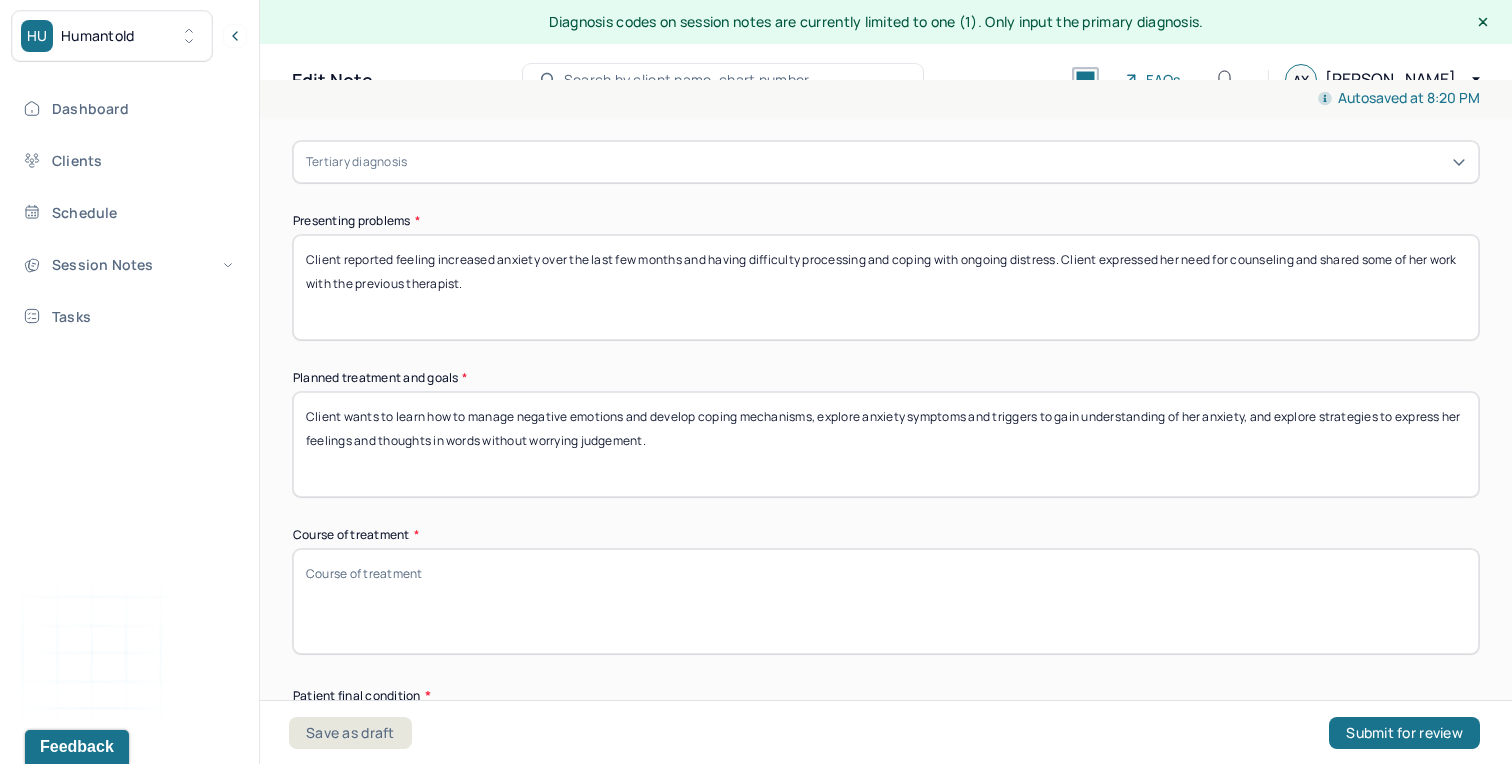 click on "Client wants to learn how to manage negative emotions and develop coping mechanisms, explore anxiety symptoms and triggers to gain understanding of her anxiety, and" at bounding box center (886, 444) 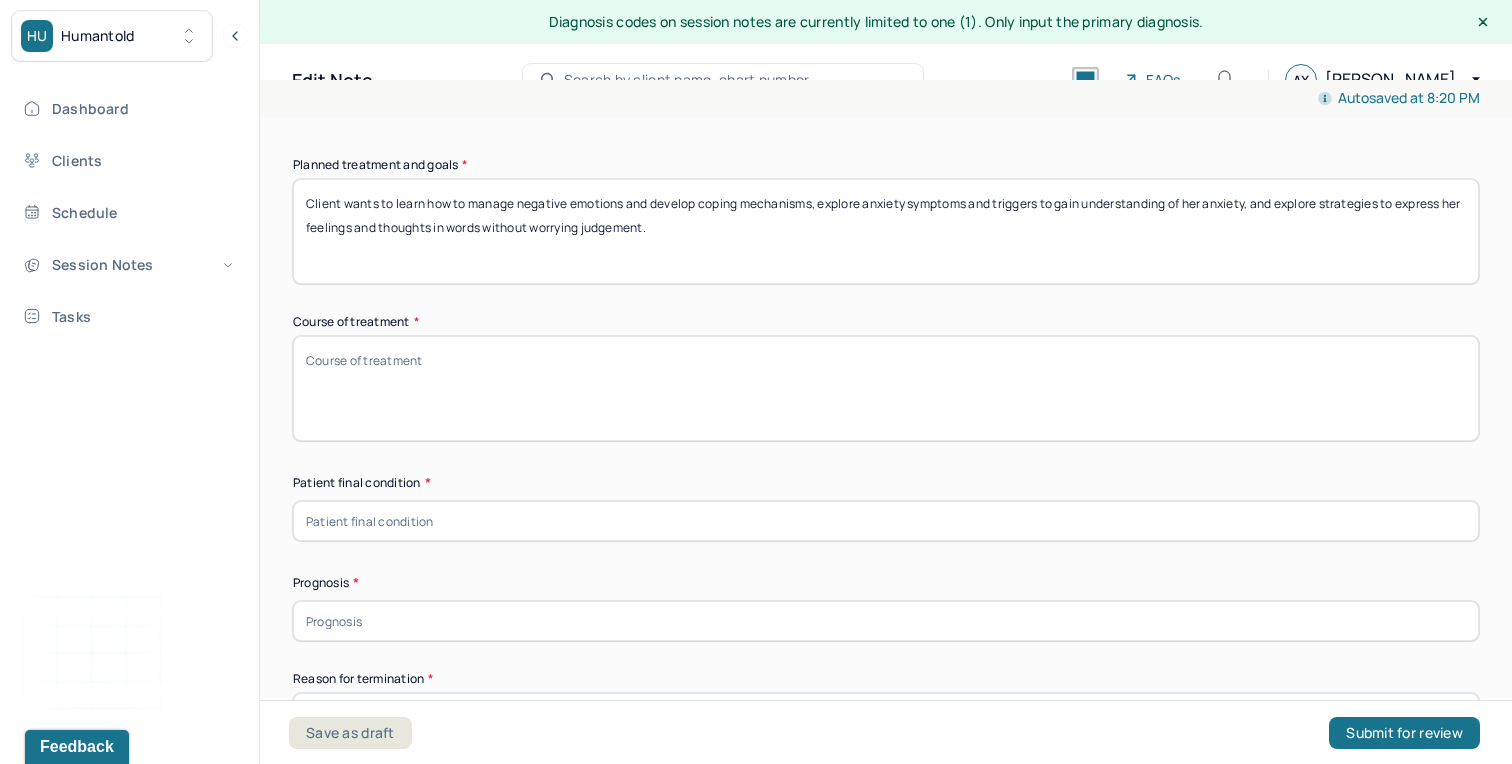 scroll, scrollTop: 1004, scrollLeft: 0, axis: vertical 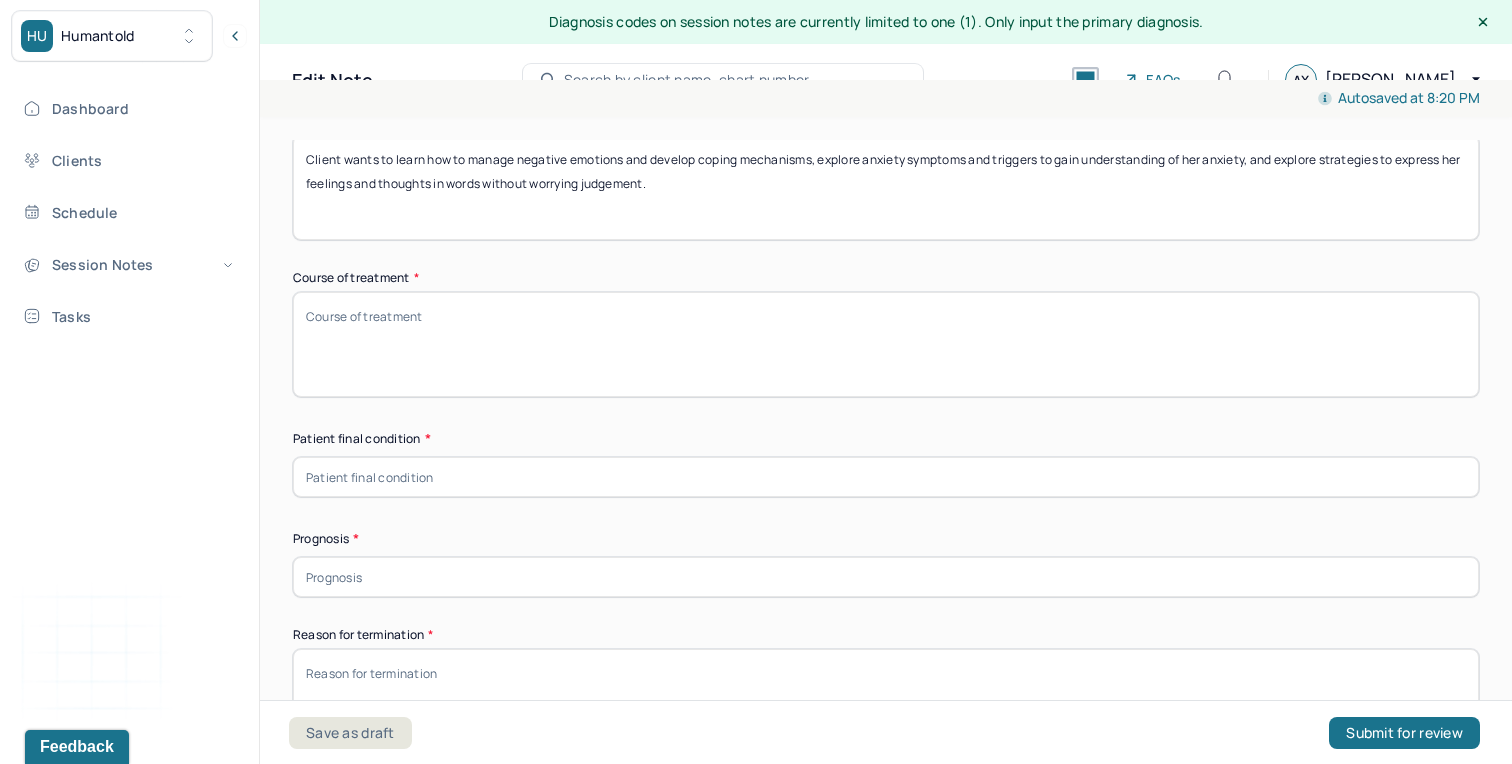 type on "Client wants to learn how to manage negative emotions and develop coping mechanisms, explore anxiety symptoms and triggers to gain understanding of her anxiety, and explore strategies to express her feelings and thoughts in words without worrying judgement." 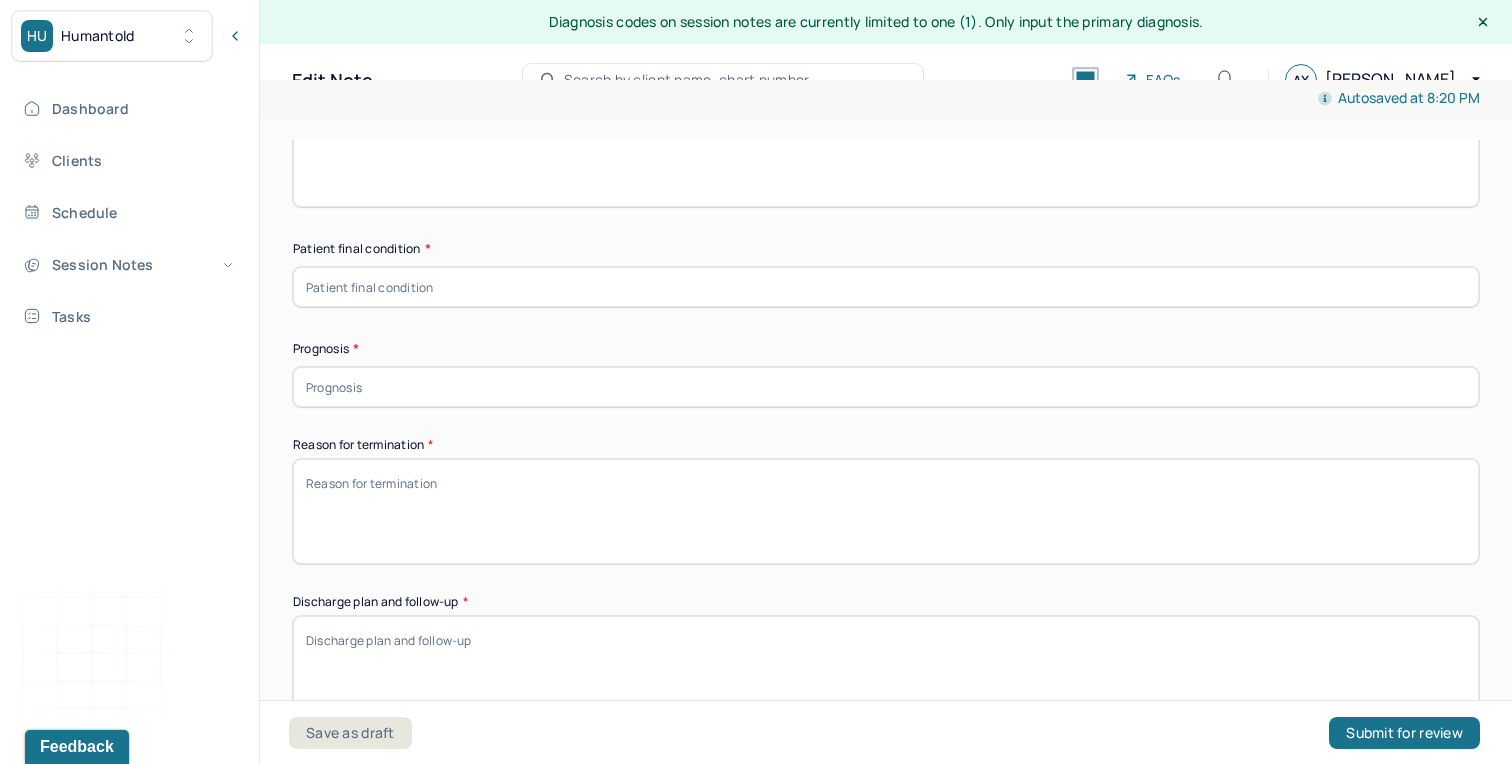 scroll, scrollTop: 1211, scrollLeft: 0, axis: vertical 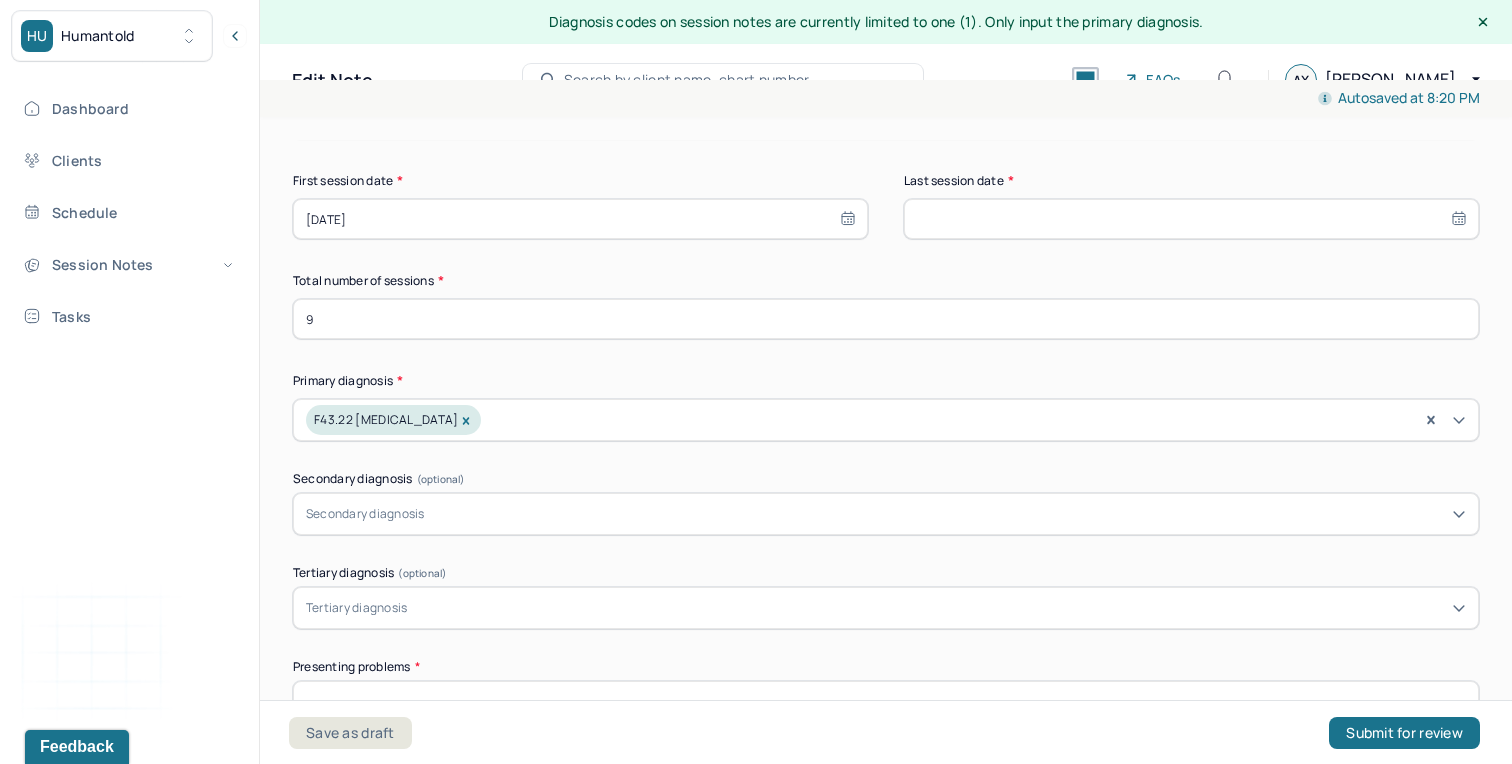click at bounding box center (1191, 219) 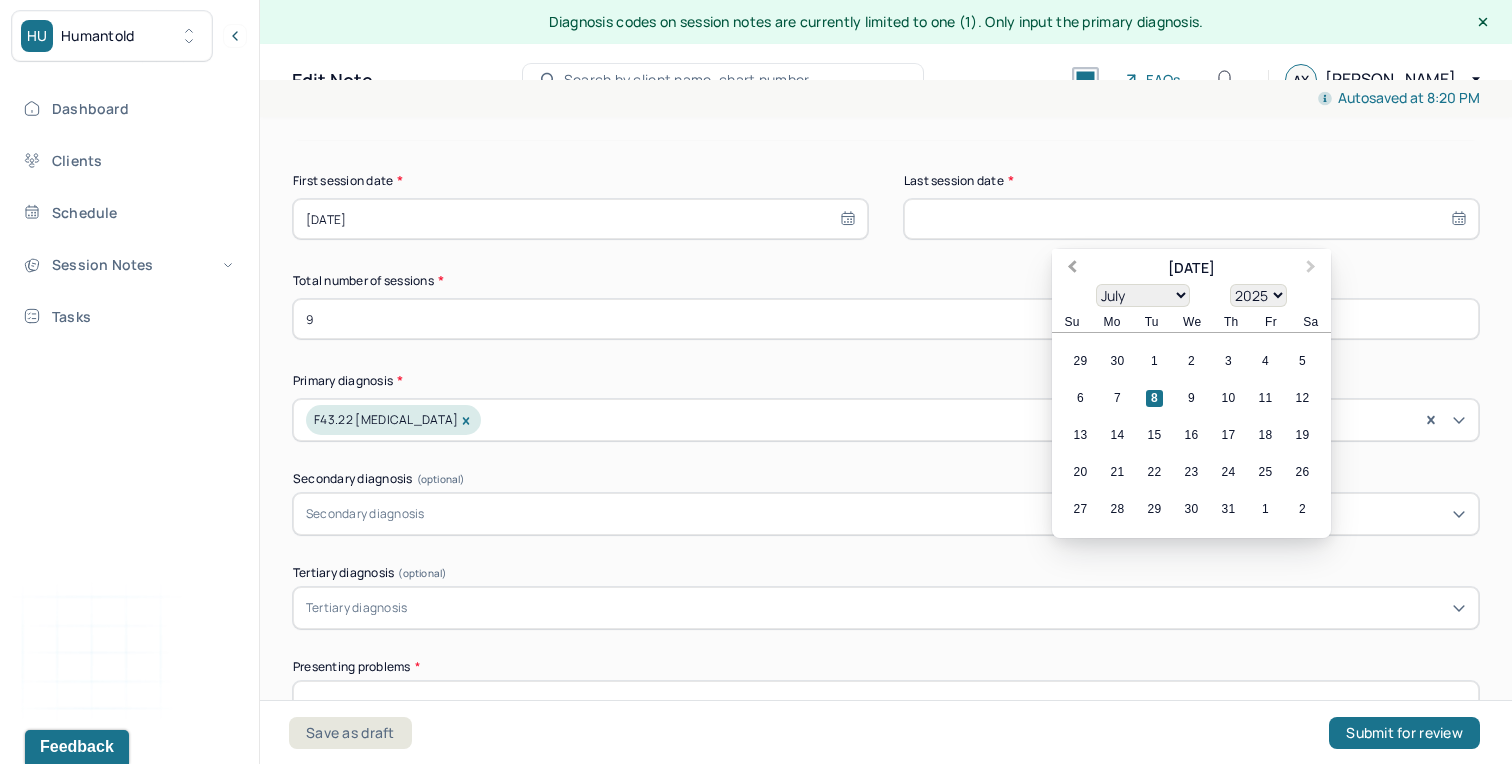 click on "Previous Month" at bounding box center [1072, 269] 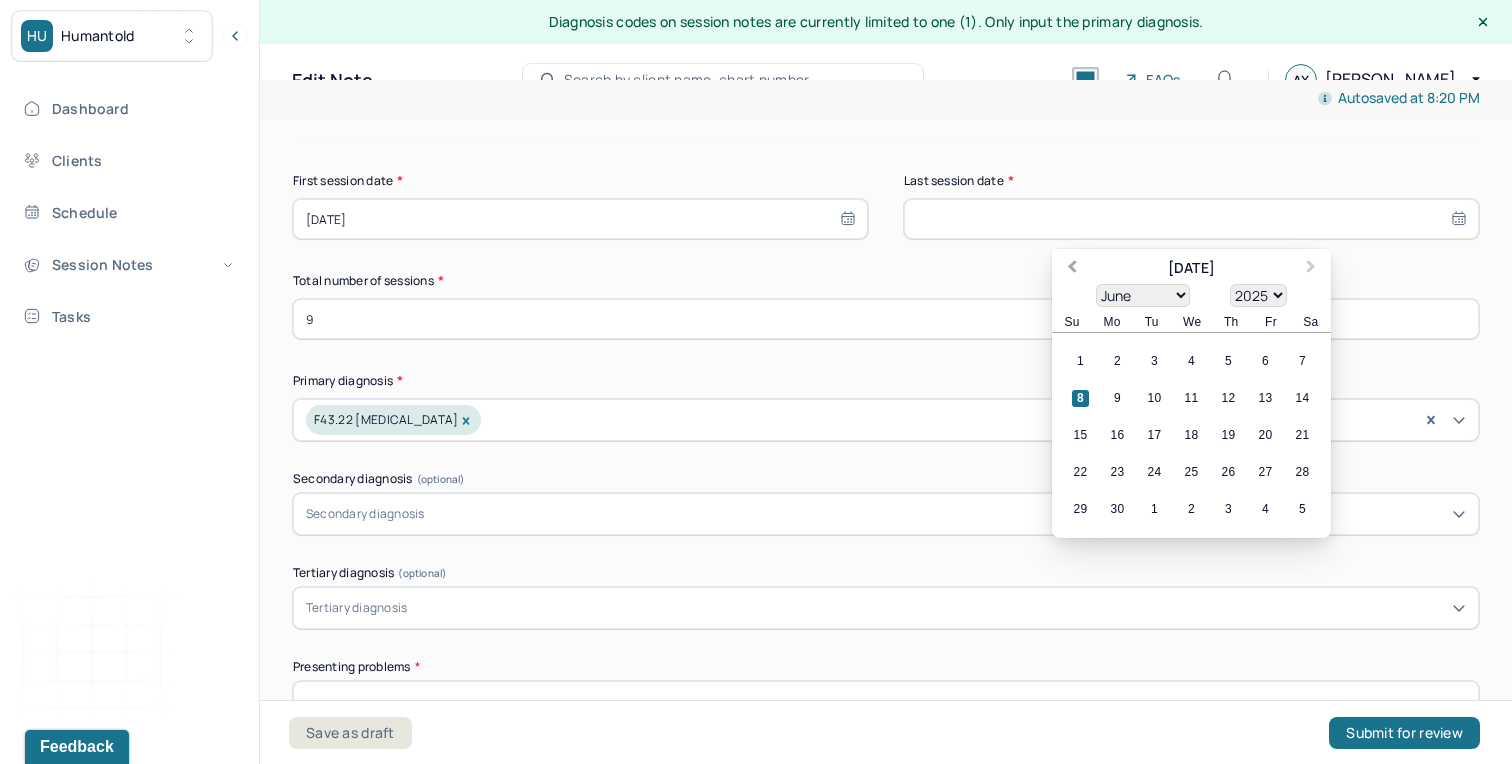 click on "Previous Month" at bounding box center [1072, 269] 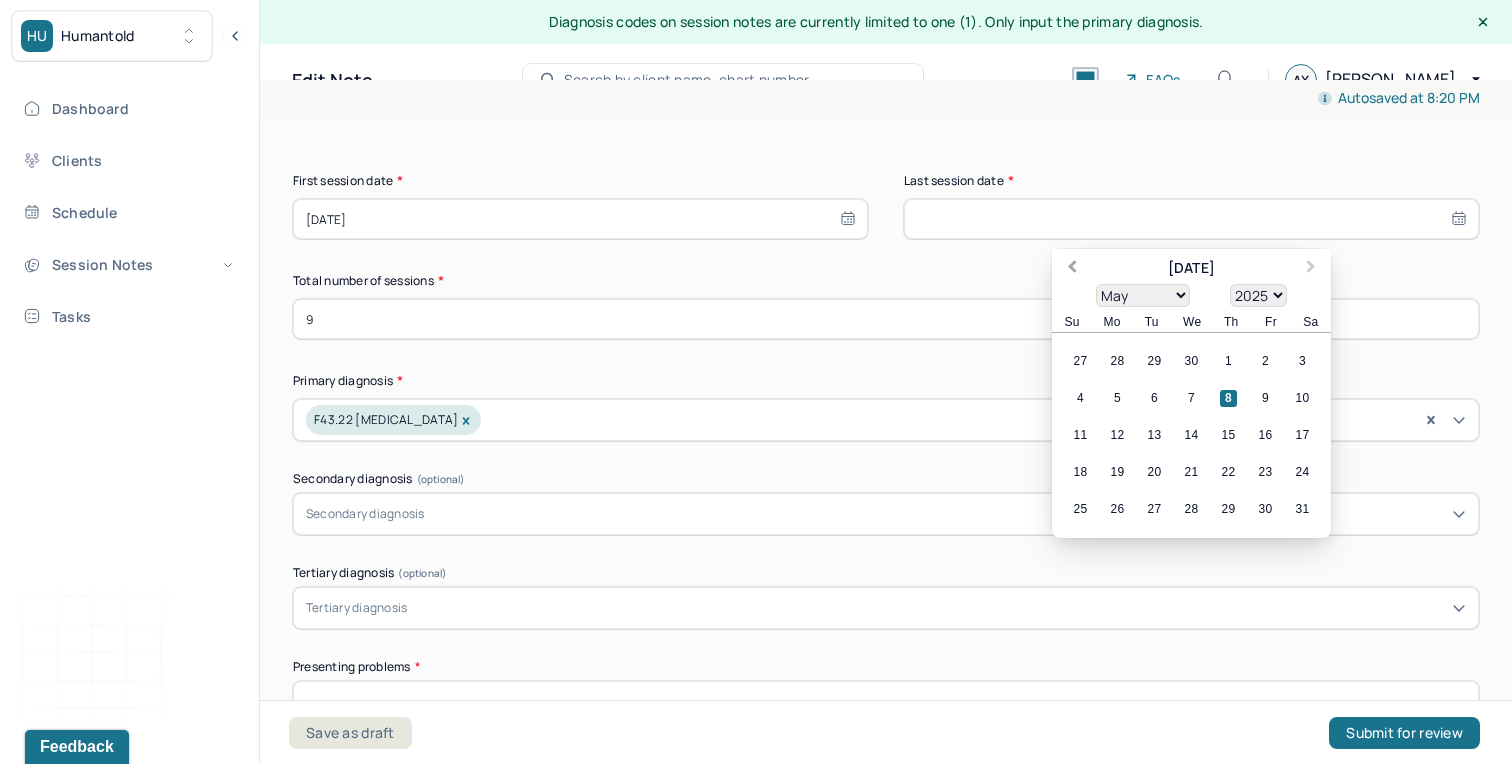 click on "Previous Month" at bounding box center (1072, 269) 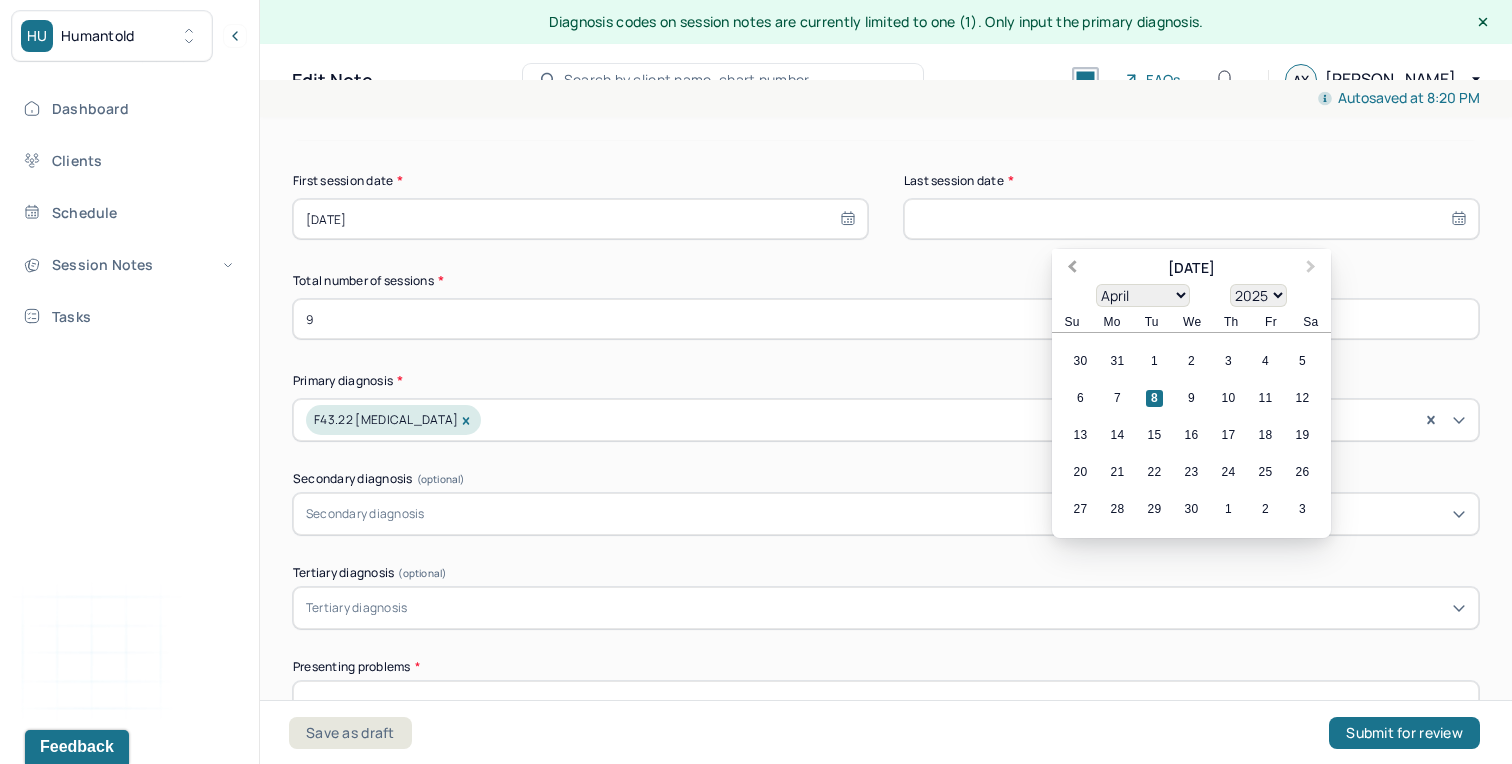 click on "Previous Month" at bounding box center [1072, 269] 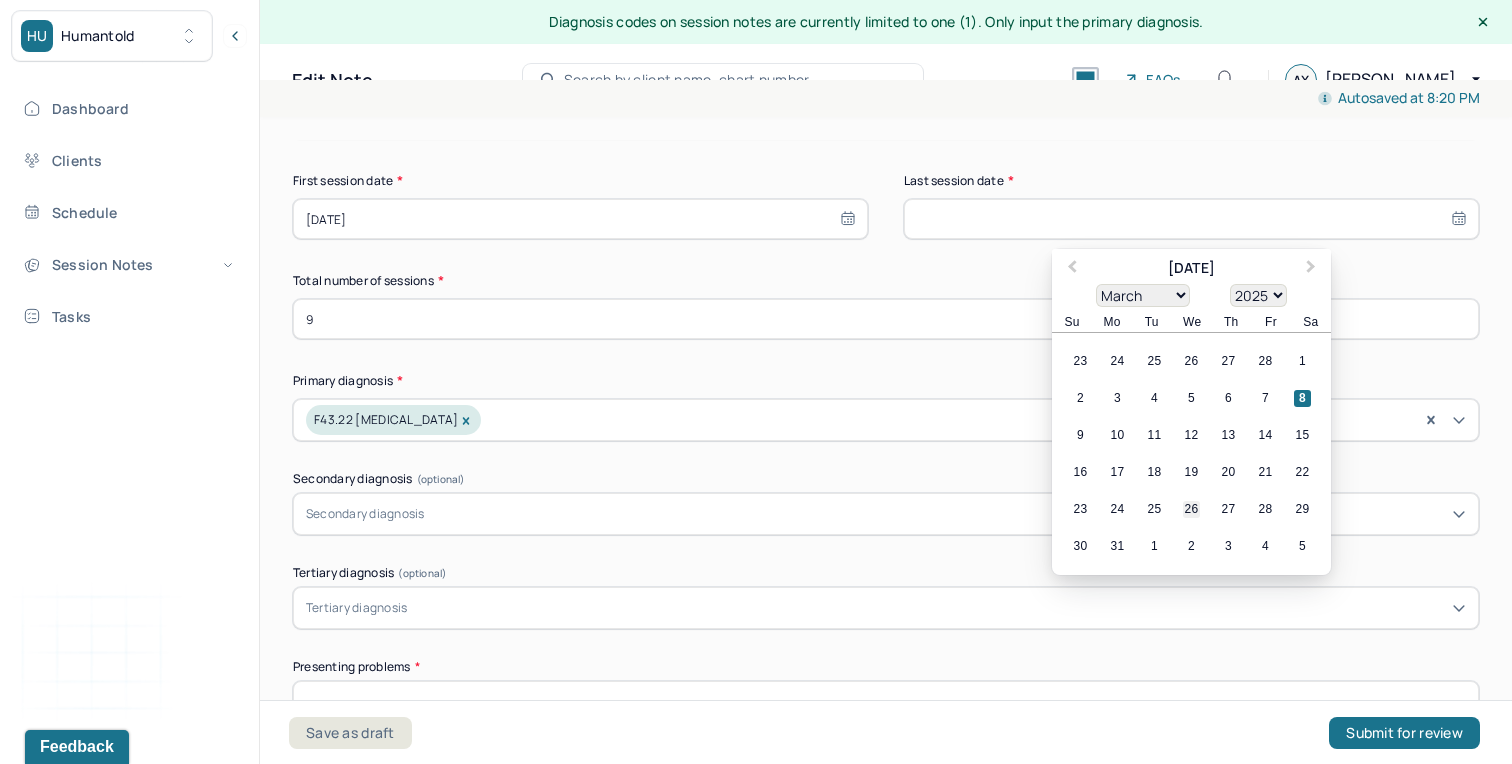 click on "26" at bounding box center [1191, 509] 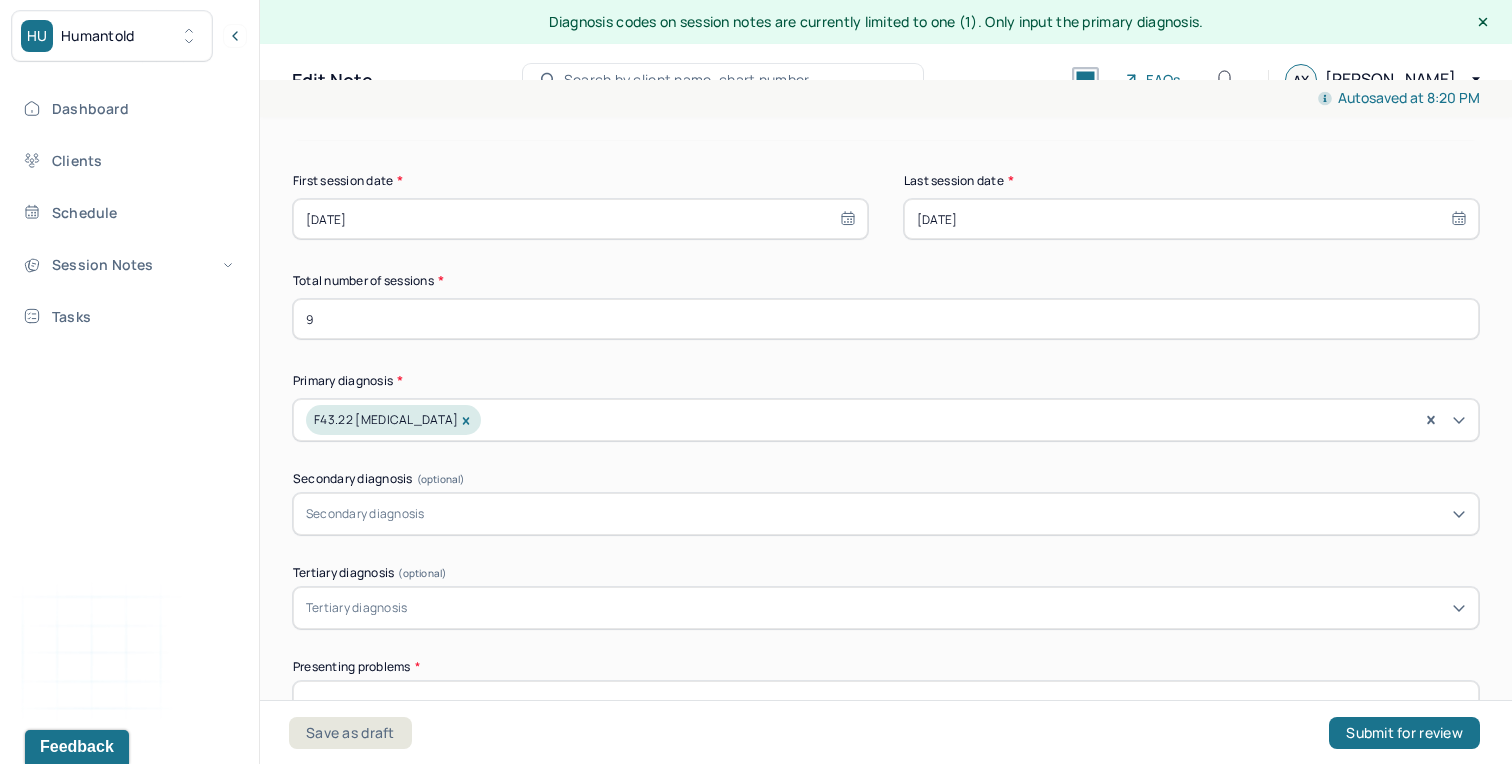 click on "Total number of sessions *" at bounding box center (886, 281) 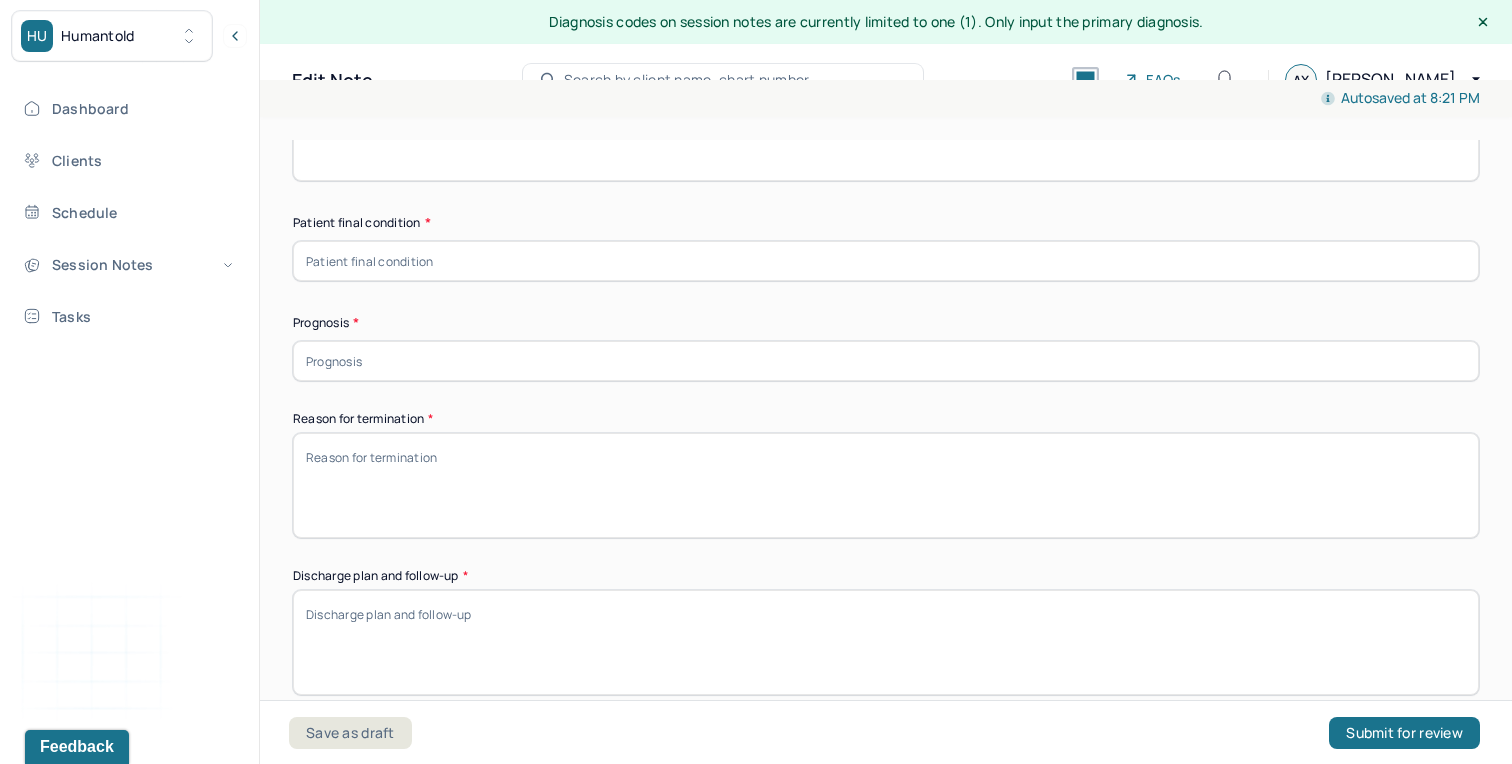 scroll, scrollTop: 1228, scrollLeft: 0, axis: vertical 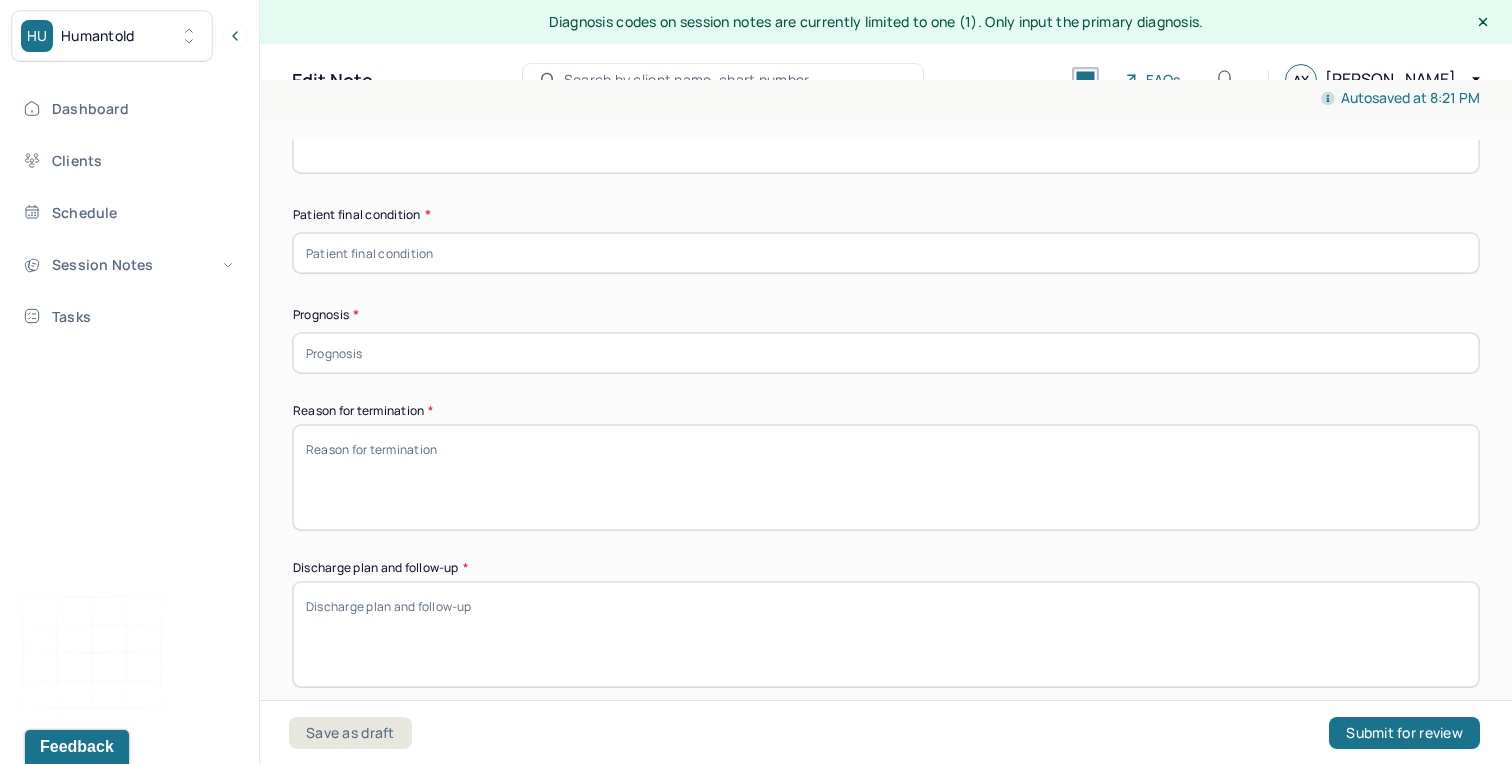 click at bounding box center (886, 353) 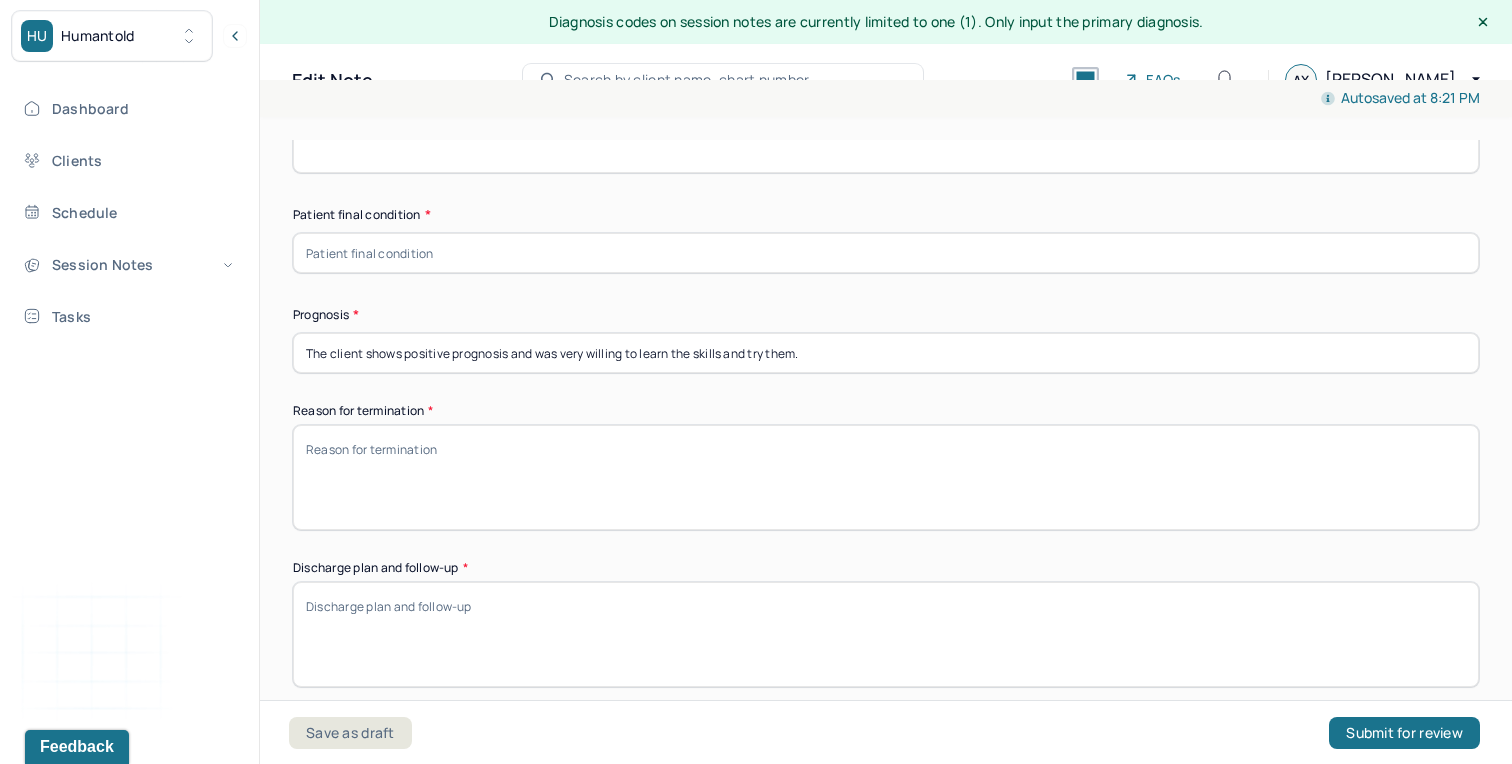 type on "The client shows positive prognosis and was very willing to learn the skills and try them." 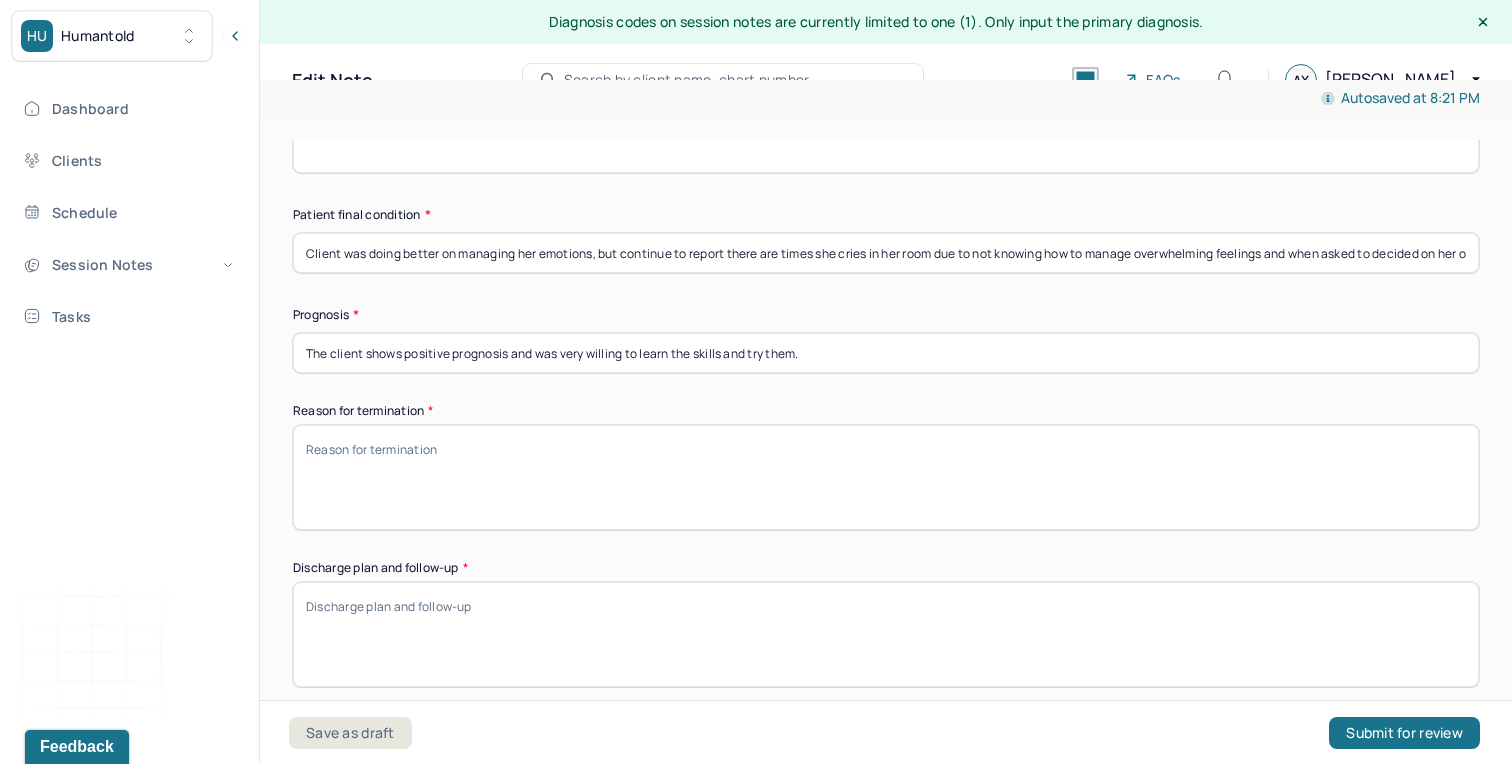 scroll, scrollTop: 0, scrollLeft: 34, axis: horizontal 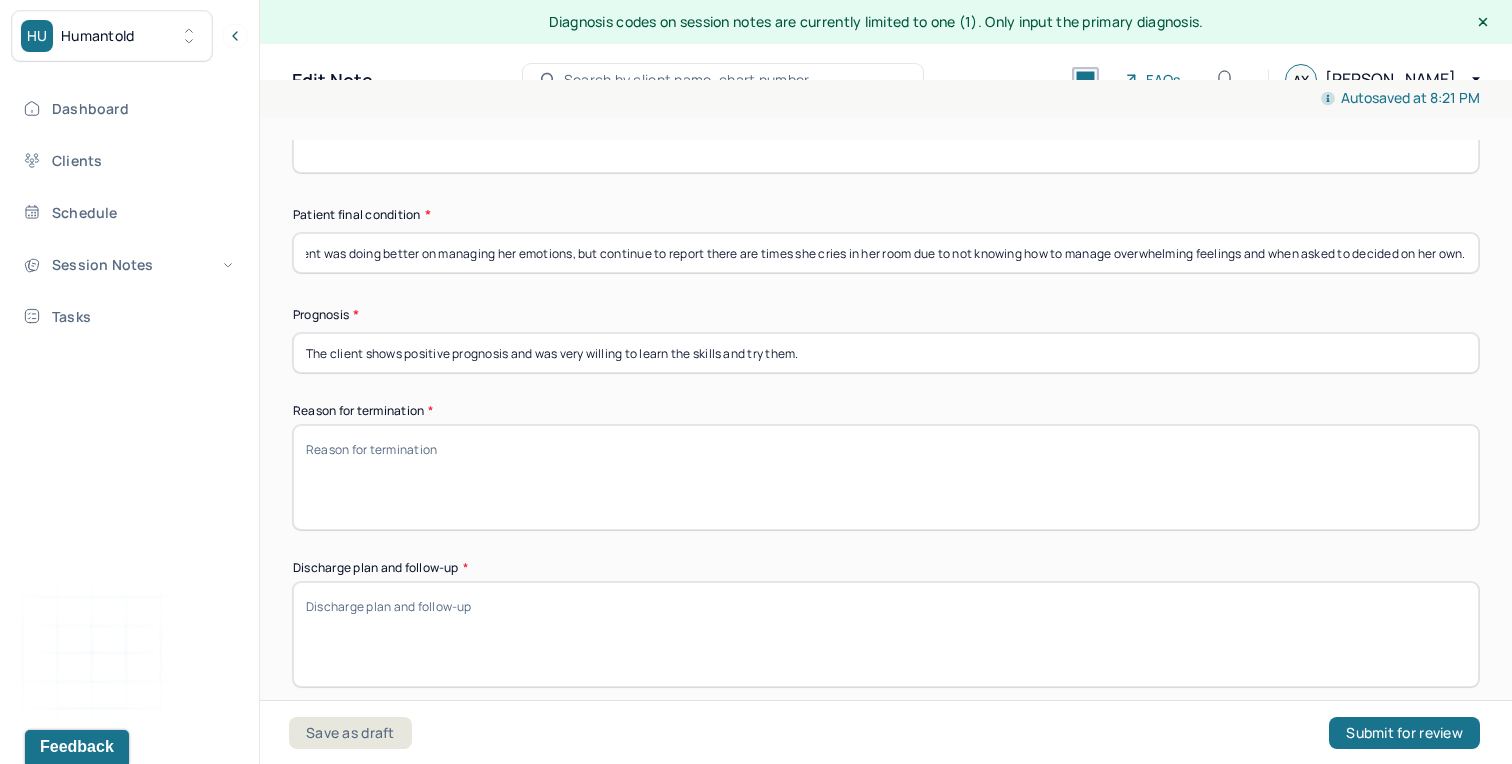 type on "Client was doing better on managing her emotions, but continue to report there are times she cries in her room due to not knowing how to manage overwhelming feelings and when asked to decided on her own." 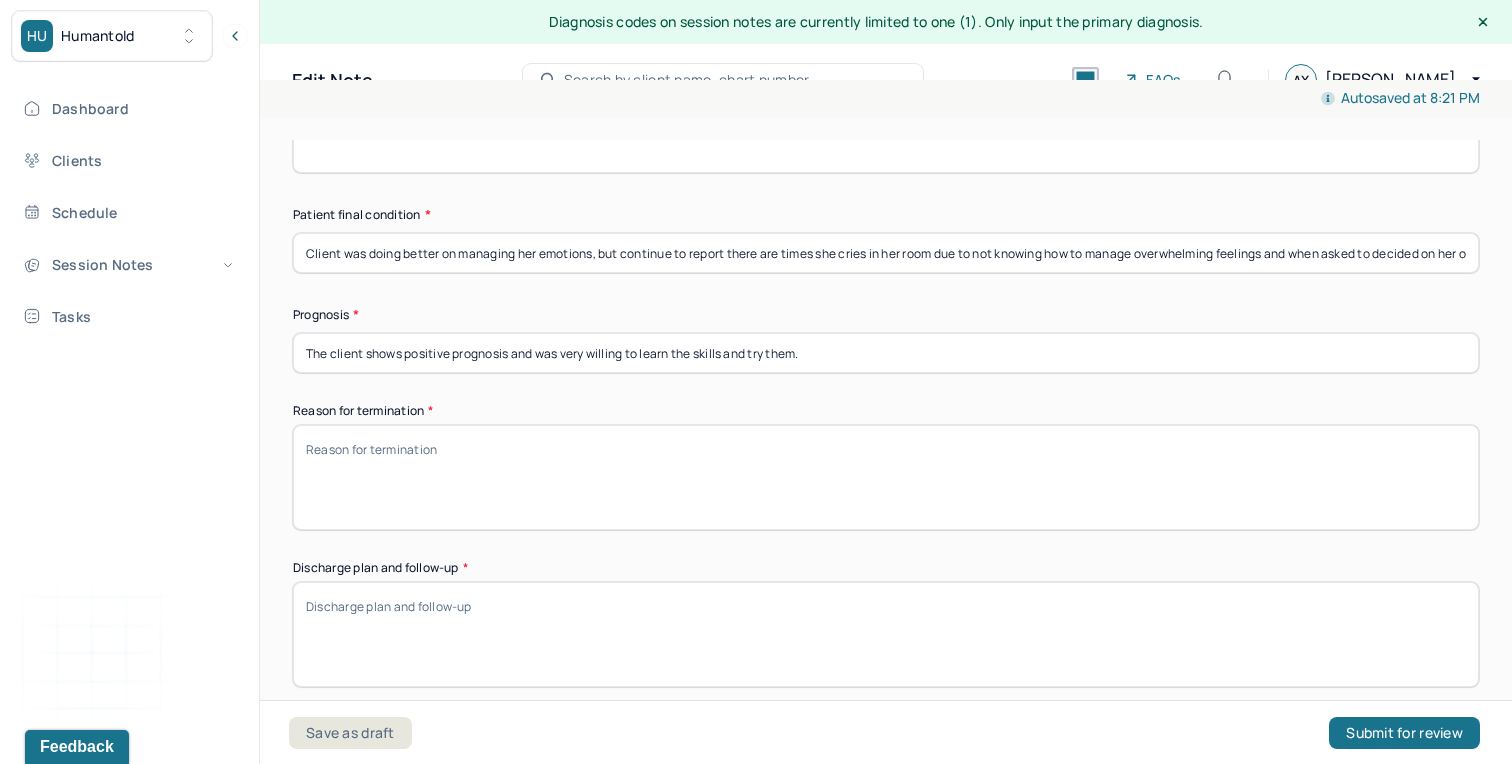 click on "Appointment location * In person First session date * [DATE] Last session date * [DATE] Total number of sessions * 9 Primary diagnosis * F43.22 [MEDICAL_DATA] Secondary diagnosis (optional) Secondary diagnosis Tertiary diagnosis (optional) Tertiary diagnosis Presenting problems * Client reported feeling increased anxiety over the last few months and having difficulty processing and coping with ongoing distress. Client expressed her need for counseling and shared some of her work with the previous therapist. Planned treatment and goals * Client wants to learn how to manage negative emotions and develop coping mechanisms, explore anxiety symptoms and triggers to gain understanding of her anxiety, and explore strategies to express her feelings and thoughts in words without worrying judgement. Course of treatment * Patient final condition * Prognosis * The client shows positive prognosis and was very willing to learn the skills and try them. Reason for termination * * Date created * *" at bounding box center (886, 120) 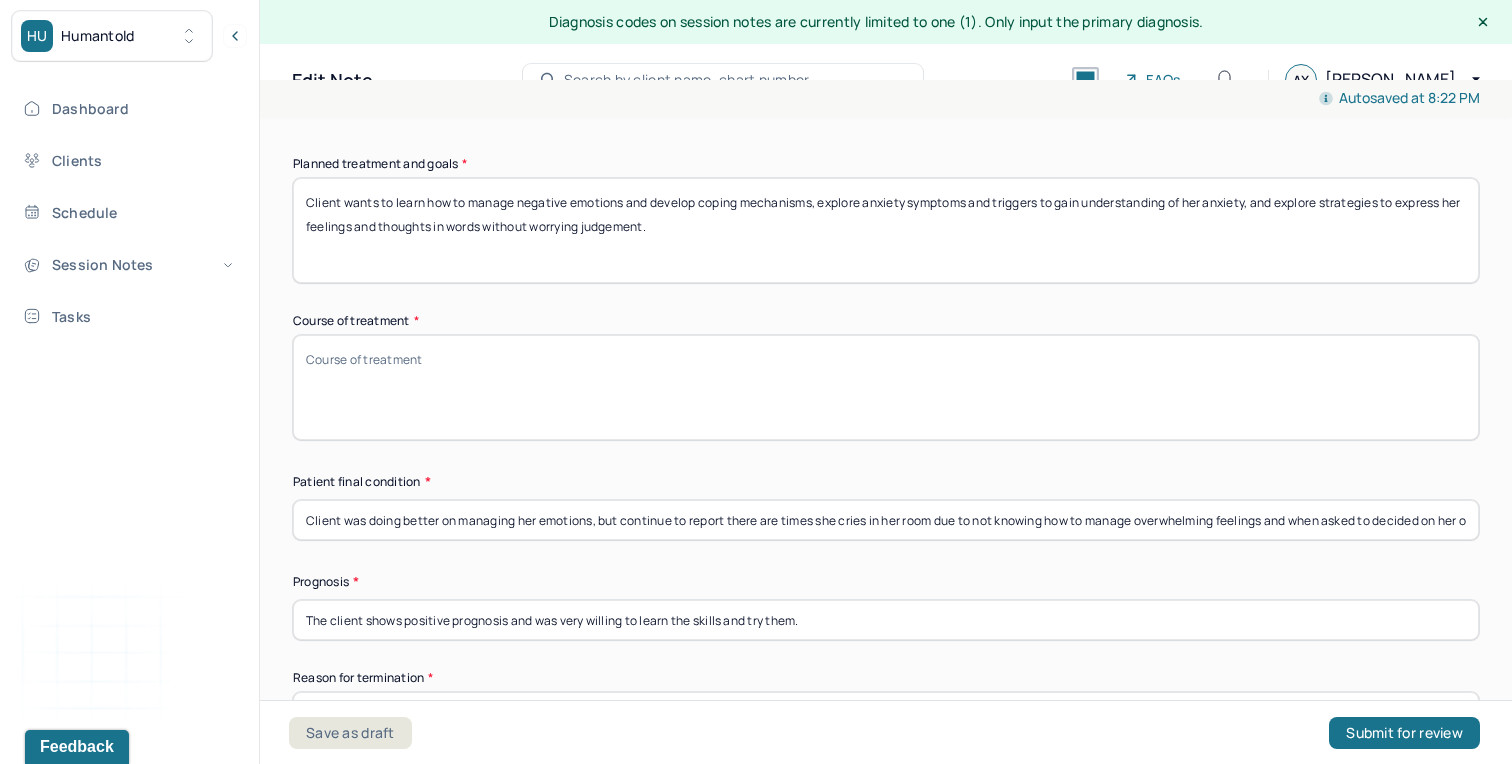 scroll, scrollTop: 959, scrollLeft: 0, axis: vertical 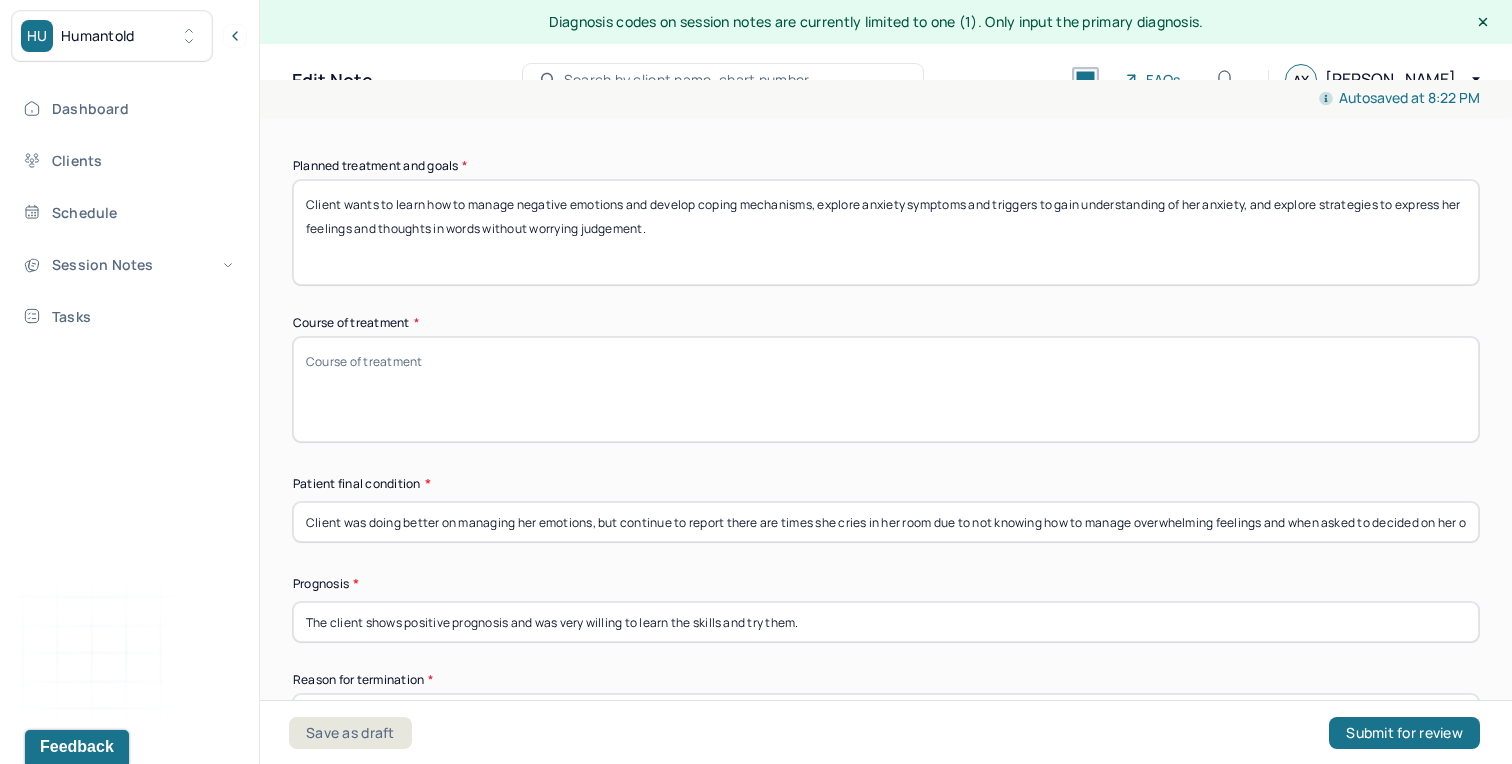 click on "Course of treatment *" at bounding box center (886, 389) 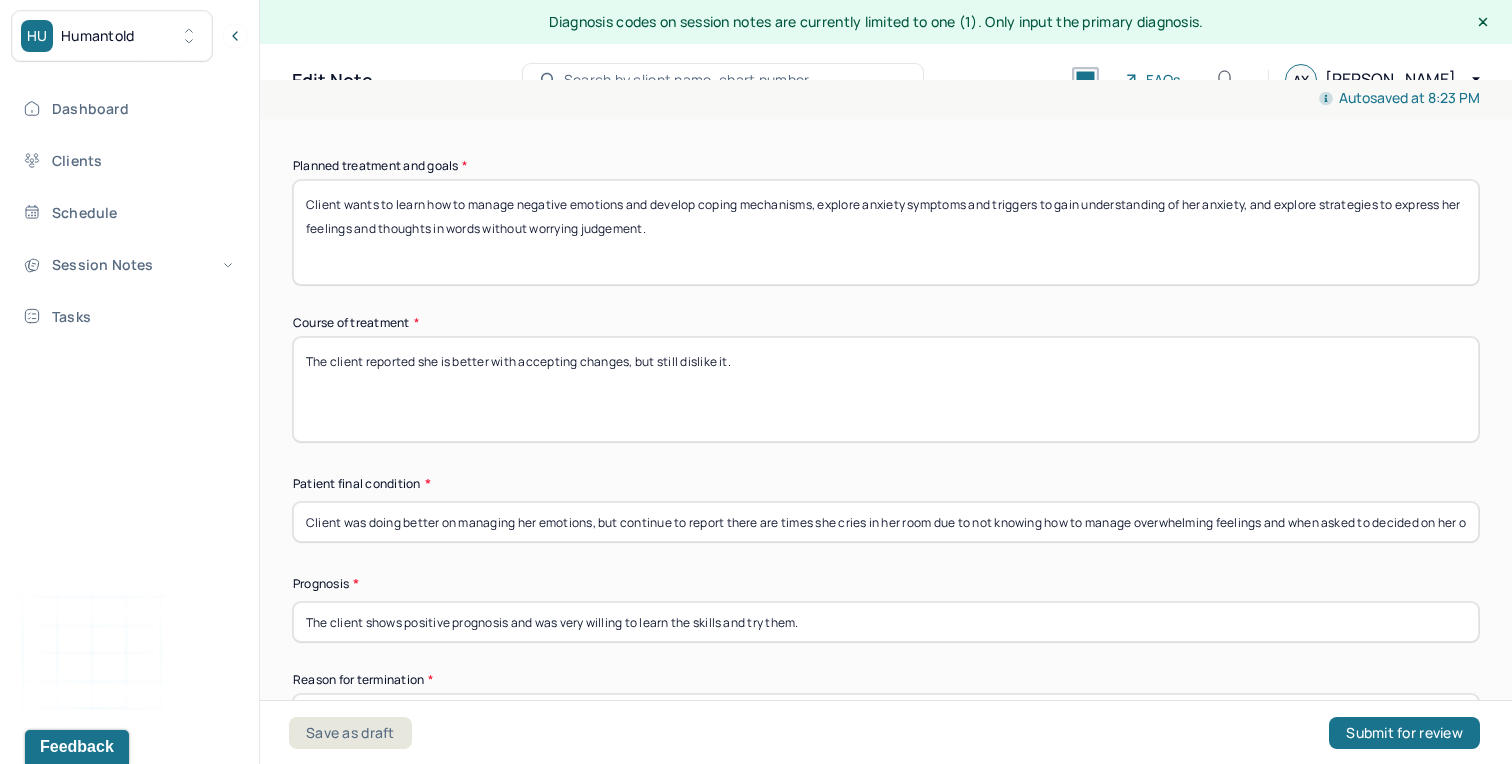 drag, startPoint x: 753, startPoint y: 370, endPoint x: 336, endPoint y: 334, distance: 418.5511 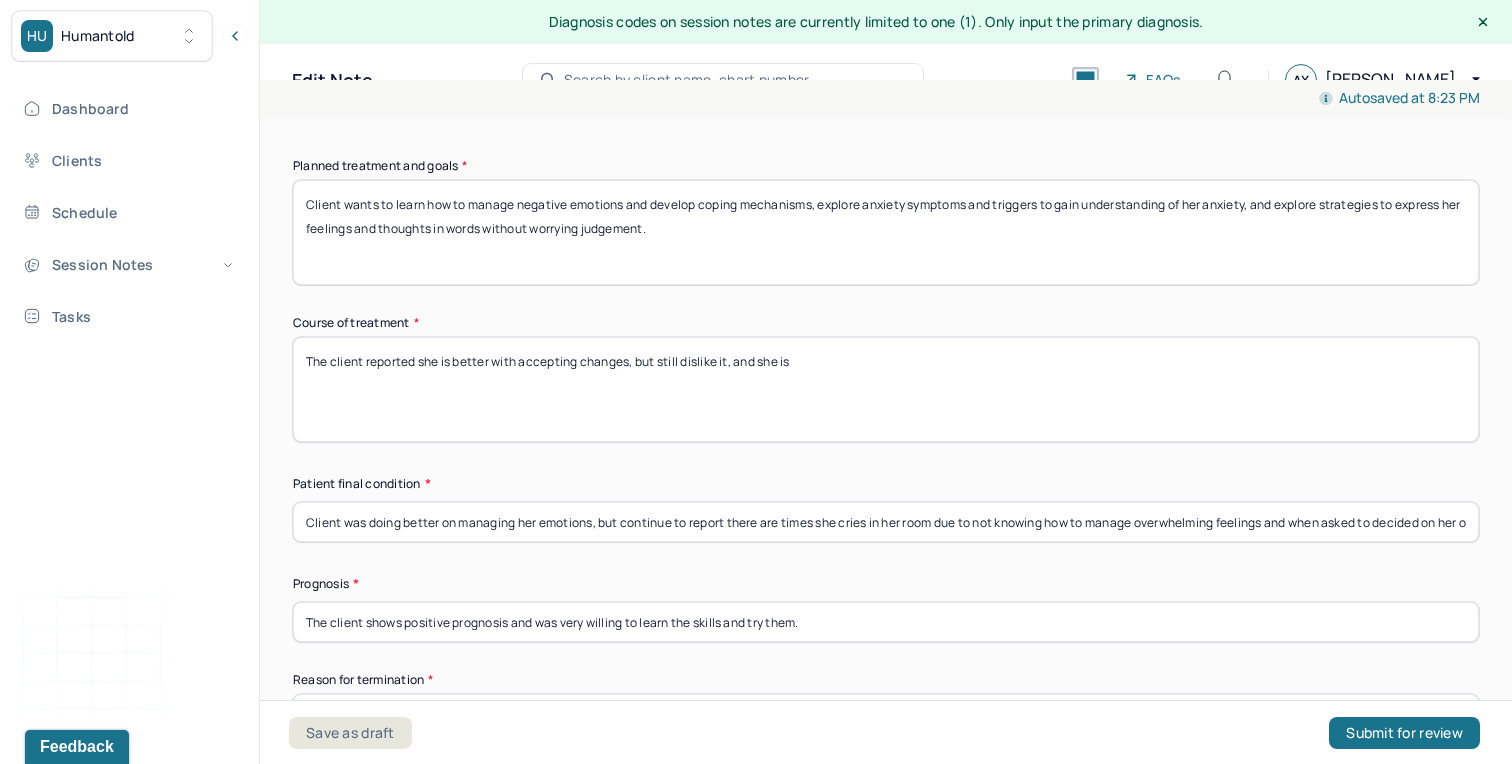 paste on "better at expressing her feelings and thoughts in the session, but noted she still feeling worries when expressing them to her mother." 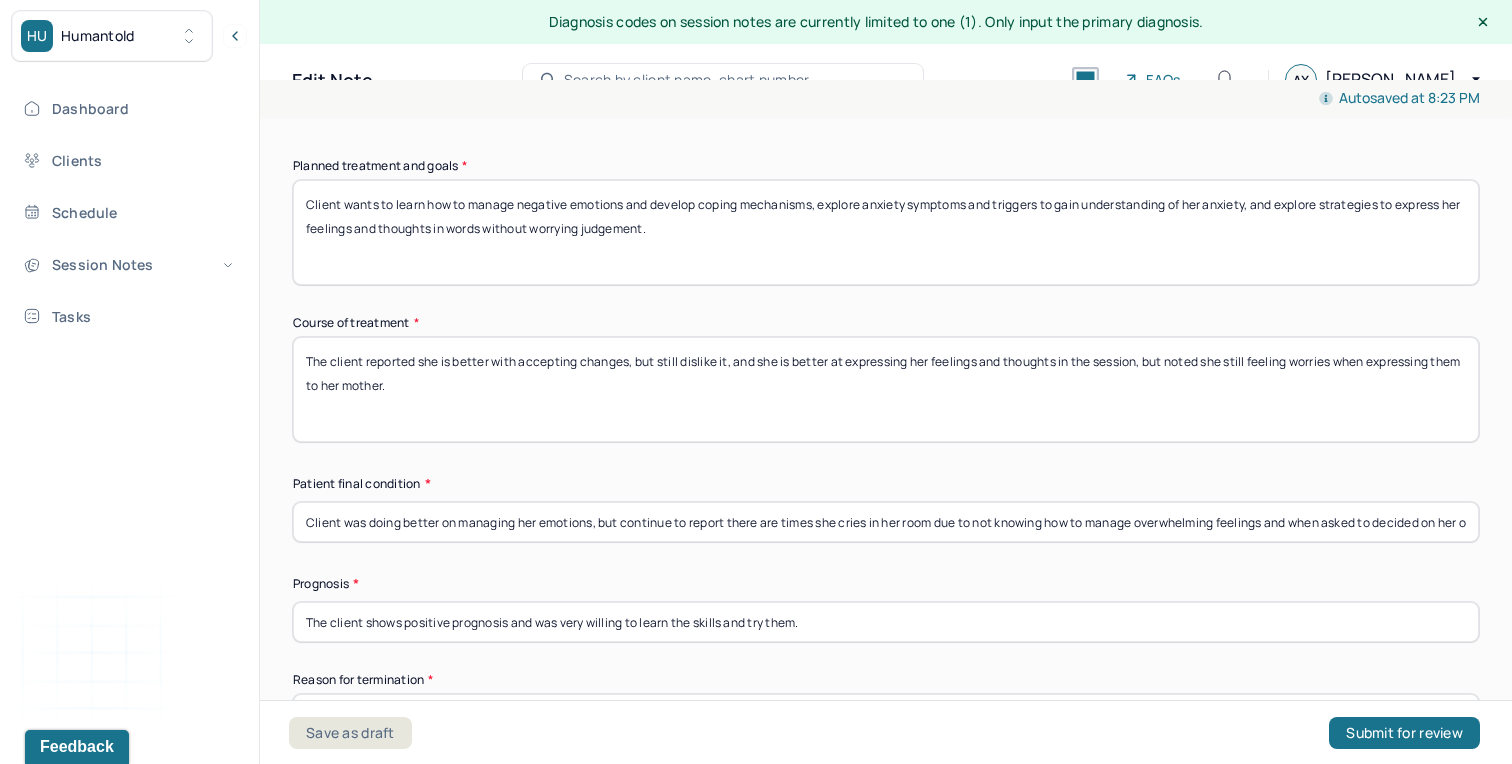 click on "The client reported she is better with accepting changes, but still dislike it." at bounding box center [886, 389] 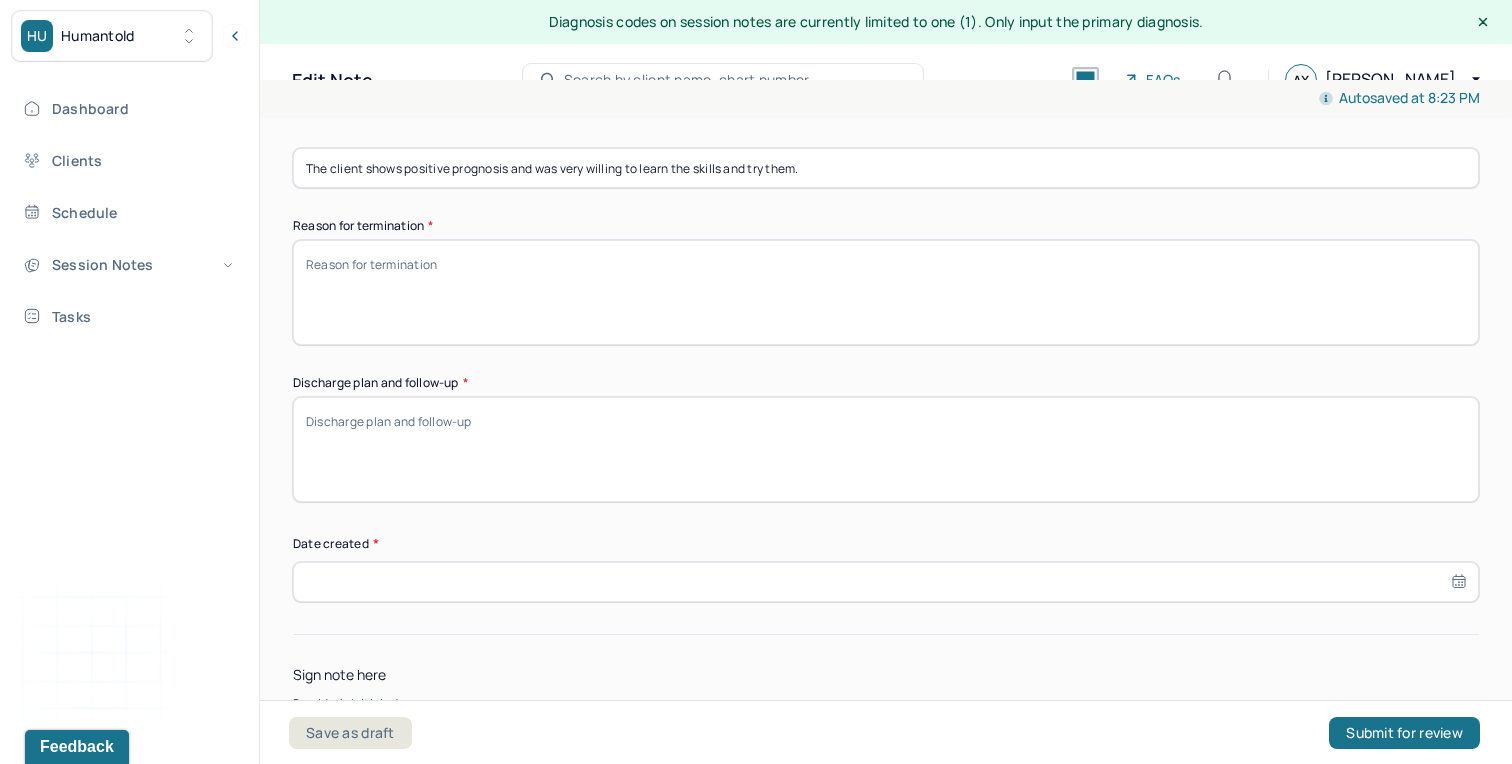 scroll, scrollTop: 1415, scrollLeft: 0, axis: vertical 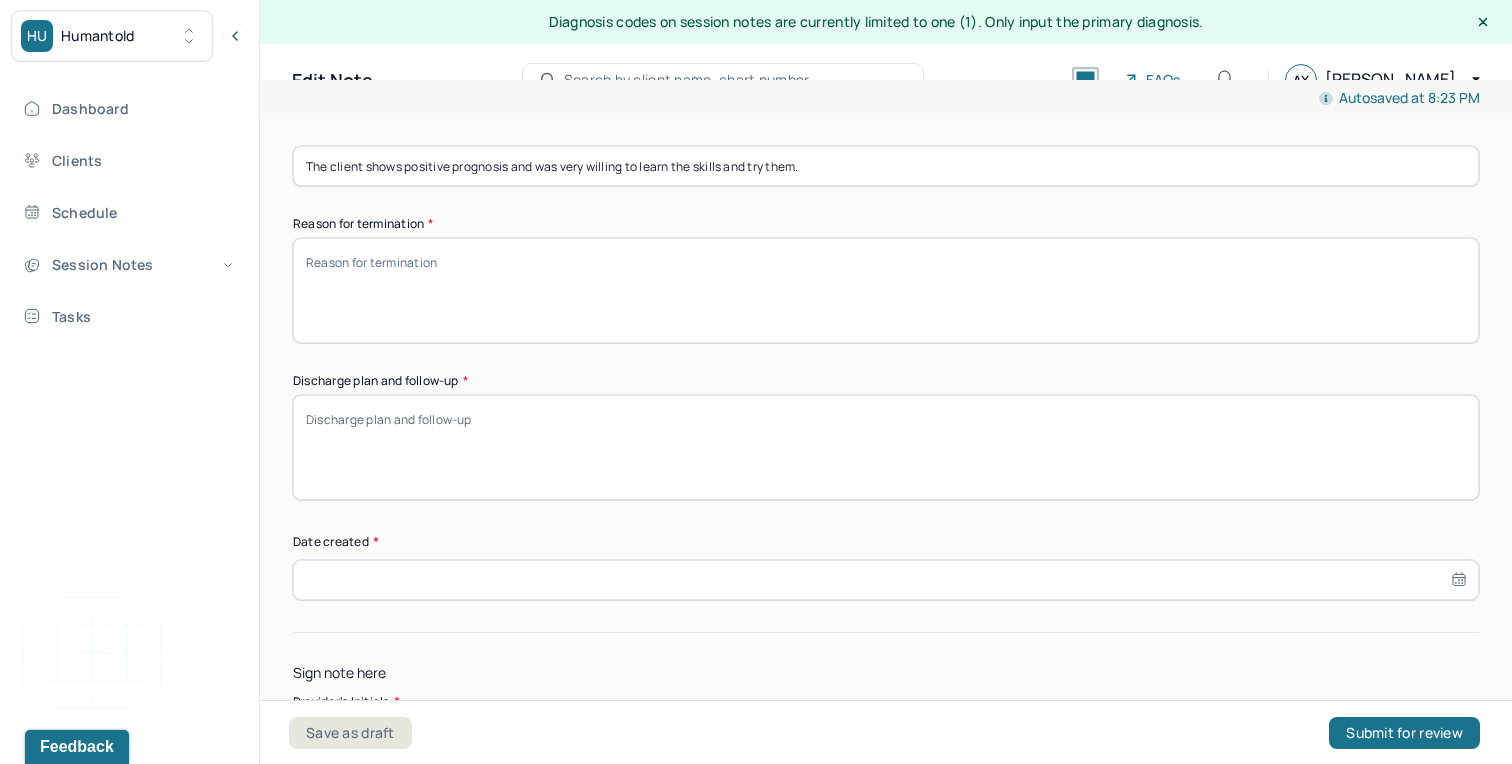 click on "Discharge plan and follow-up *" at bounding box center (886, 447) 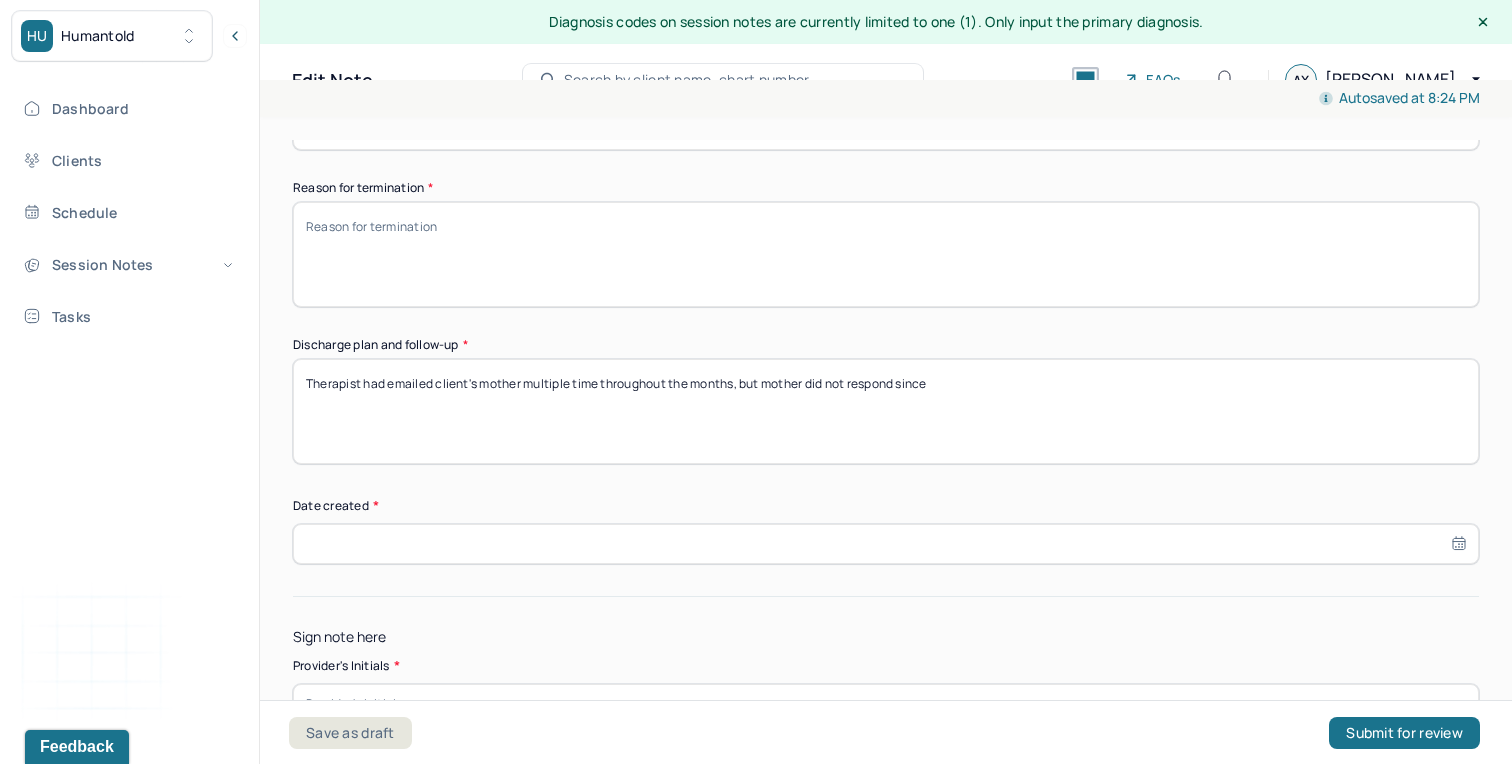 scroll, scrollTop: 1452, scrollLeft: 0, axis: vertical 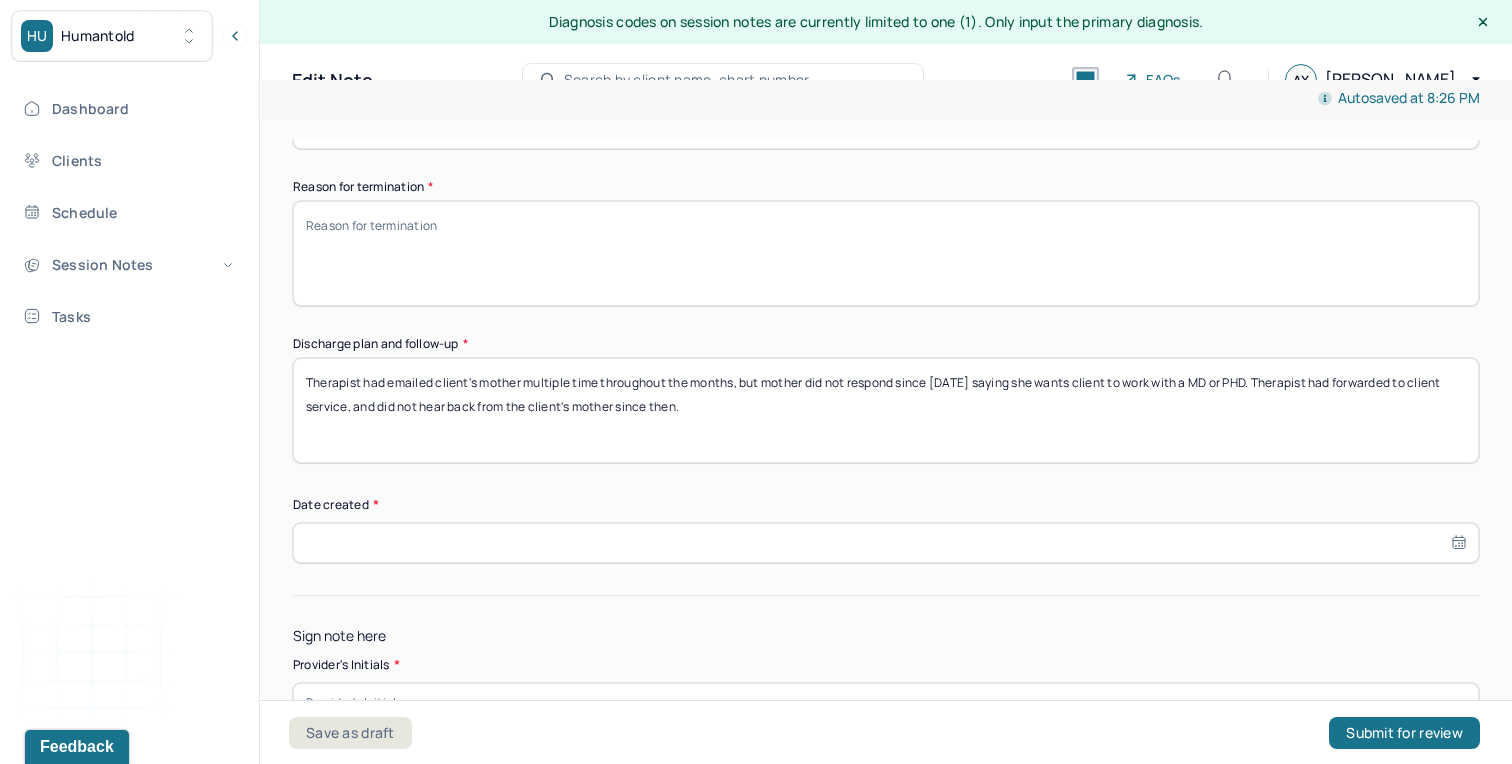 type on "Therapist had emailed client's mother multiple time throughout the months, but mother did not respond since [DATE] saying she wants client to work with a MD or PHD. Therapist had forwarded to client service, and did not hear back from the client's mother since then." 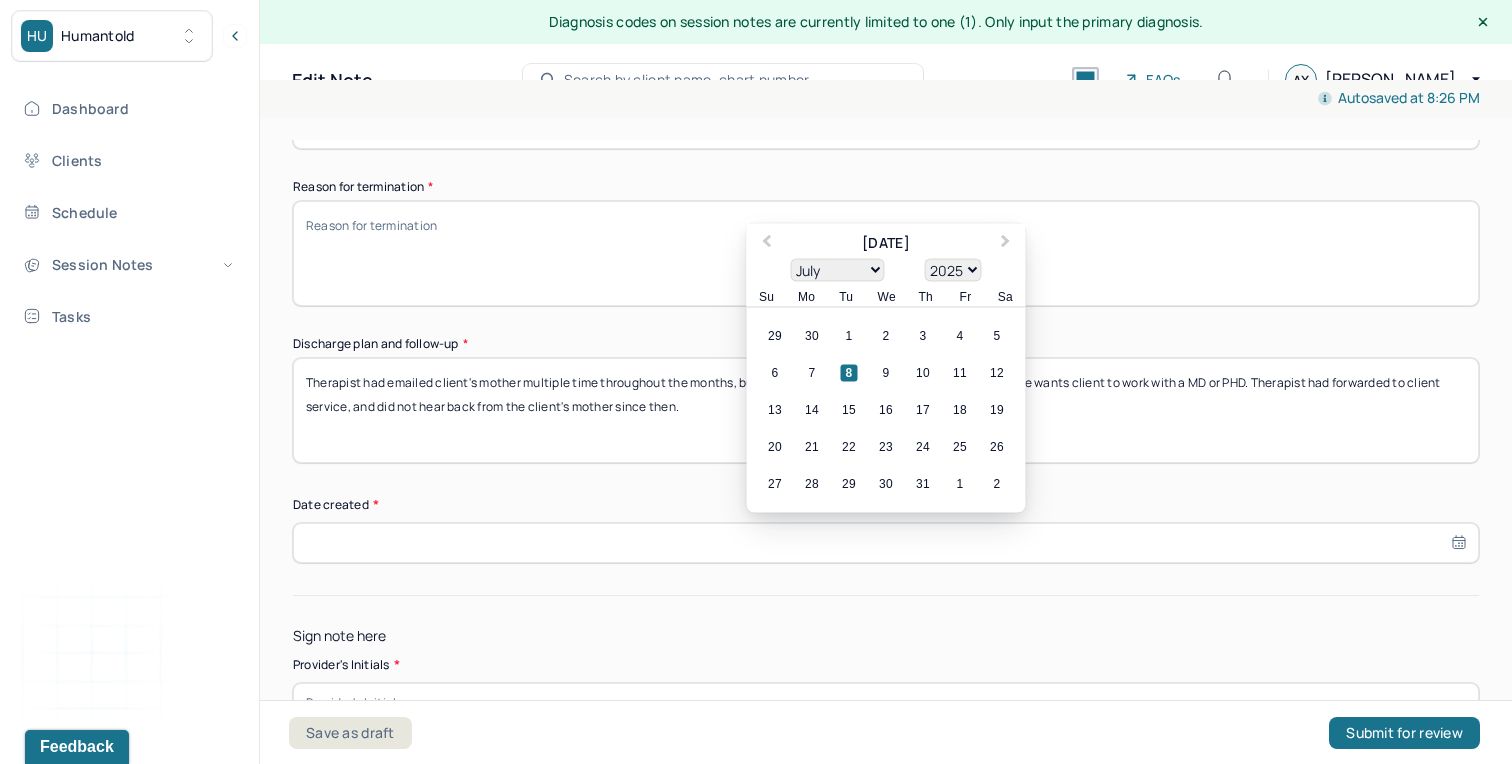 click on "8" at bounding box center [849, 373] 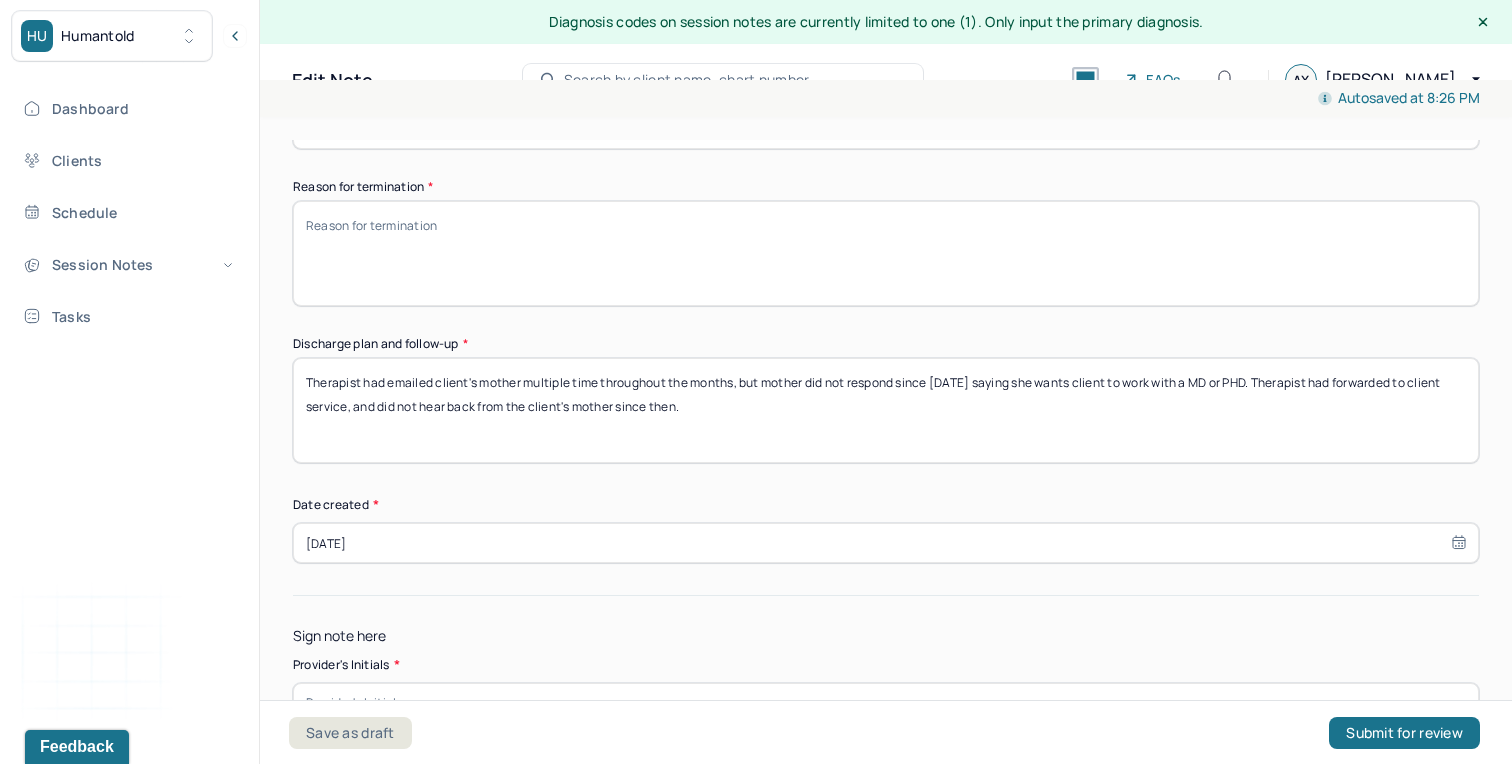 scroll, scrollTop: 1547, scrollLeft: 0, axis: vertical 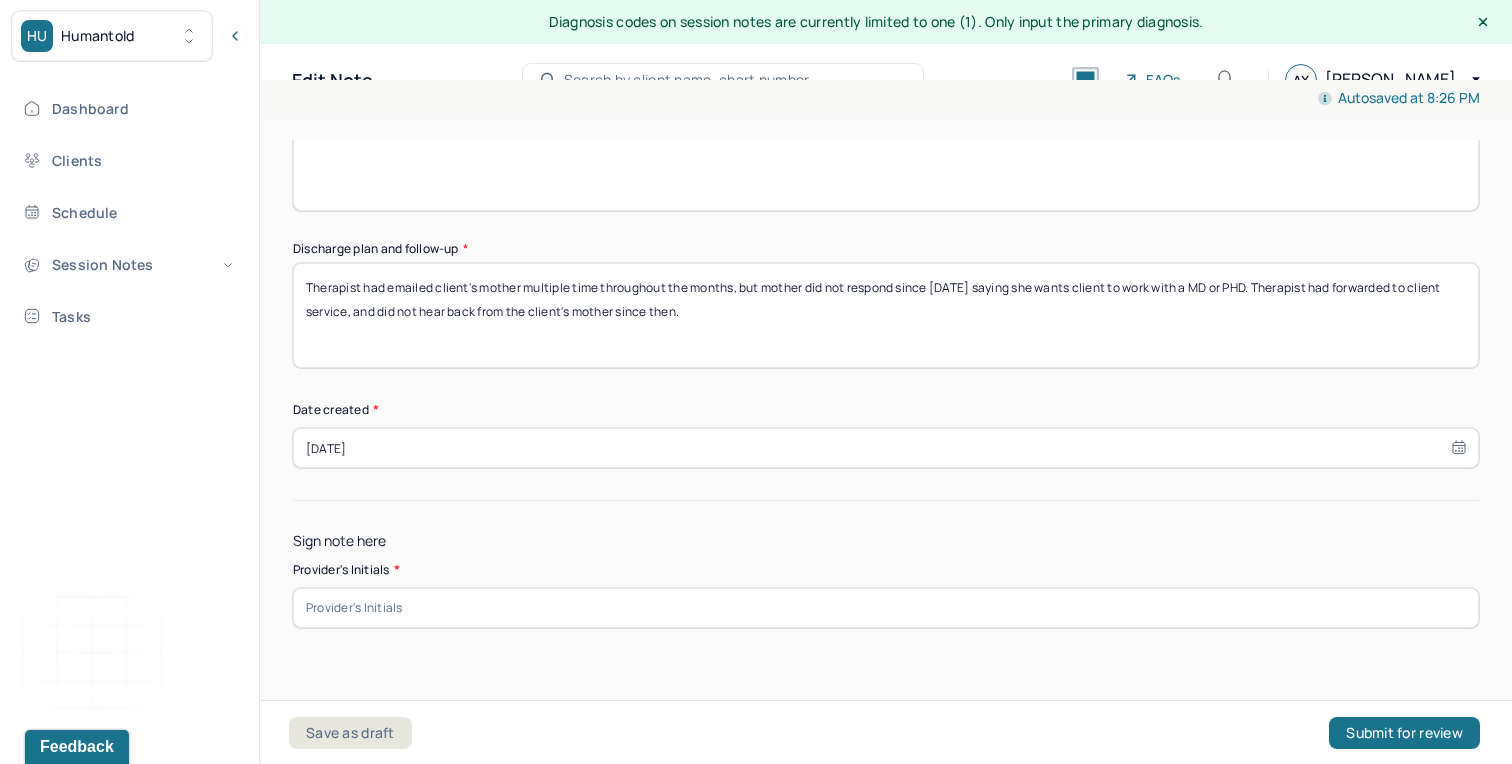 click at bounding box center [886, 608] 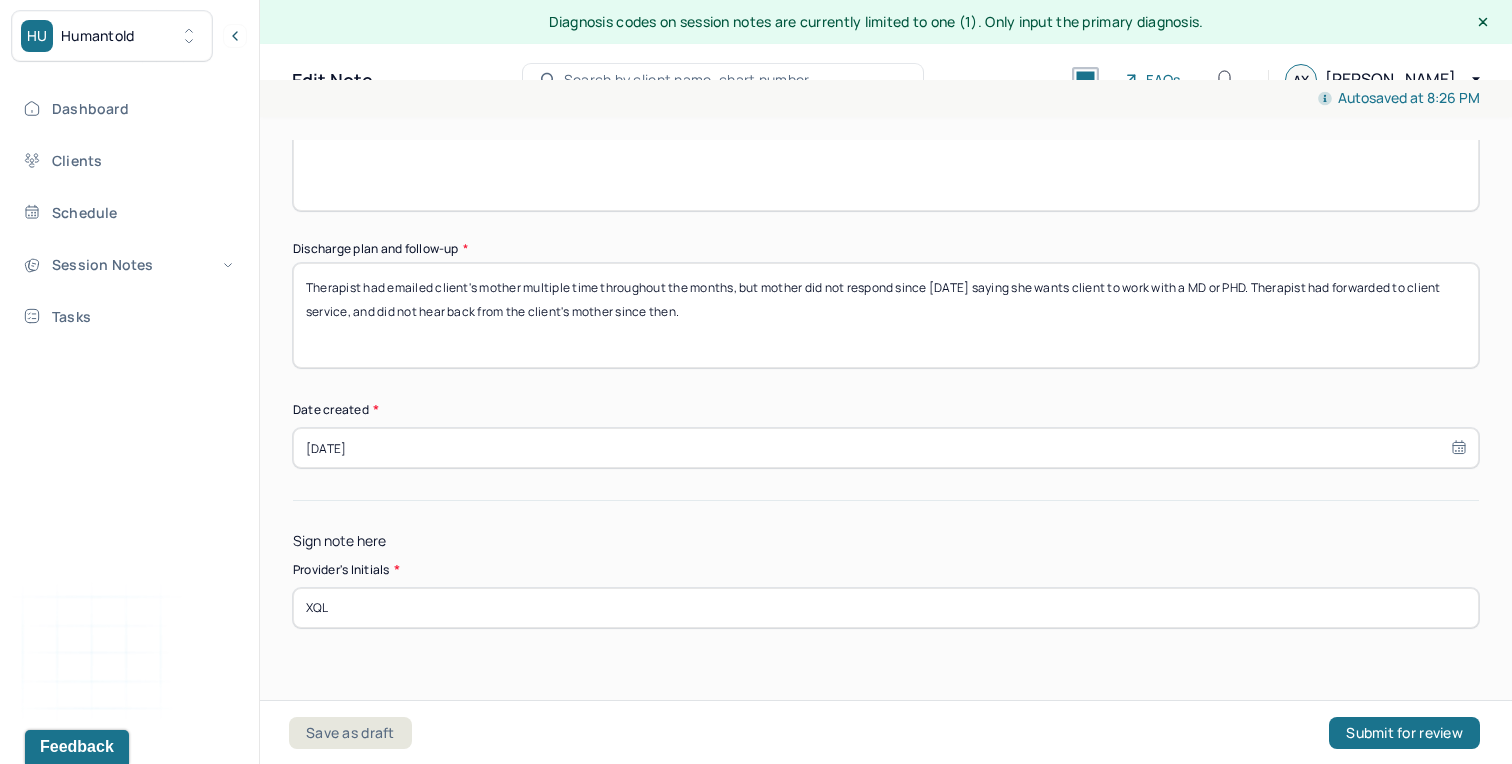 type on "XQL" 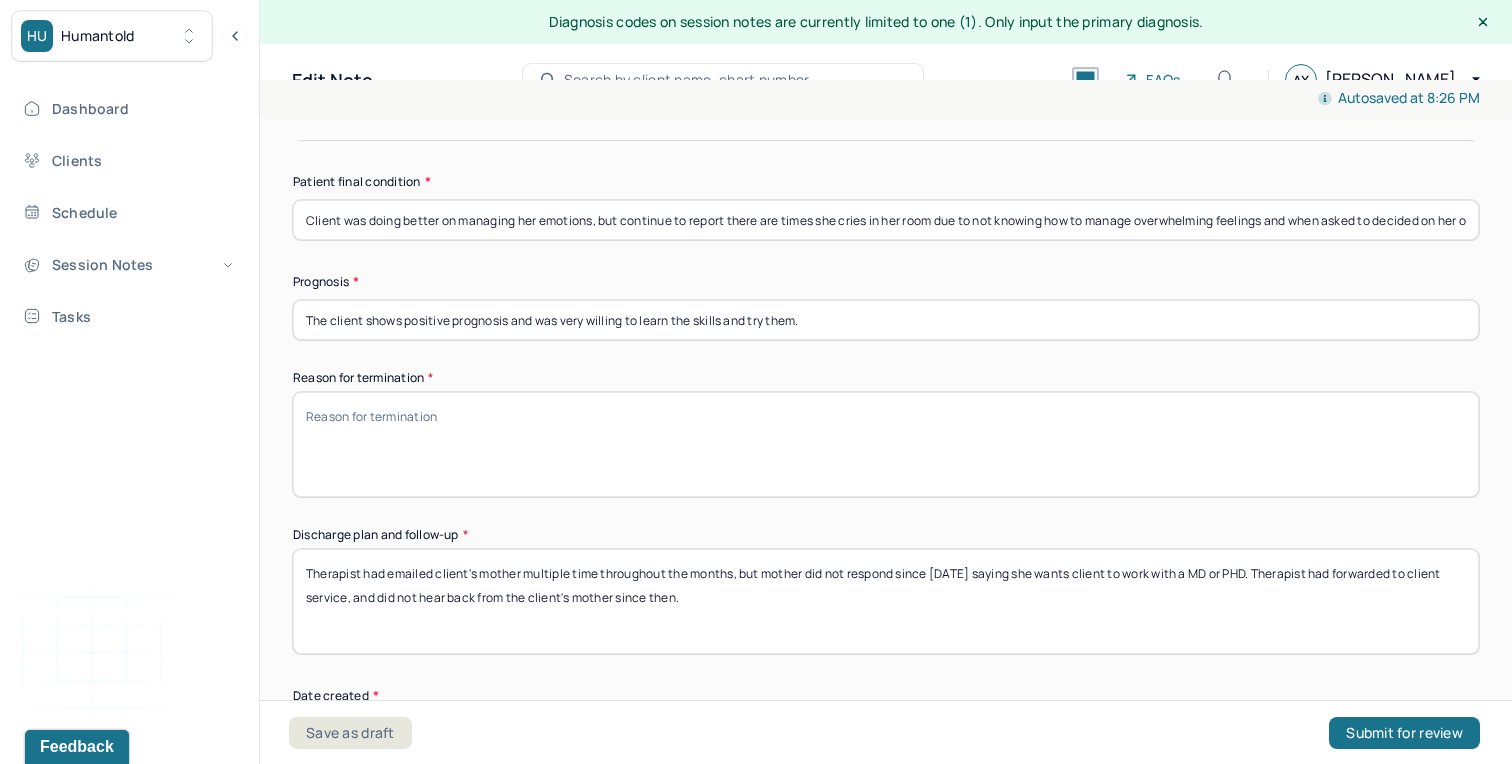 scroll, scrollTop: 1259, scrollLeft: 0, axis: vertical 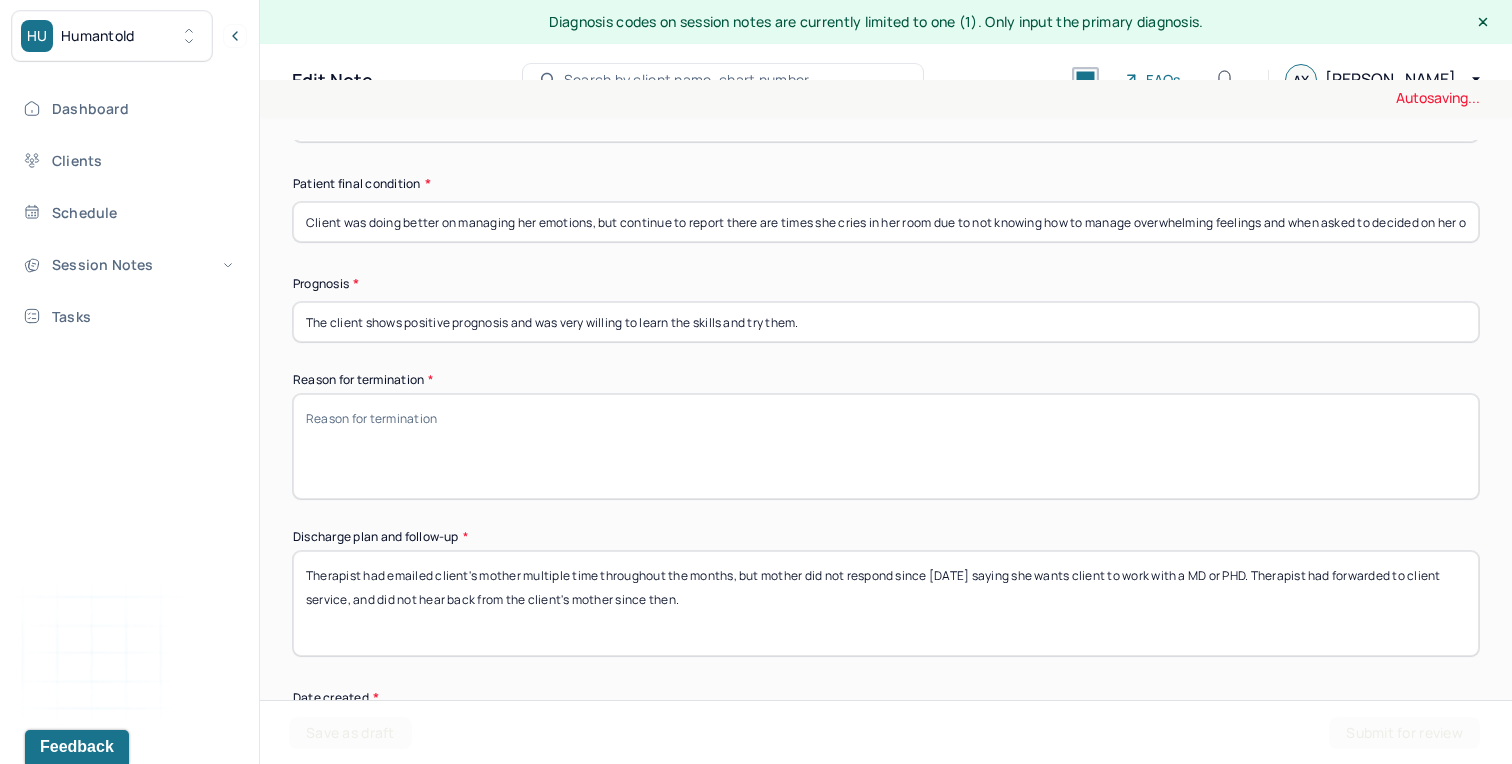 click on "Reason for termination *" at bounding box center [886, 446] 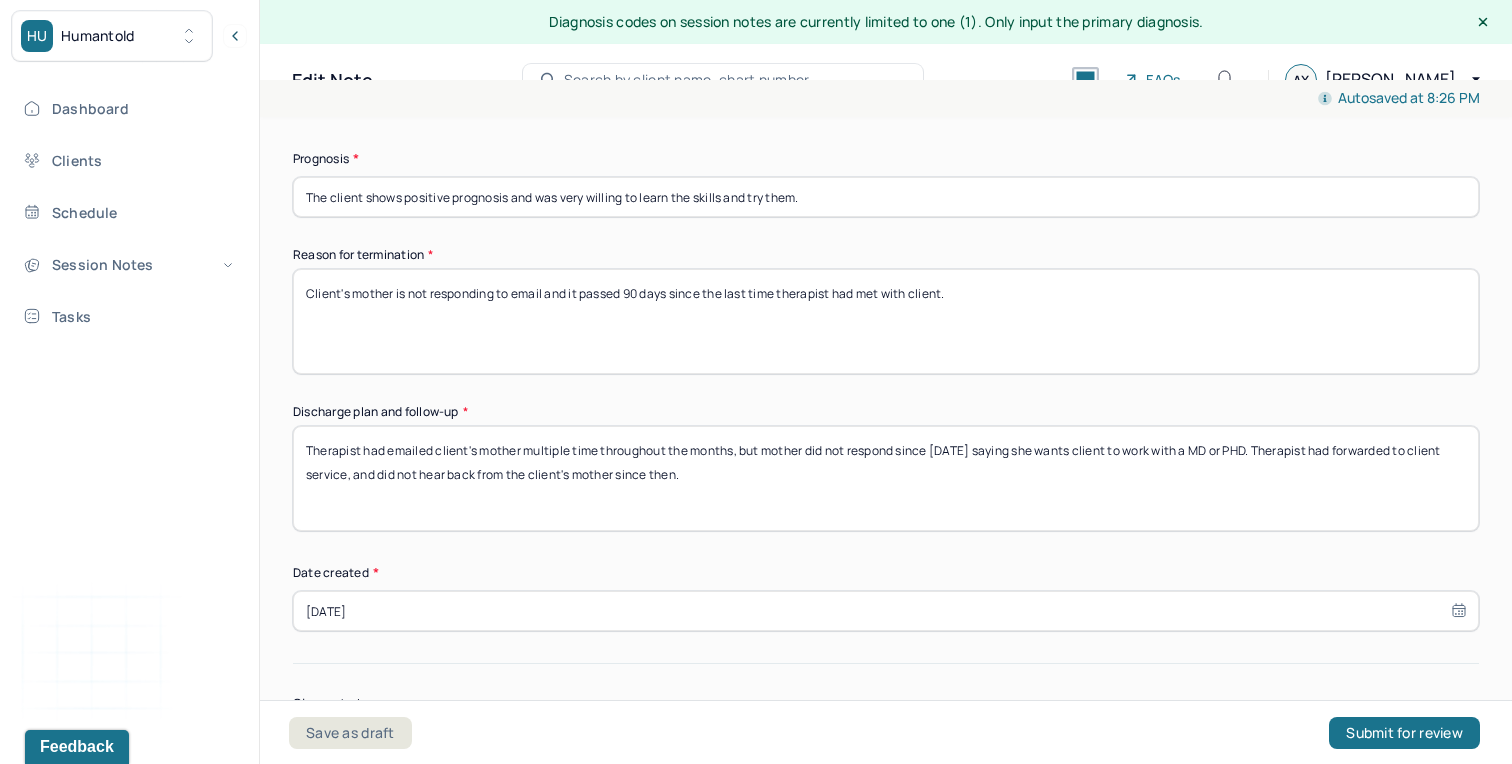 scroll, scrollTop: 1393, scrollLeft: 0, axis: vertical 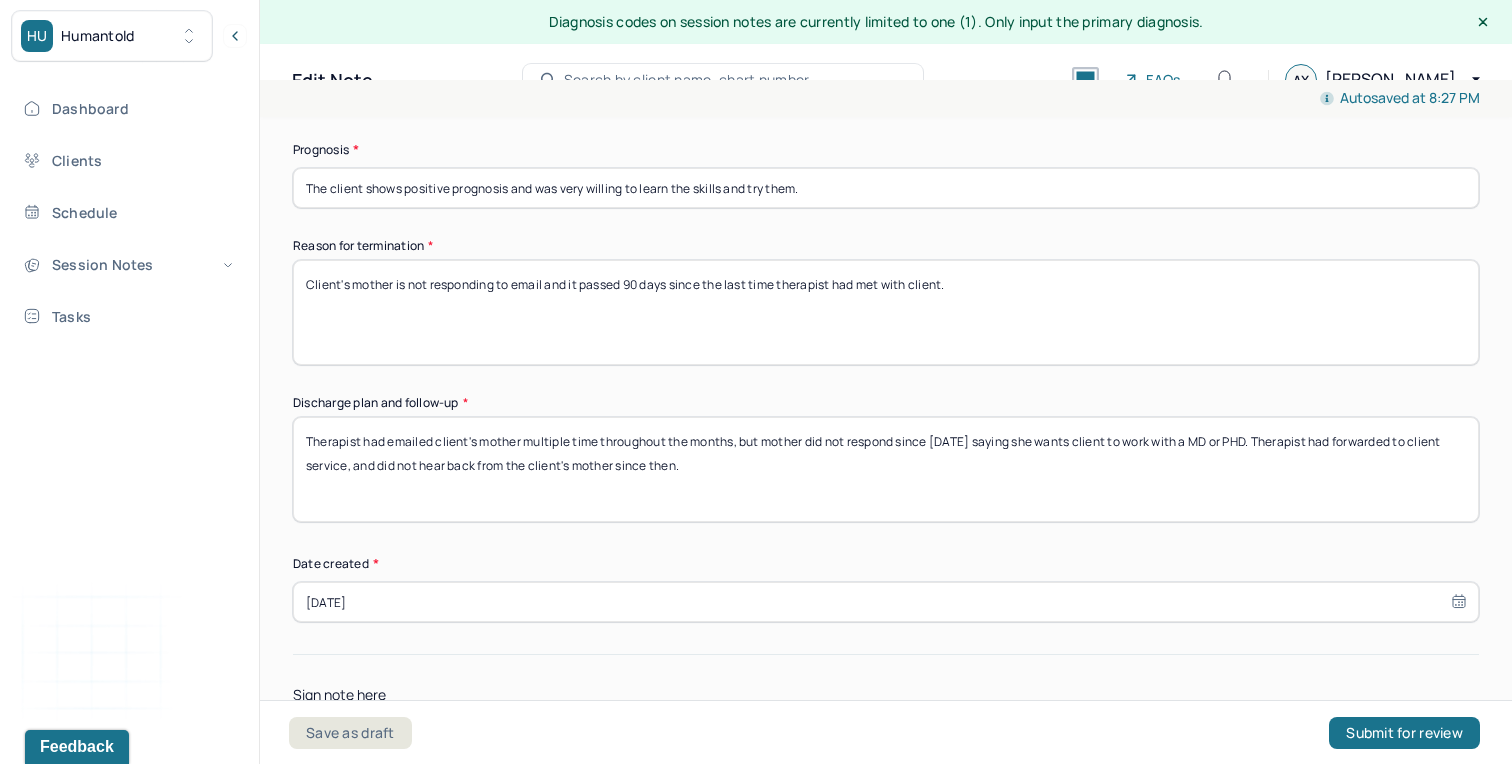 type on "Client's mother is not responding to email and it passed 90 days since the last time therapist had met with client." 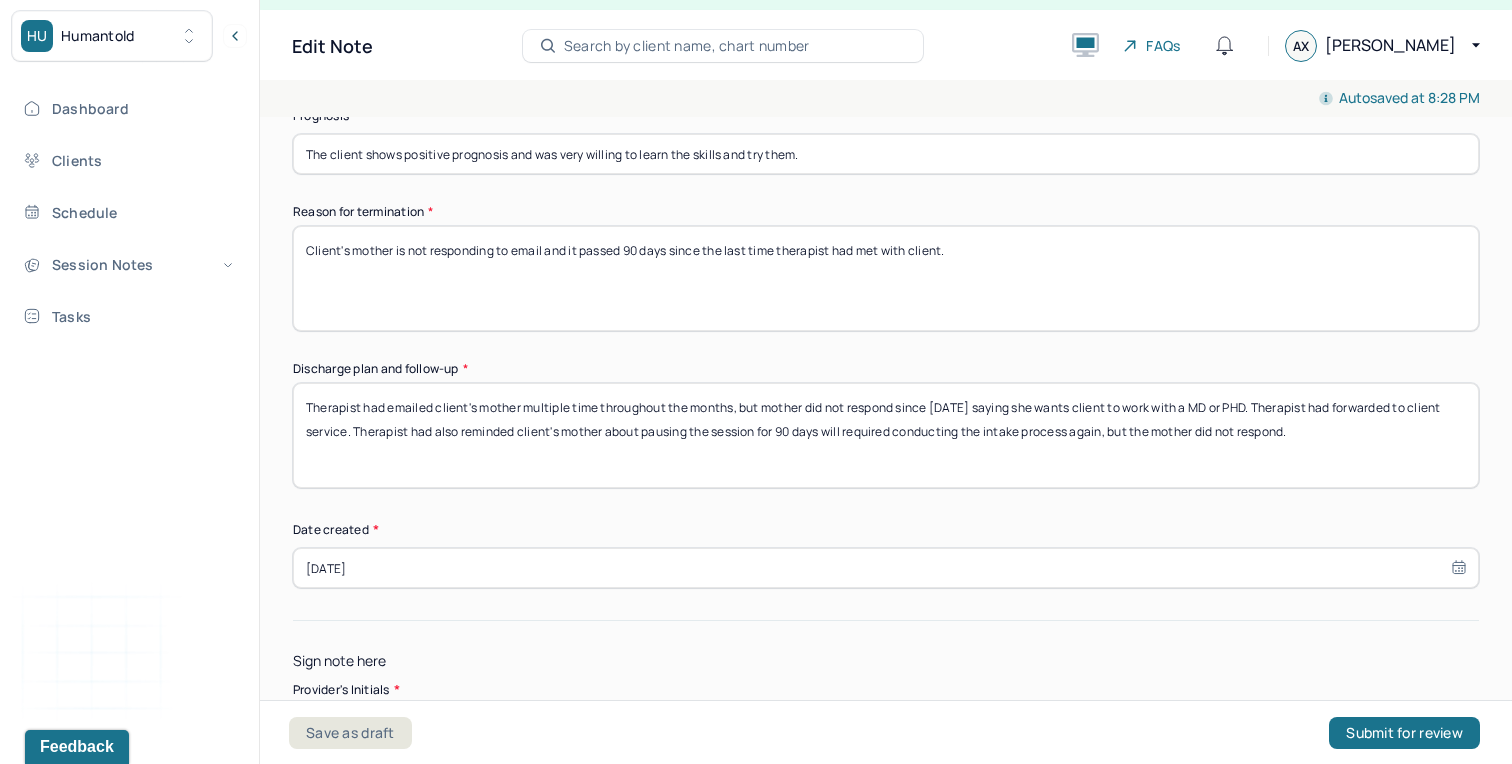 scroll, scrollTop: 36, scrollLeft: 0, axis: vertical 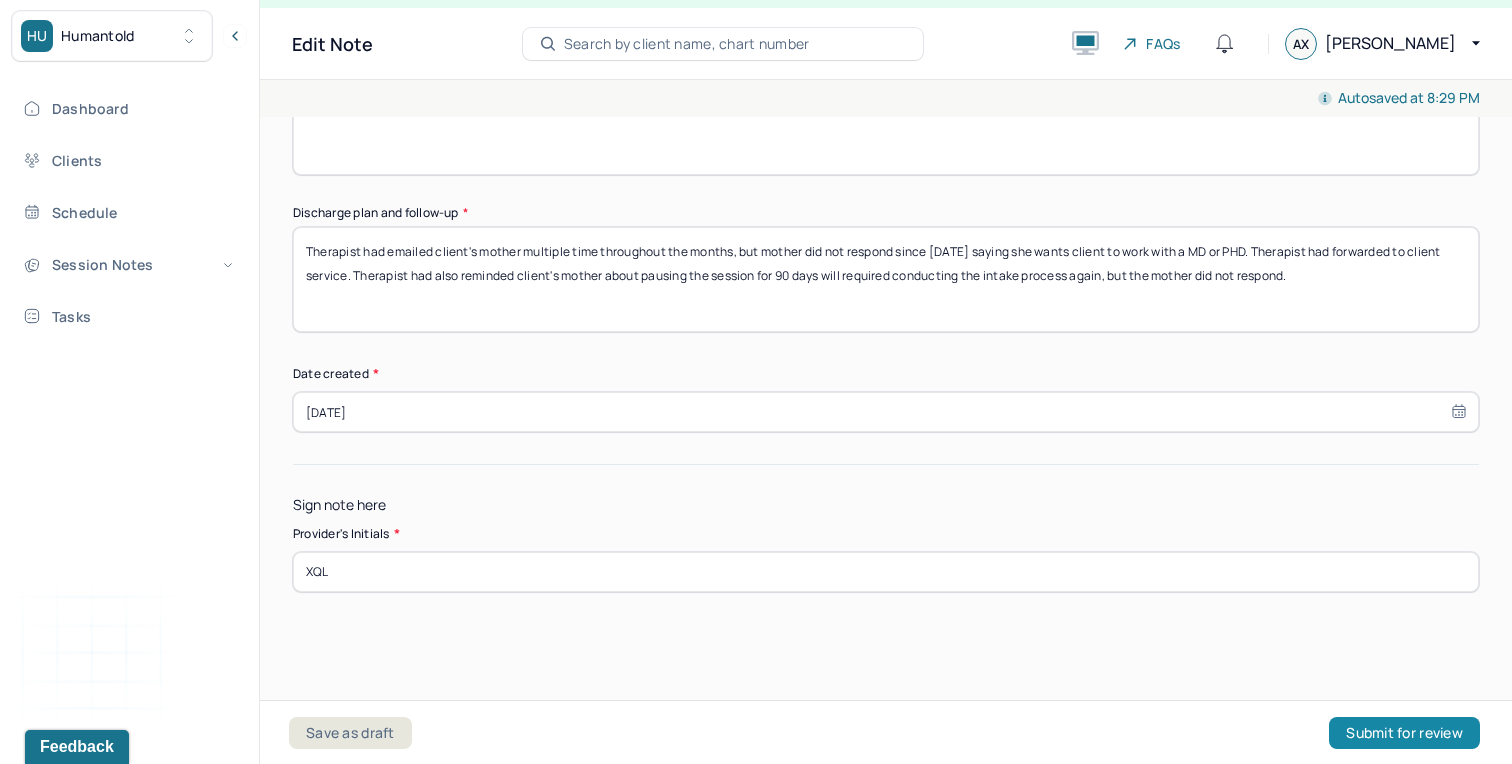 type on "Therapist had emailed client's mother multiple time throughout the months, but mother did not respond since [DATE] saying she wants client to work with a MD or PHD. Therapist had forwarded to client service. Therapist had also reminded client's mother about pausing the session for 90 days will required conducting the intake process again, but the mother did not respond." 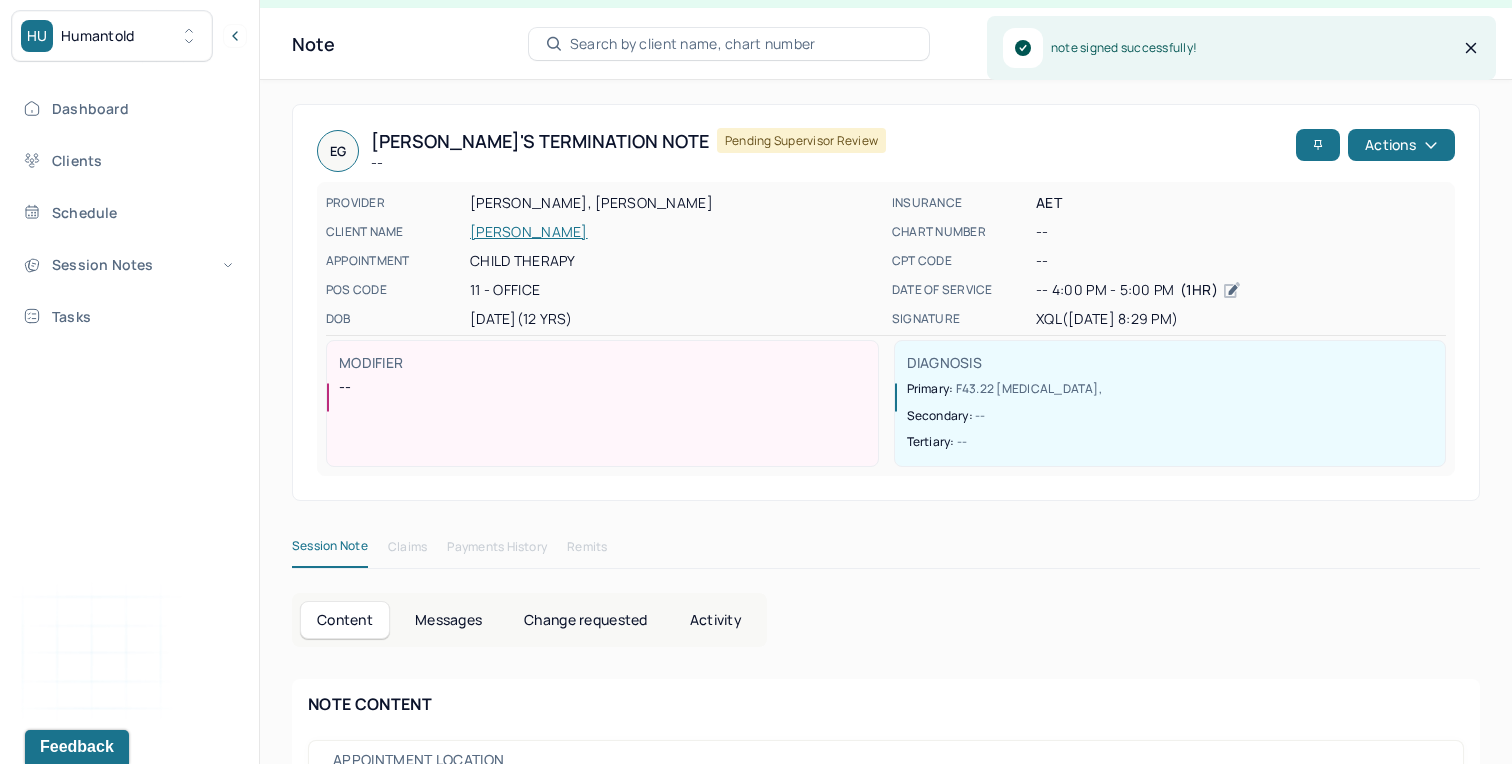 scroll, scrollTop: 0, scrollLeft: 0, axis: both 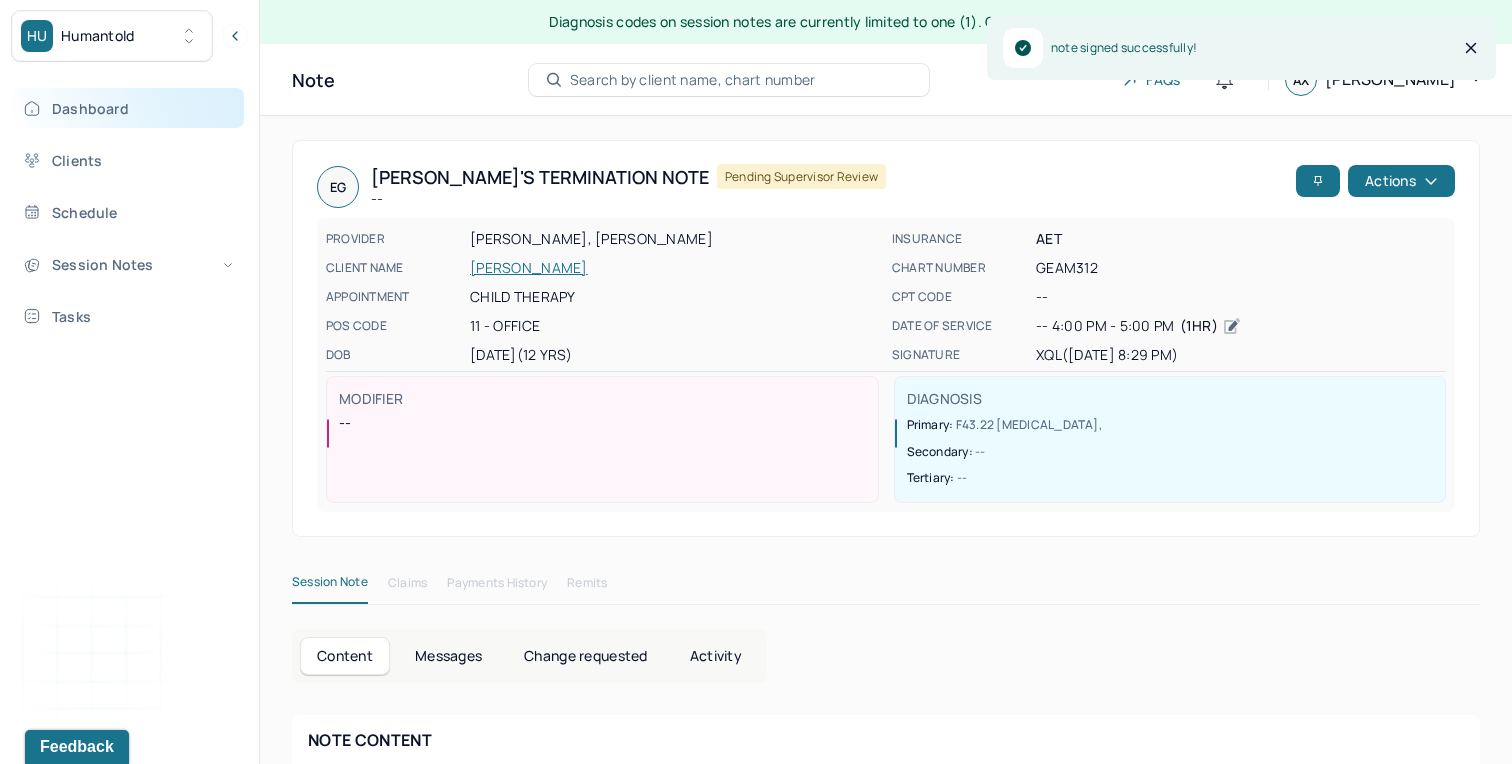 click on "Dashboard" at bounding box center [128, 108] 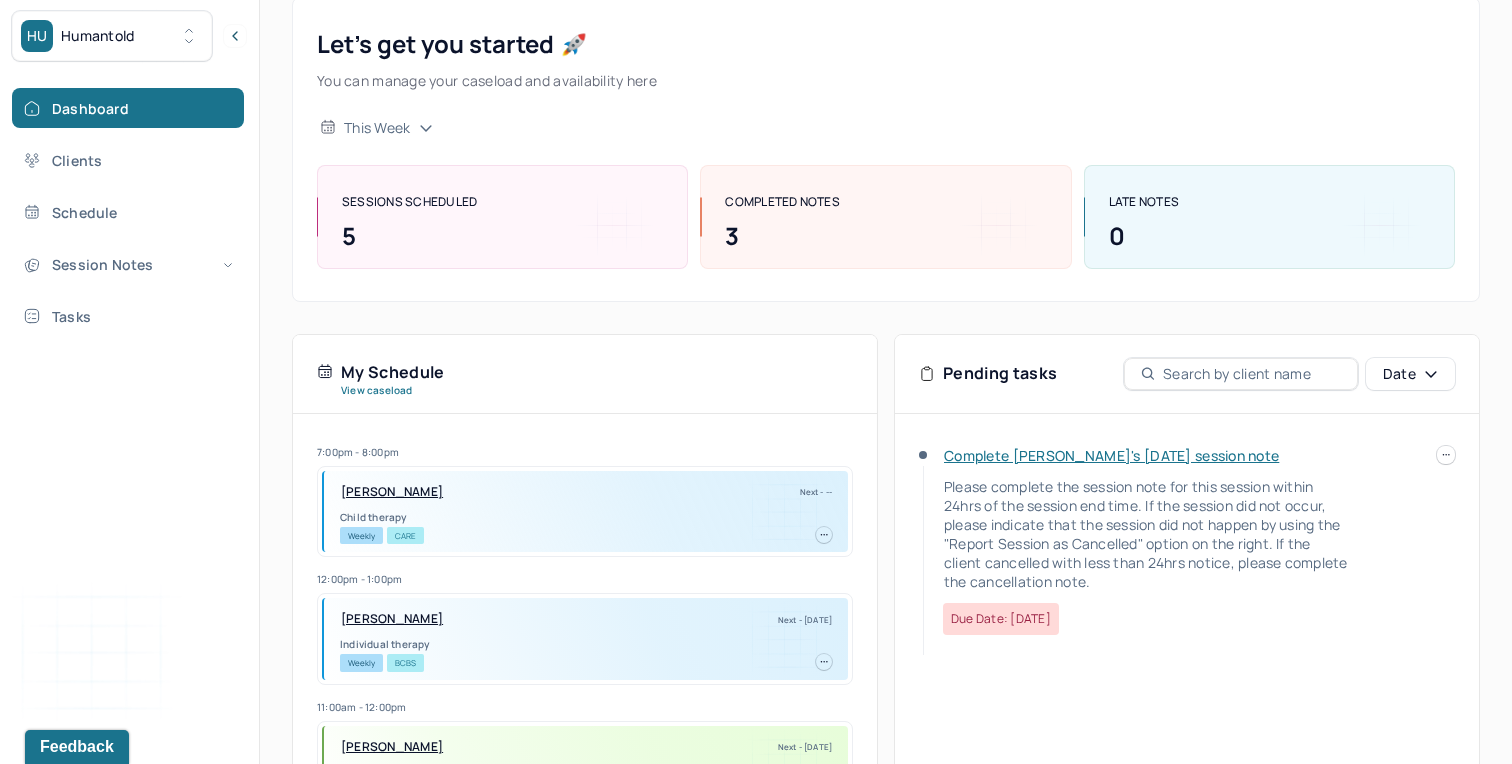 scroll, scrollTop: 0, scrollLeft: 0, axis: both 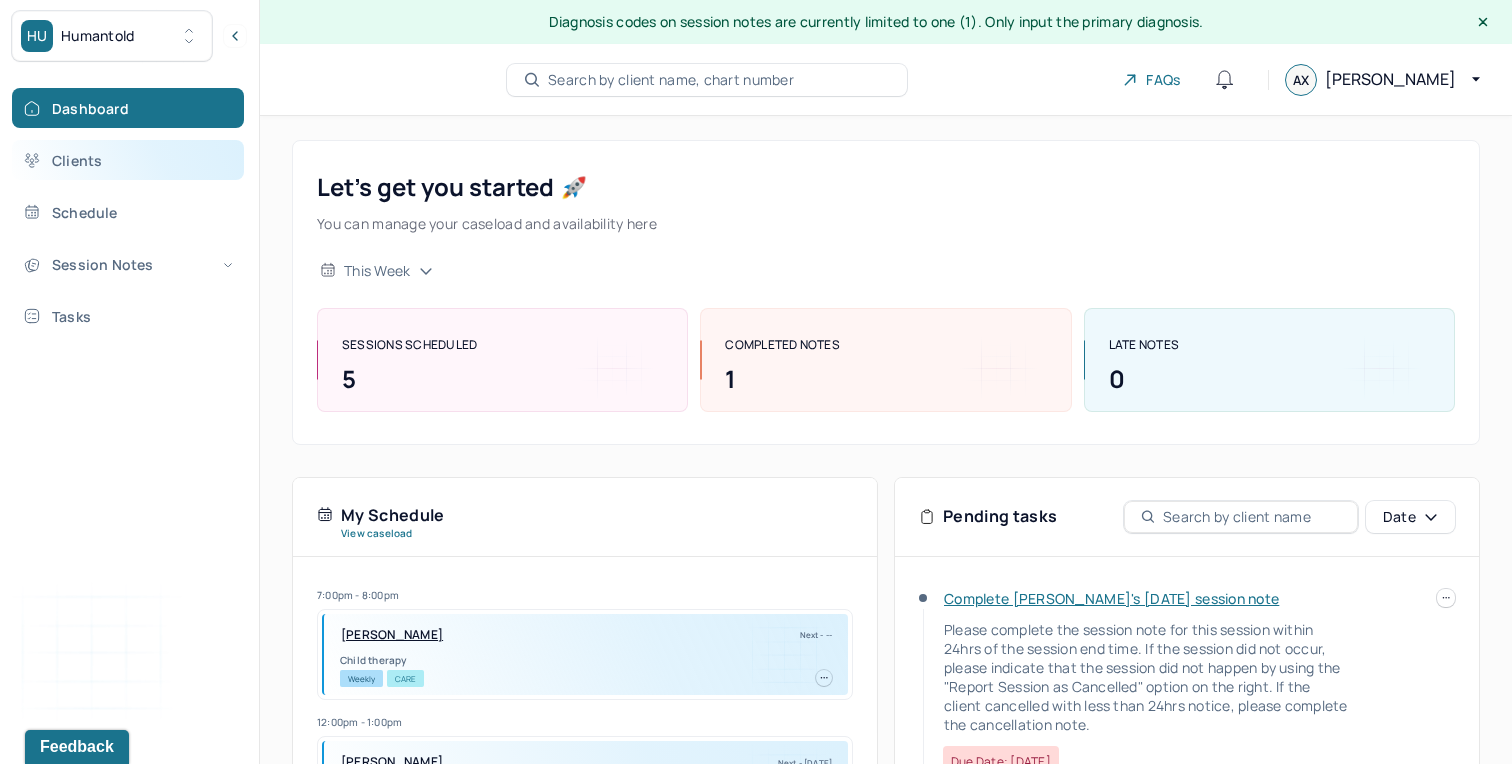 click on "Clients" at bounding box center (128, 160) 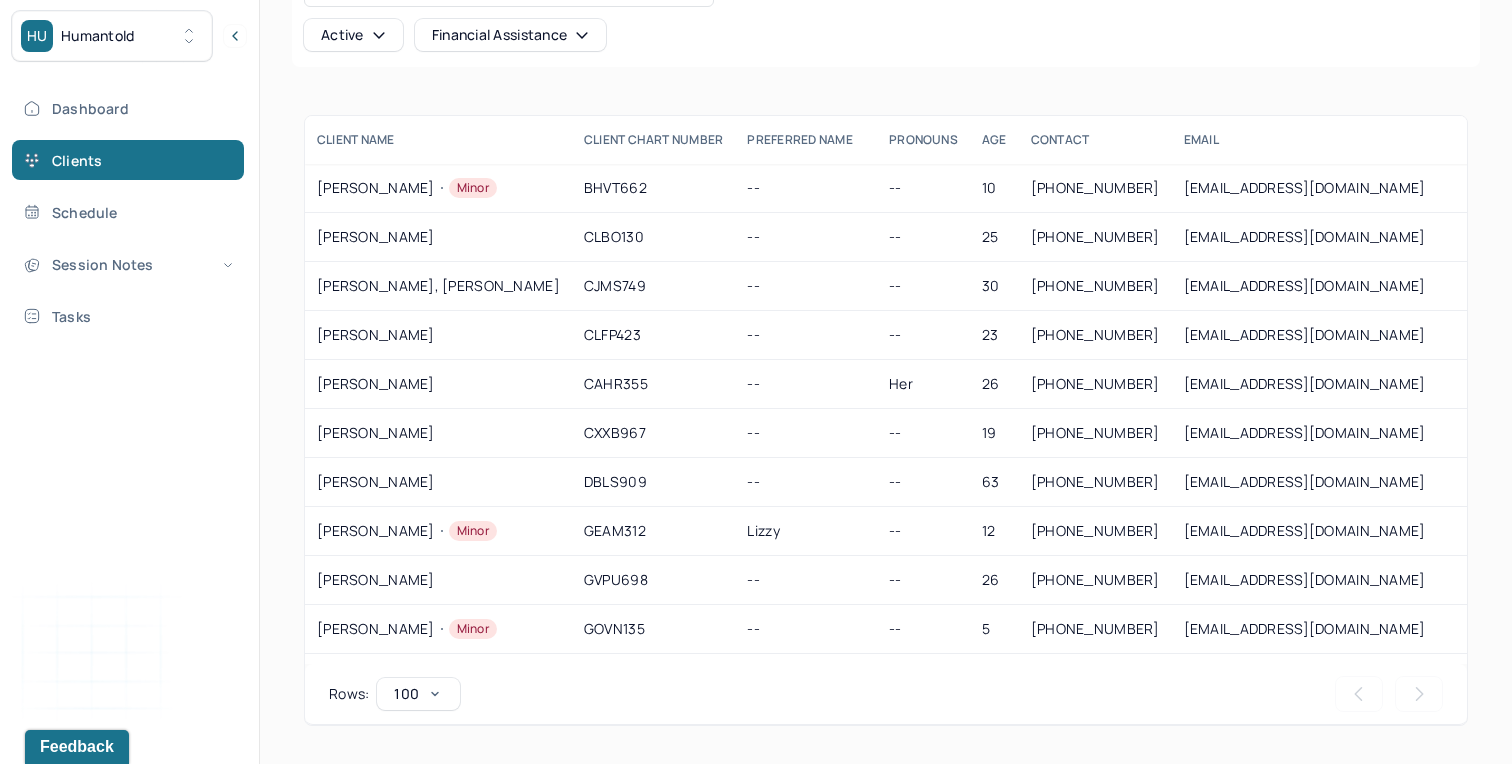 scroll, scrollTop: 191, scrollLeft: 0, axis: vertical 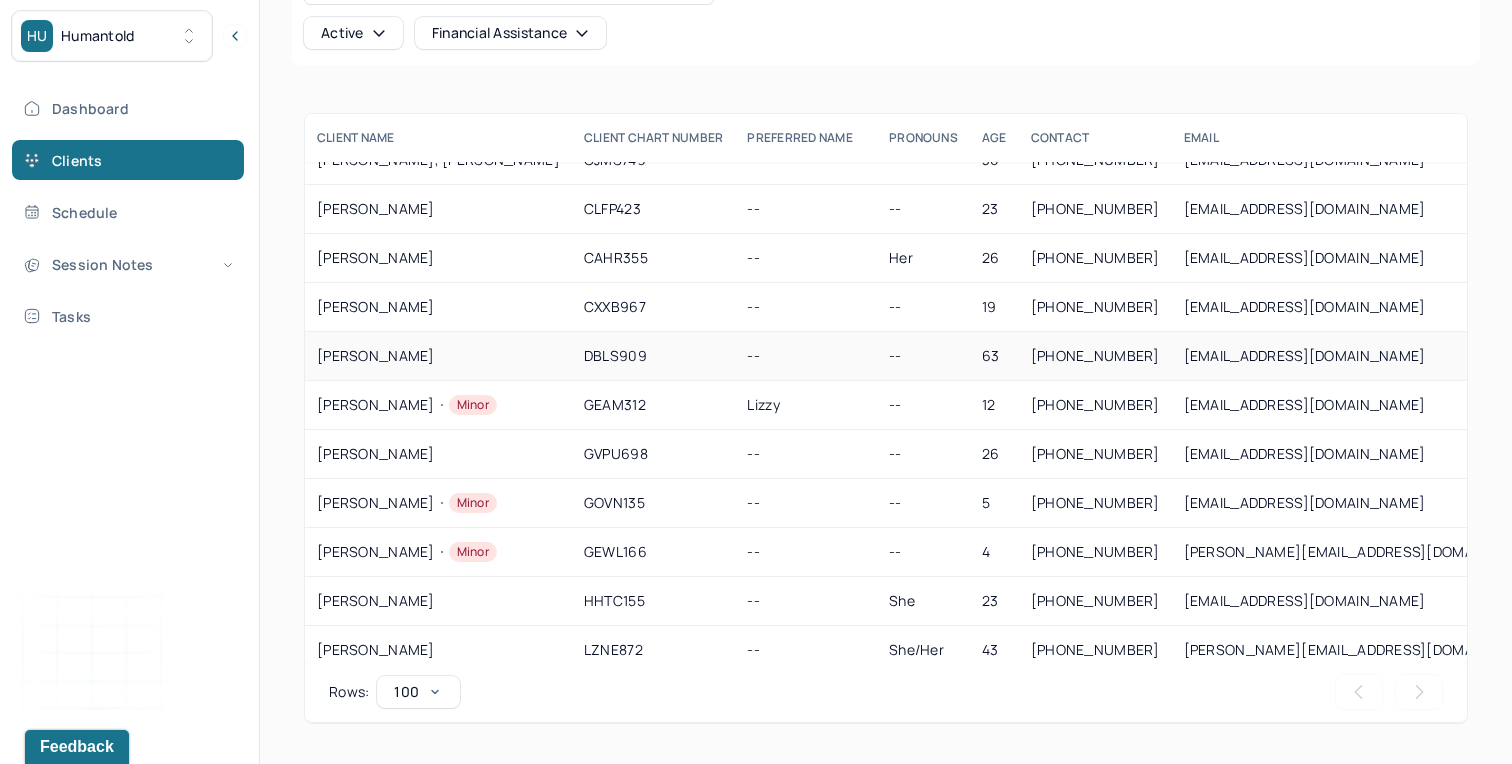 click on "[PERSON_NAME]" at bounding box center (438, 356) 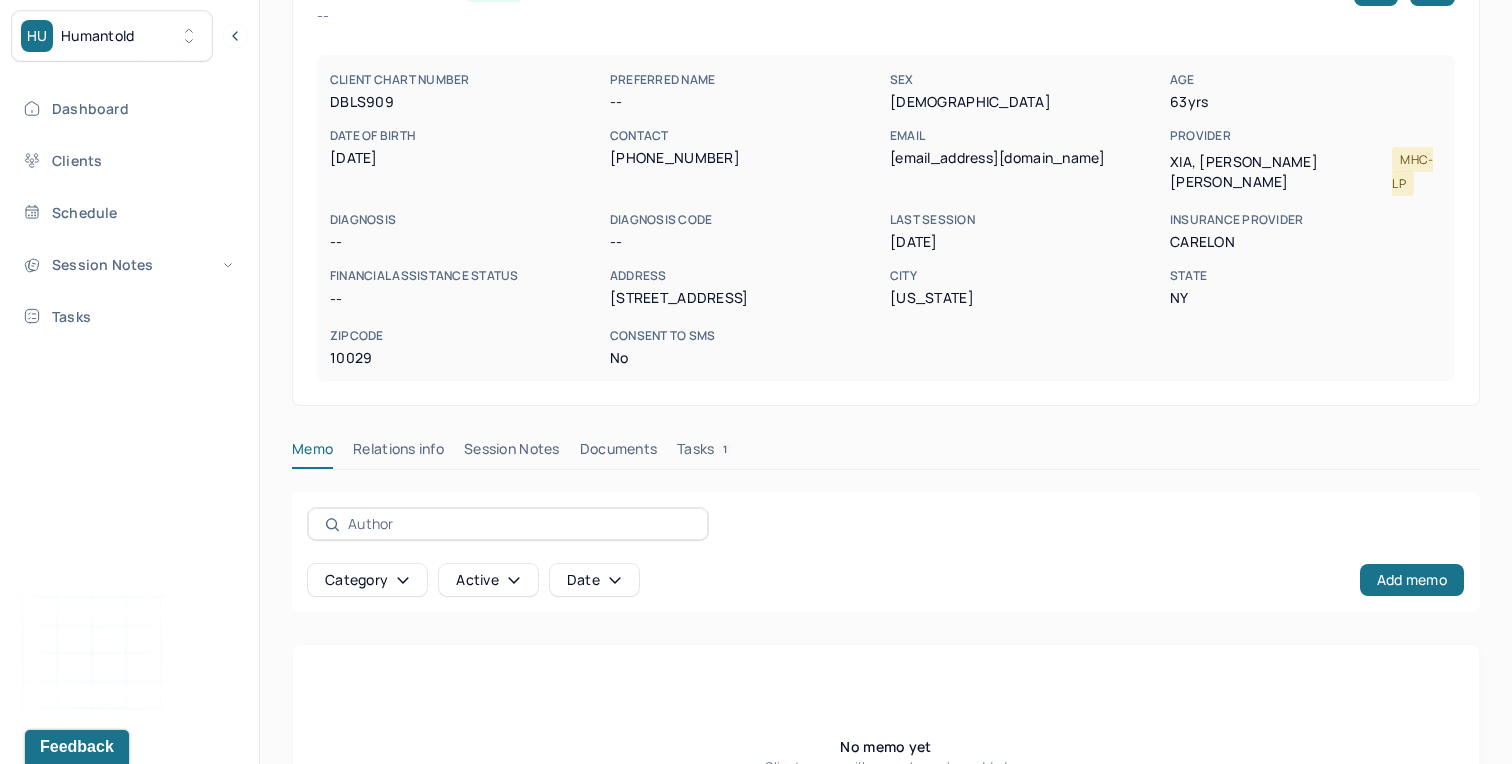 click on "Session Notes" at bounding box center [512, 453] 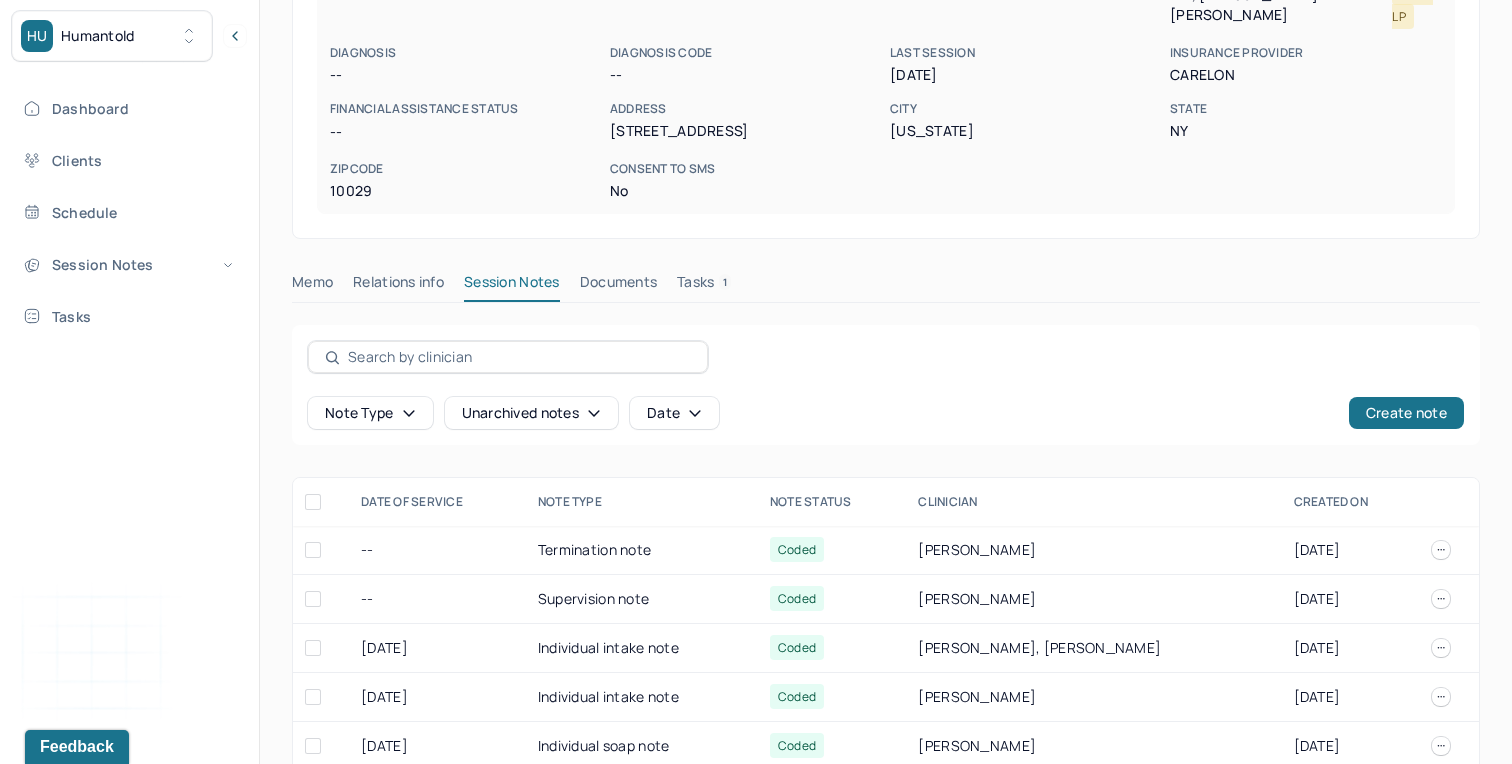 click on "Tasks 1" at bounding box center (704, 286) 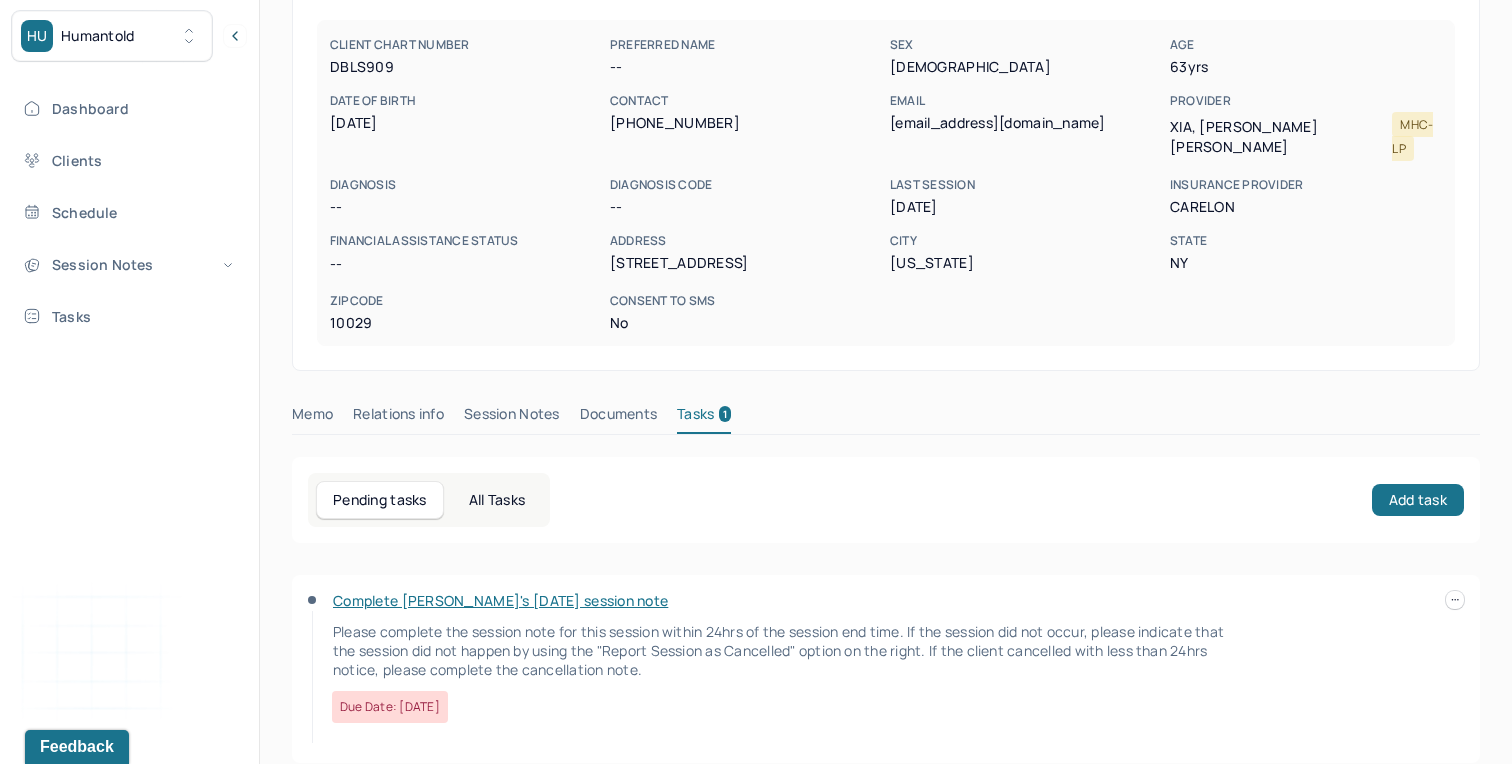 scroll, scrollTop: 226, scrollLeft: 0, axis: vertical 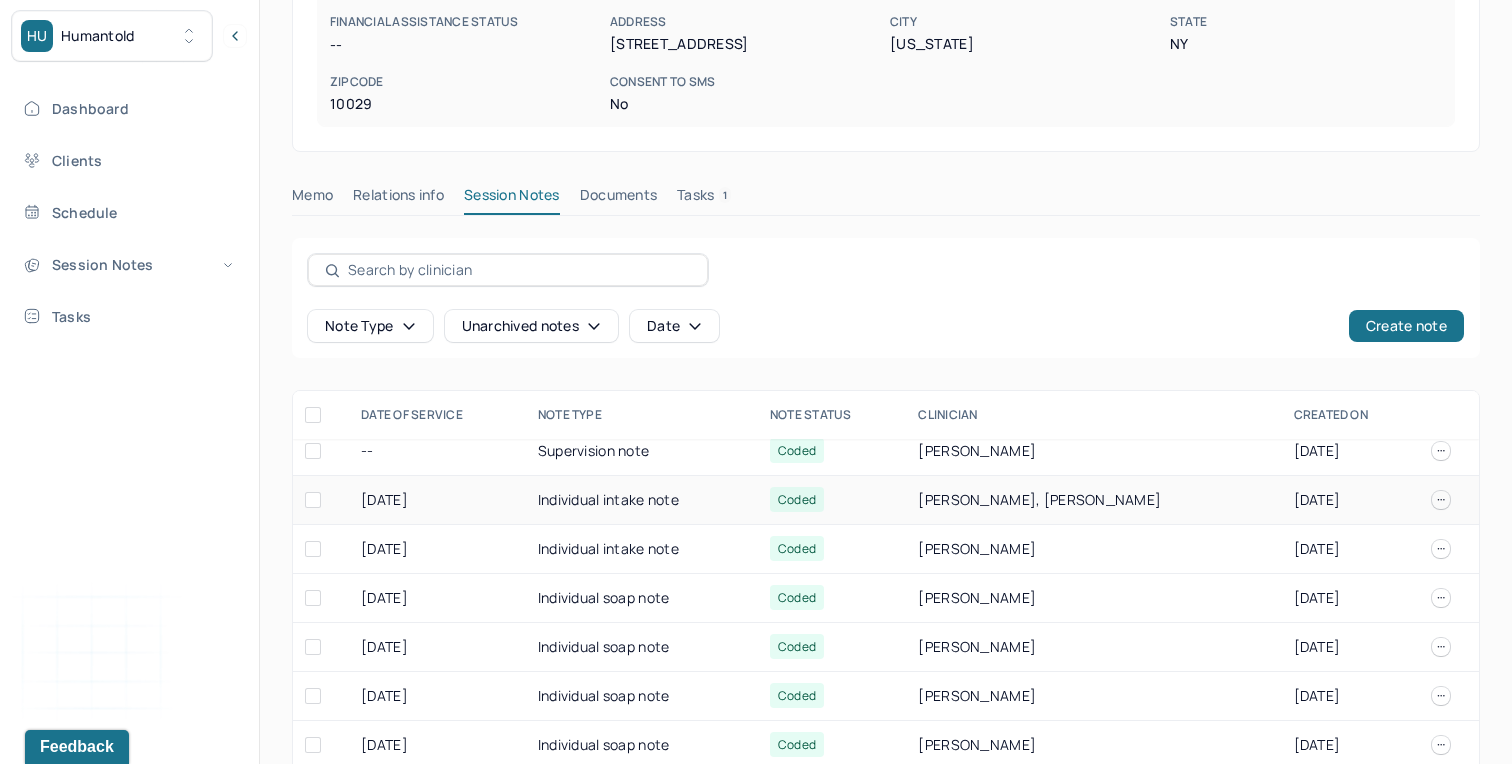 click on "Individual intake note" at bounding box center [642, 500] 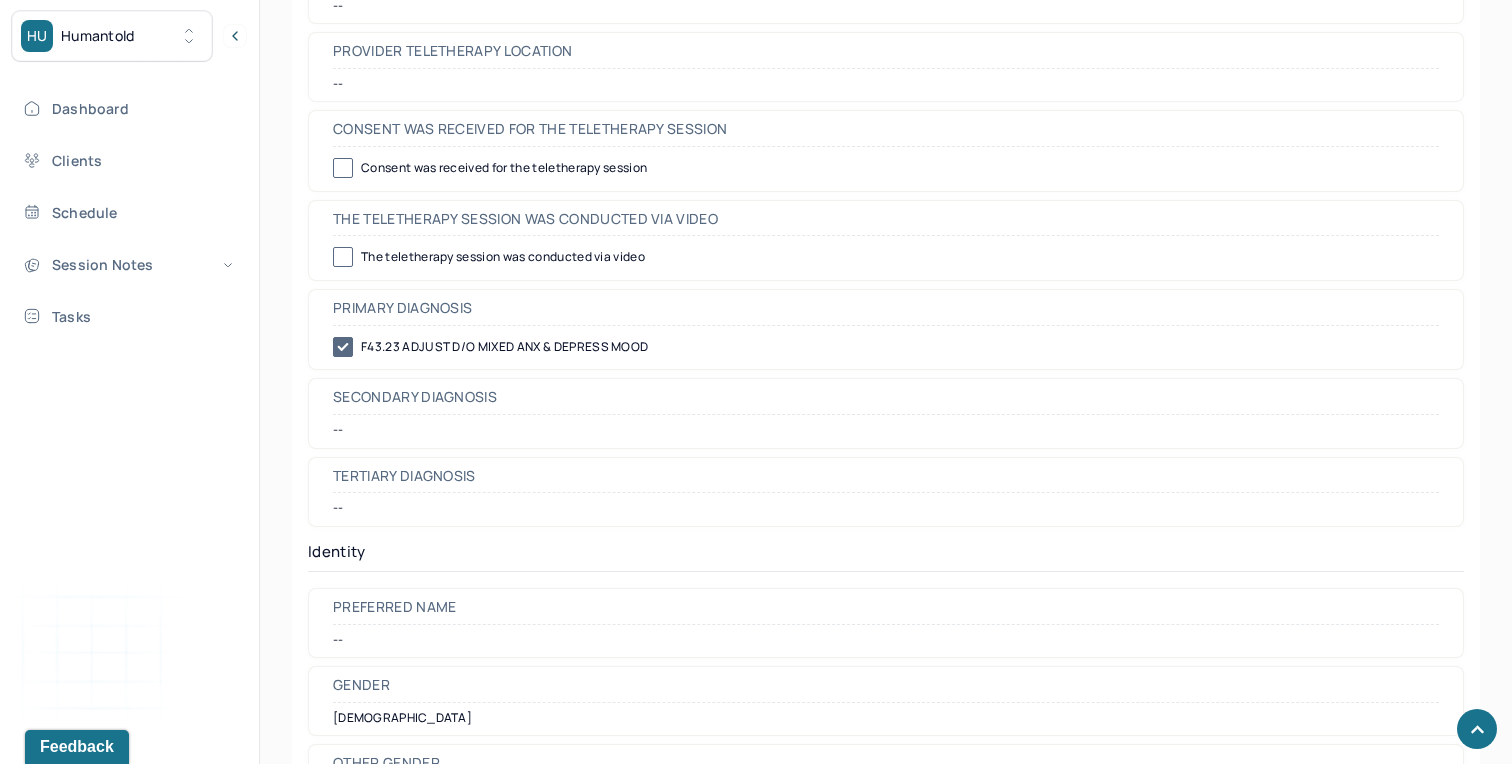 scroll, scrollTop: 1003, scrollLeft: 0, axis: vertical 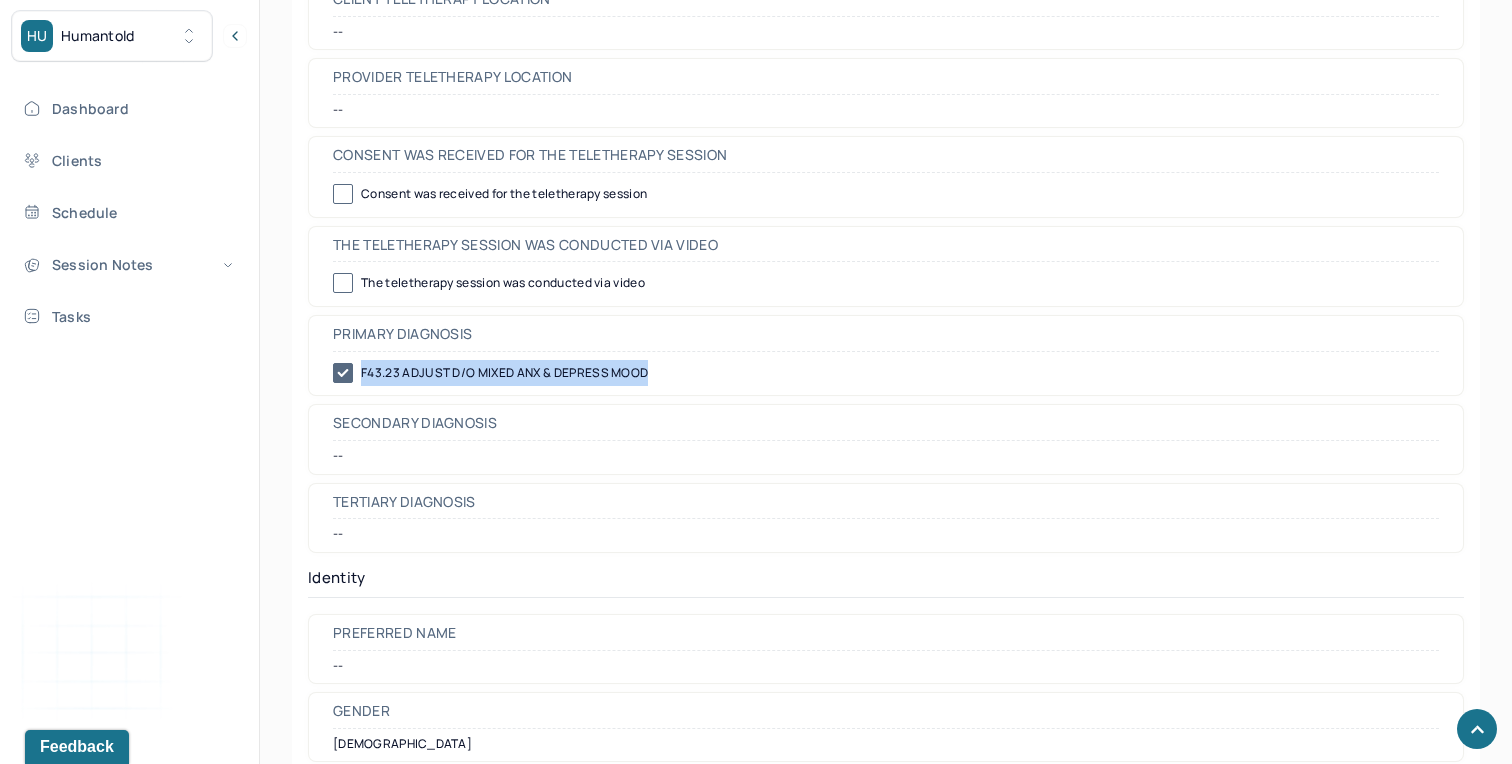 drag, startPoint x: 660, startPoint y: 367, endPoint x: 363, endPoint y: 373, distance: 297.0606 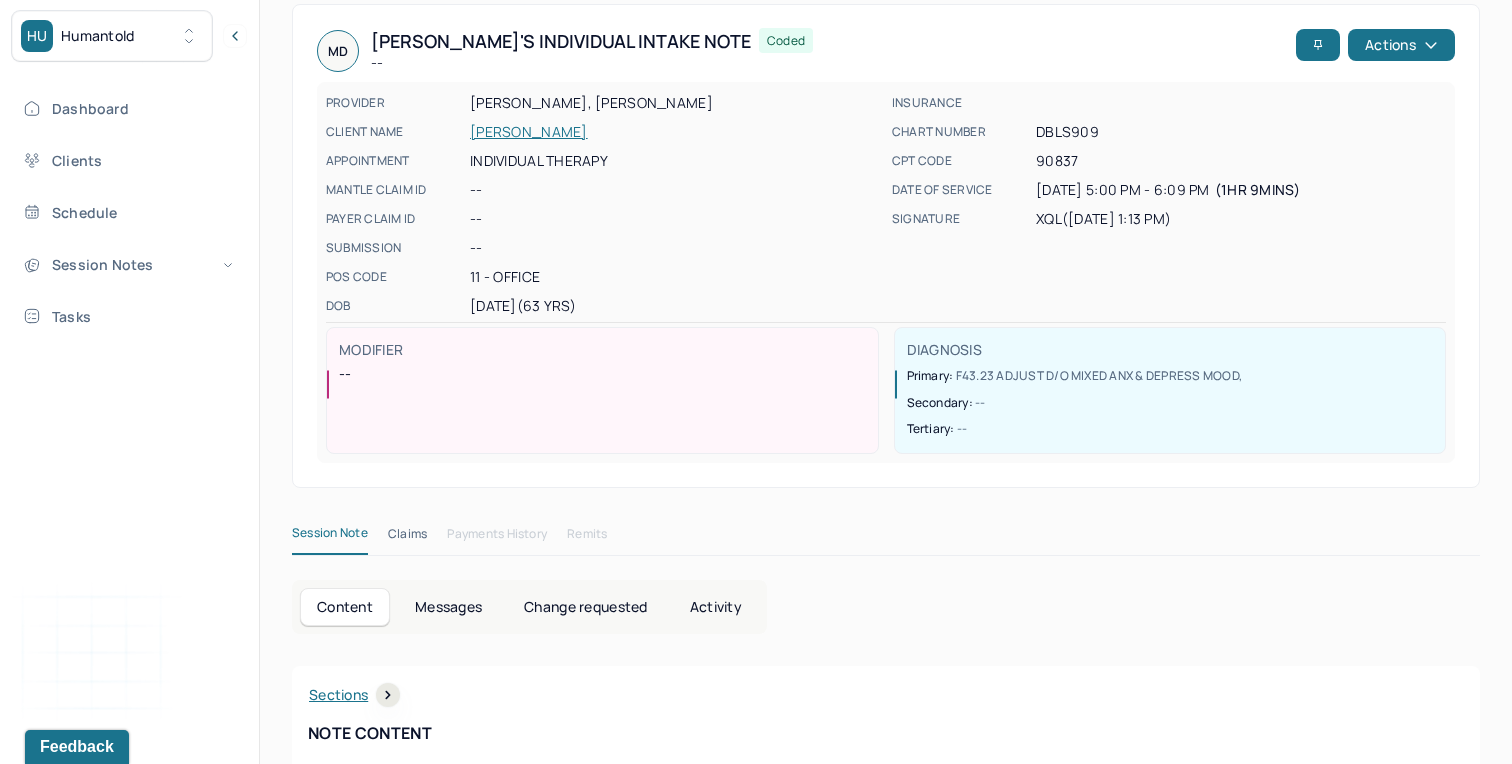 scroll, scrollTop: 137, scrollLeft: 0, axis: vertical 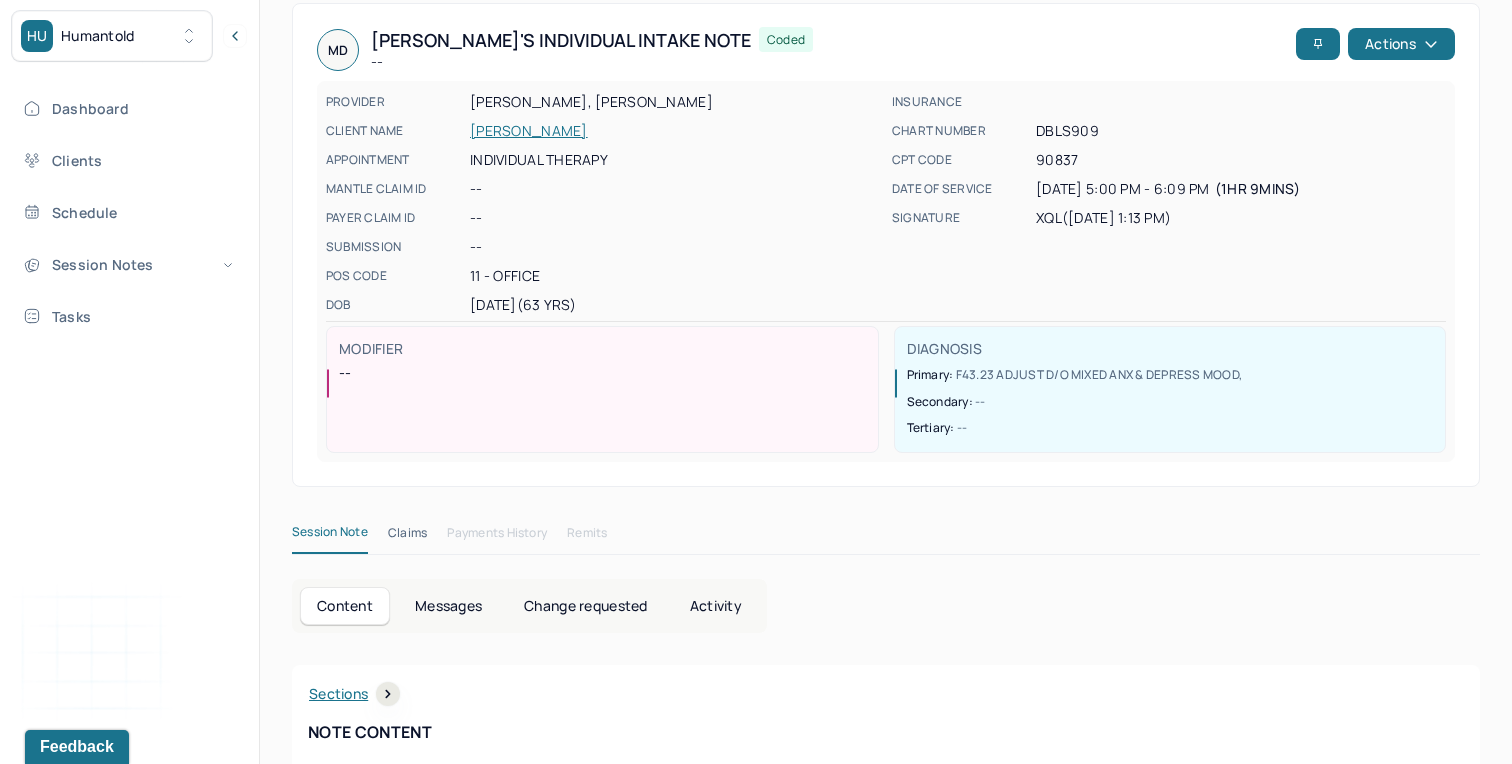 click on "Session Note     Claims     Payments History     Remits" at bounding box center [886, 537] 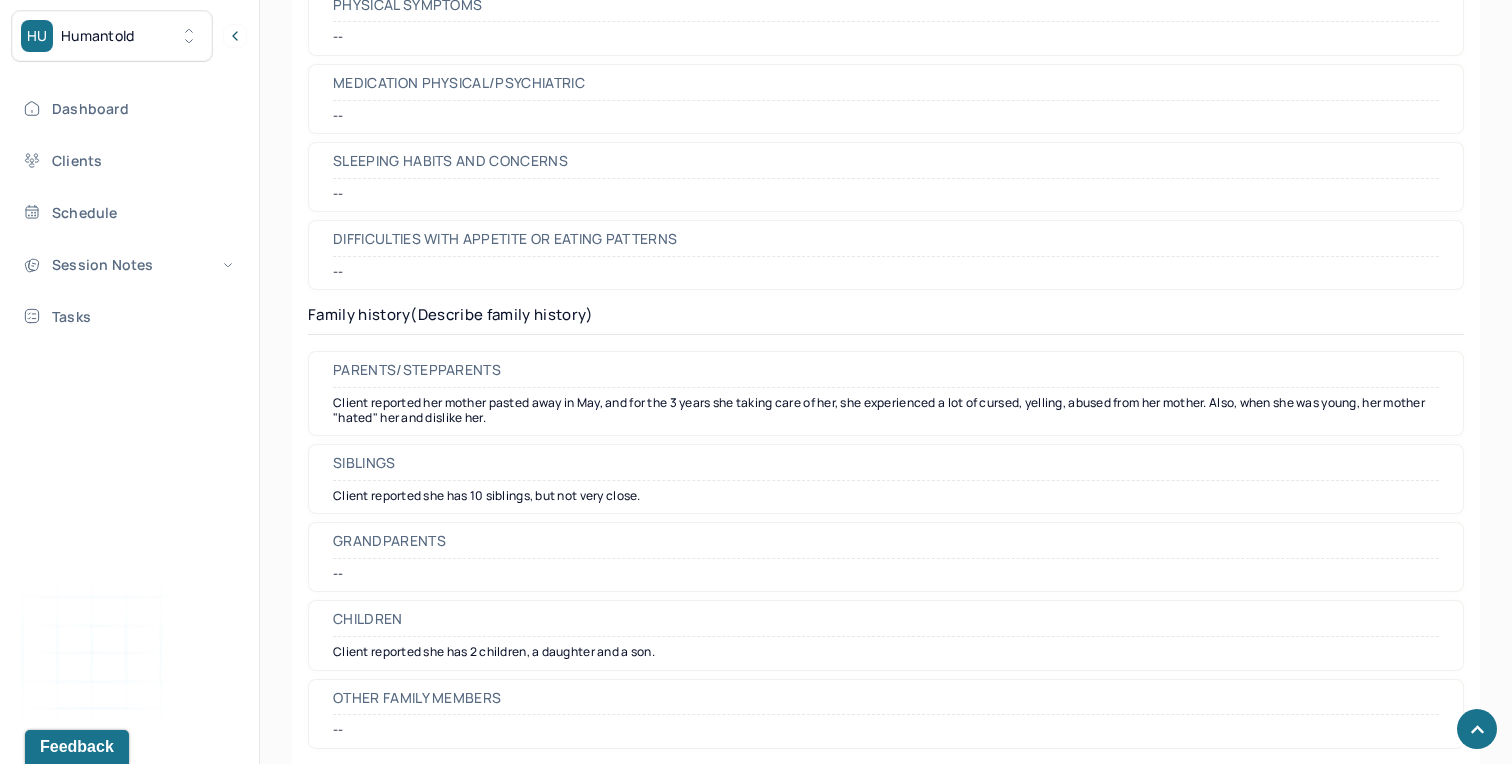 scroll, scrollTop: 3983, scrollLeft: 0, axis: vertical 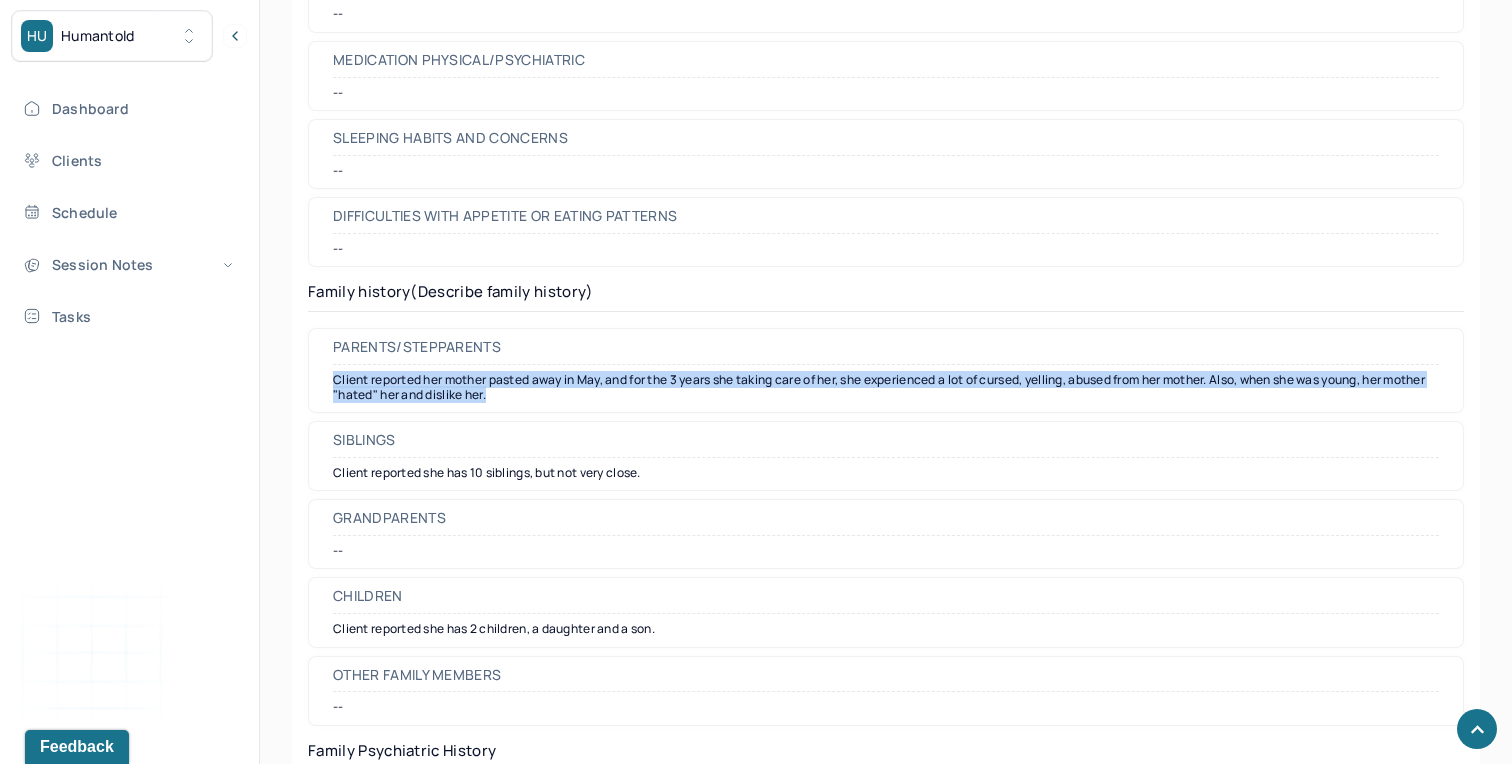 drag, startPoint x: 540, startPoint y: 393, endPoint x: 332, endPoint y: 374, distance: 208.86598 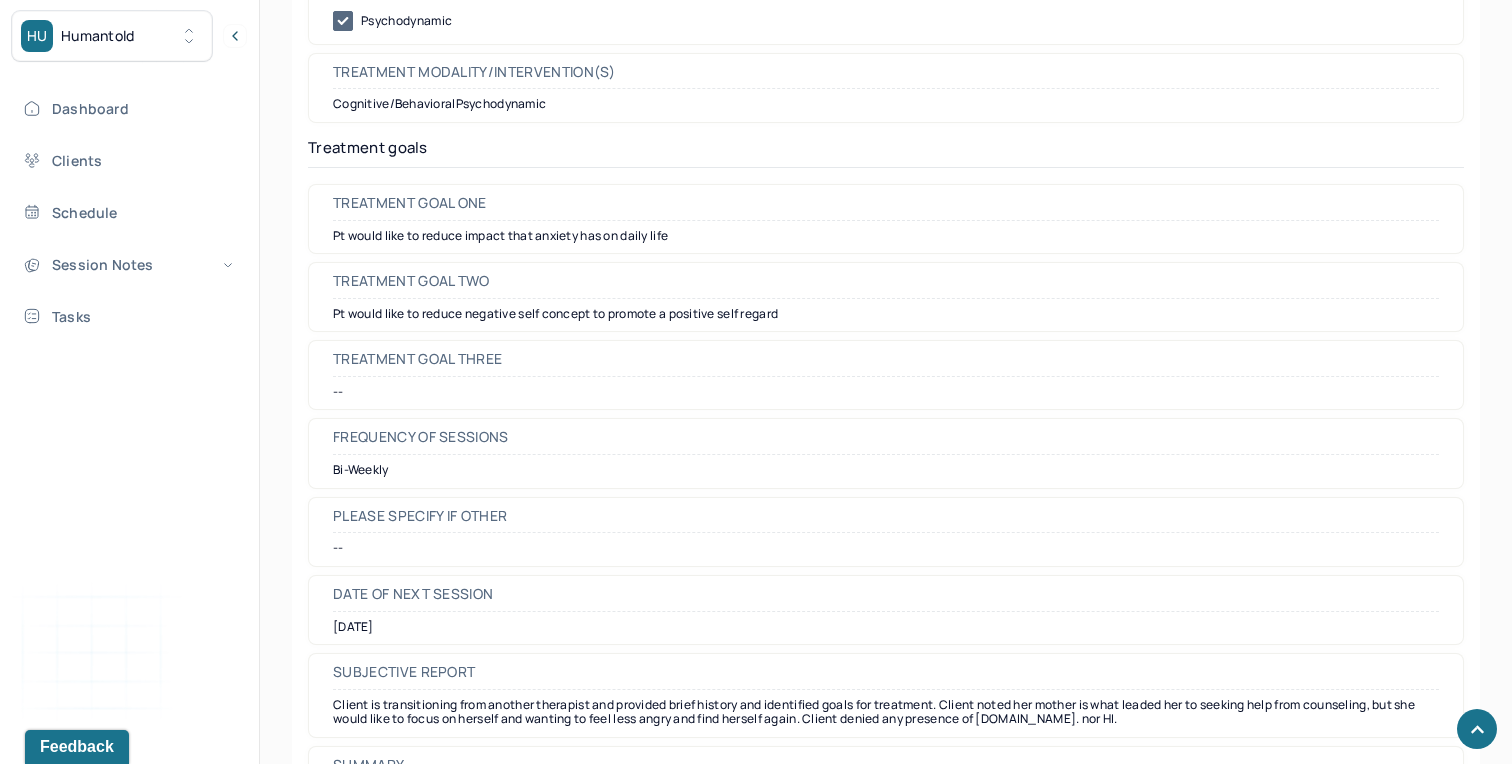 scroll, scrollTop: 8558, scrollLeft: 0, axis: vertical 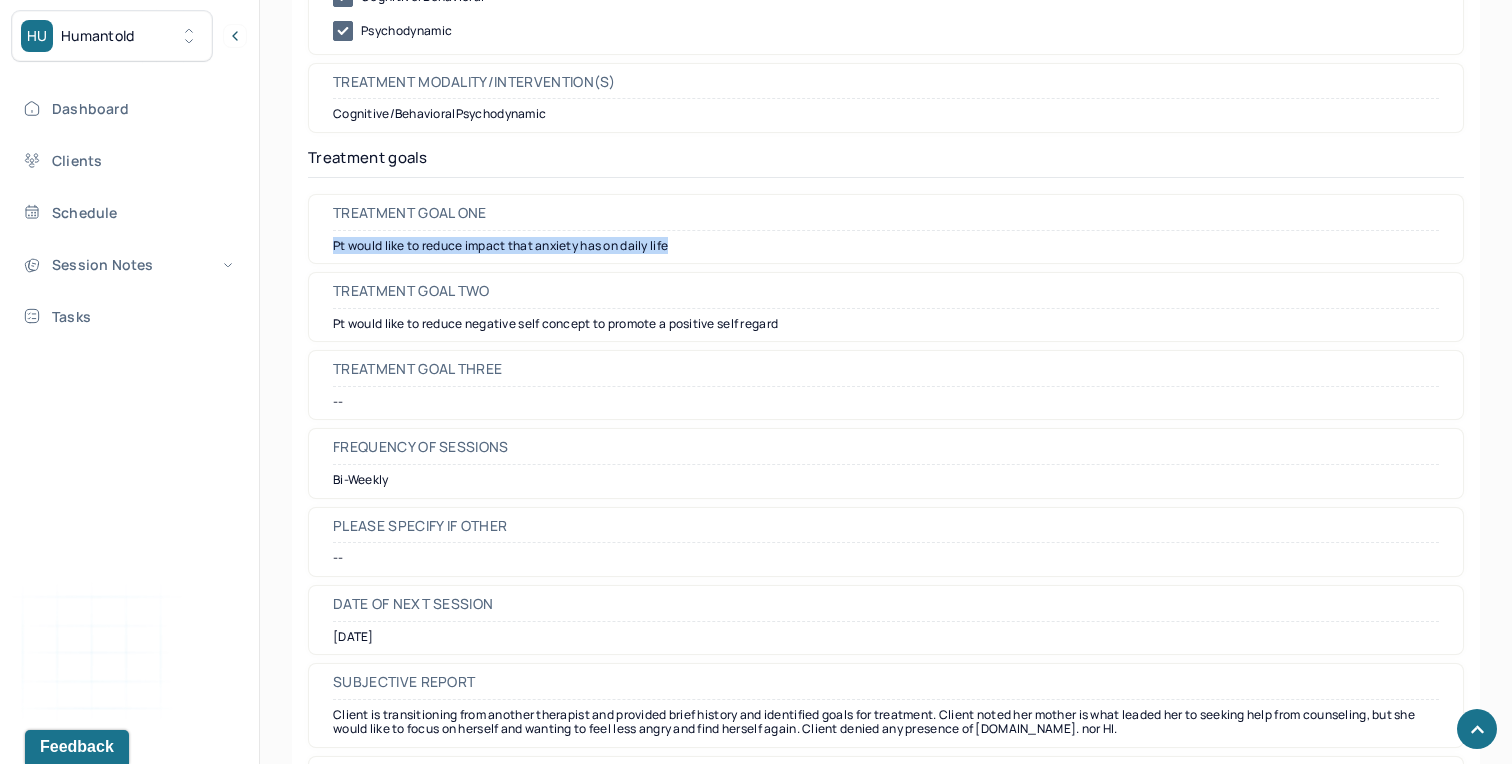 drag, startPoint x: 688, startPoint y: 248, endPoint x: 335, endPoint y: 243, distance: 353.0354 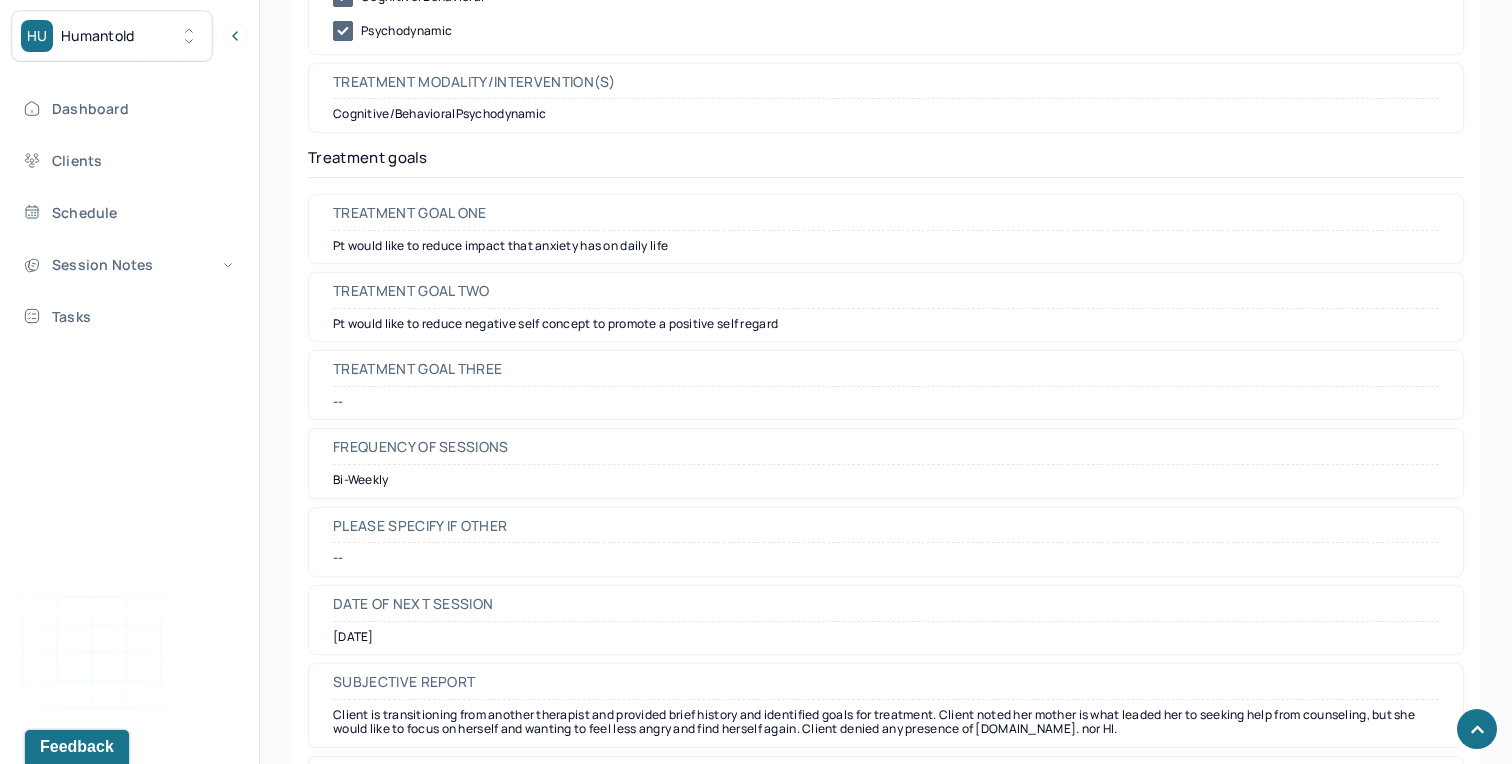 click on "Treatment goal two Pt would like to reduce negative self concept to promote a positive self regard" at bounding box center [886, 307] 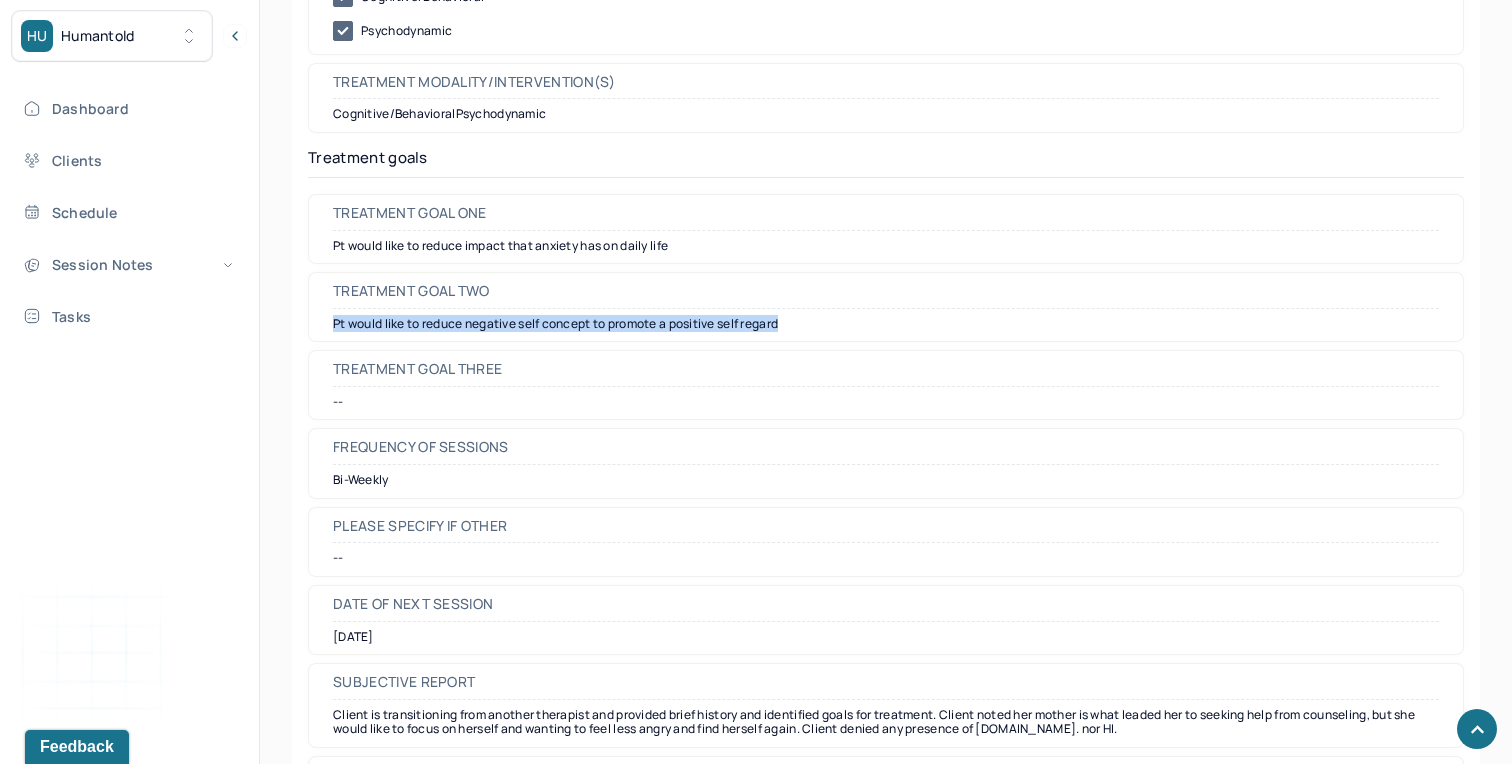 drag, startPoint x: 799, startPoint y: 329, endPoint x: 324, endPoint y: 320, distance: 475.08527 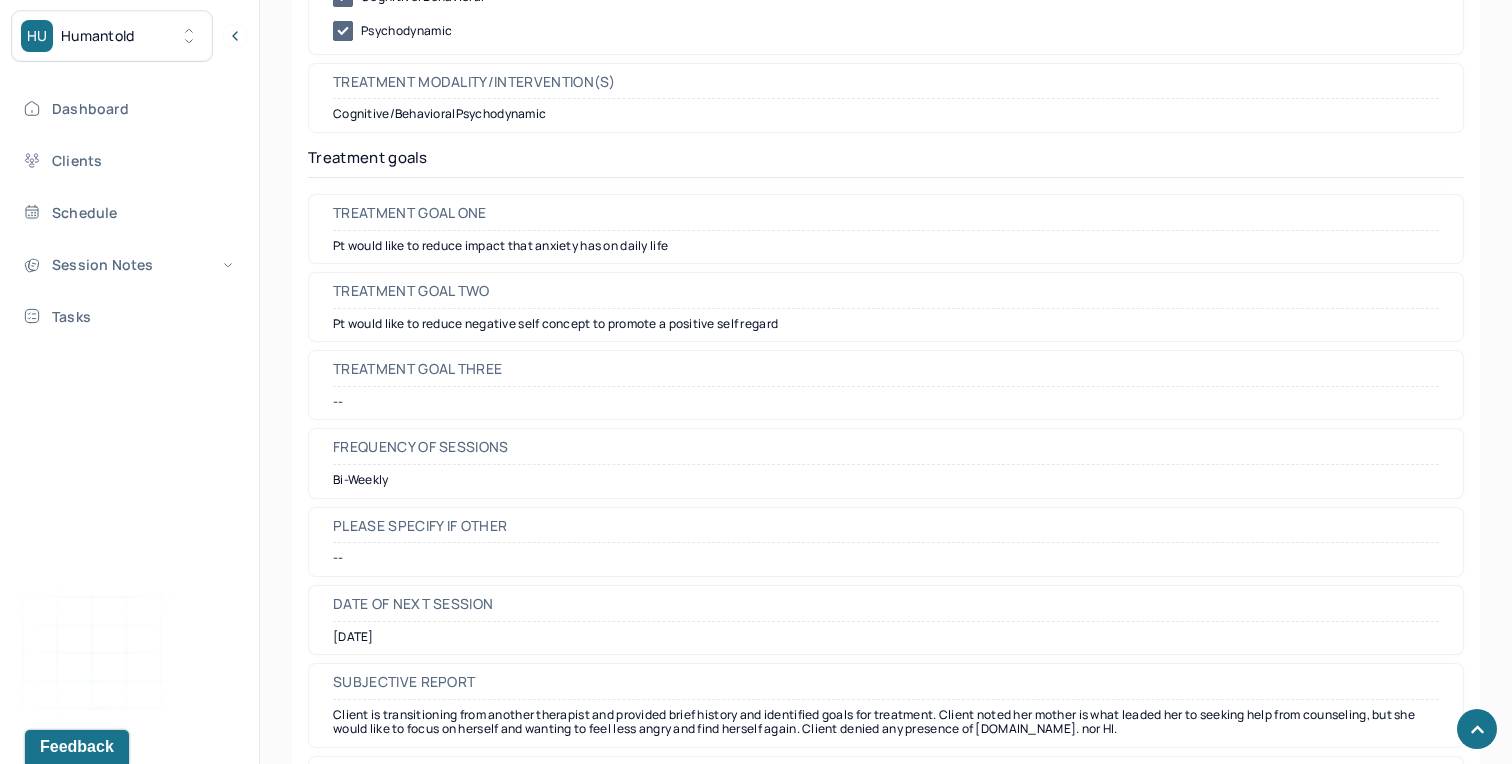 click on "Treatment goal three" at bounding box center (886, 374) 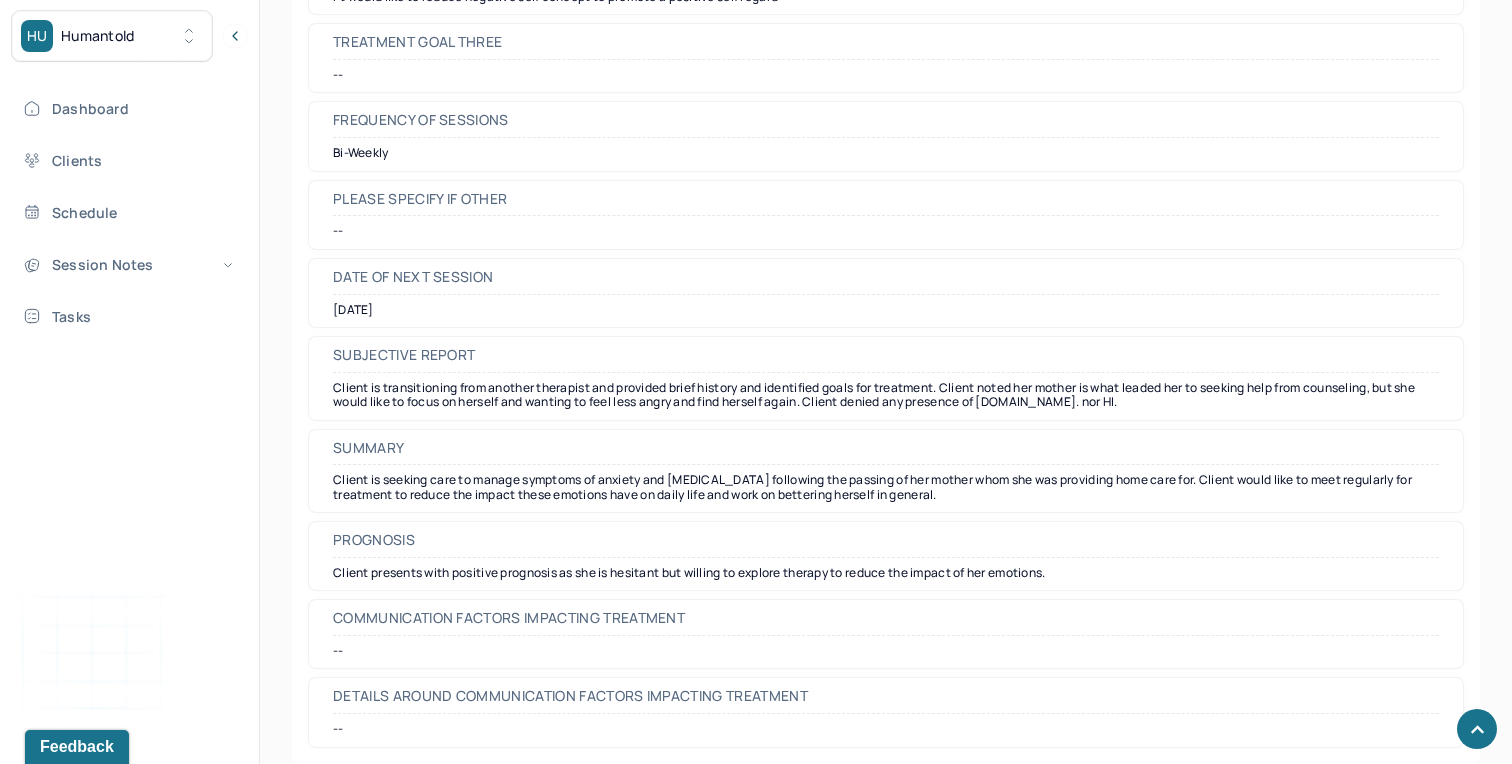 scroll, scrollTop: 8912, scrollLeft: 0, axis: vertical 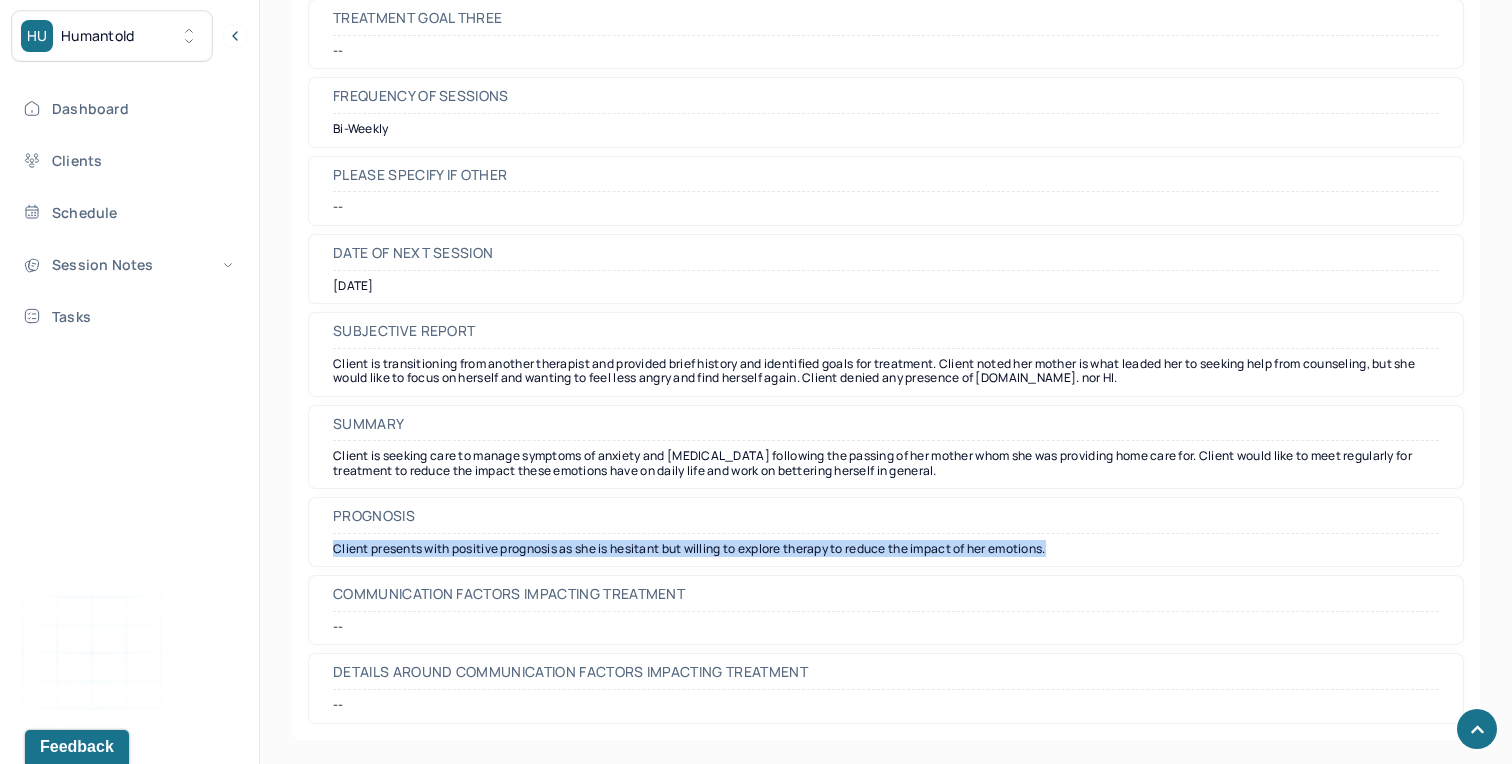 drag, startPoint x: 1077, startPoint y: 554, endPoint x: 313, endPoint y: 549, distance: 764.01636 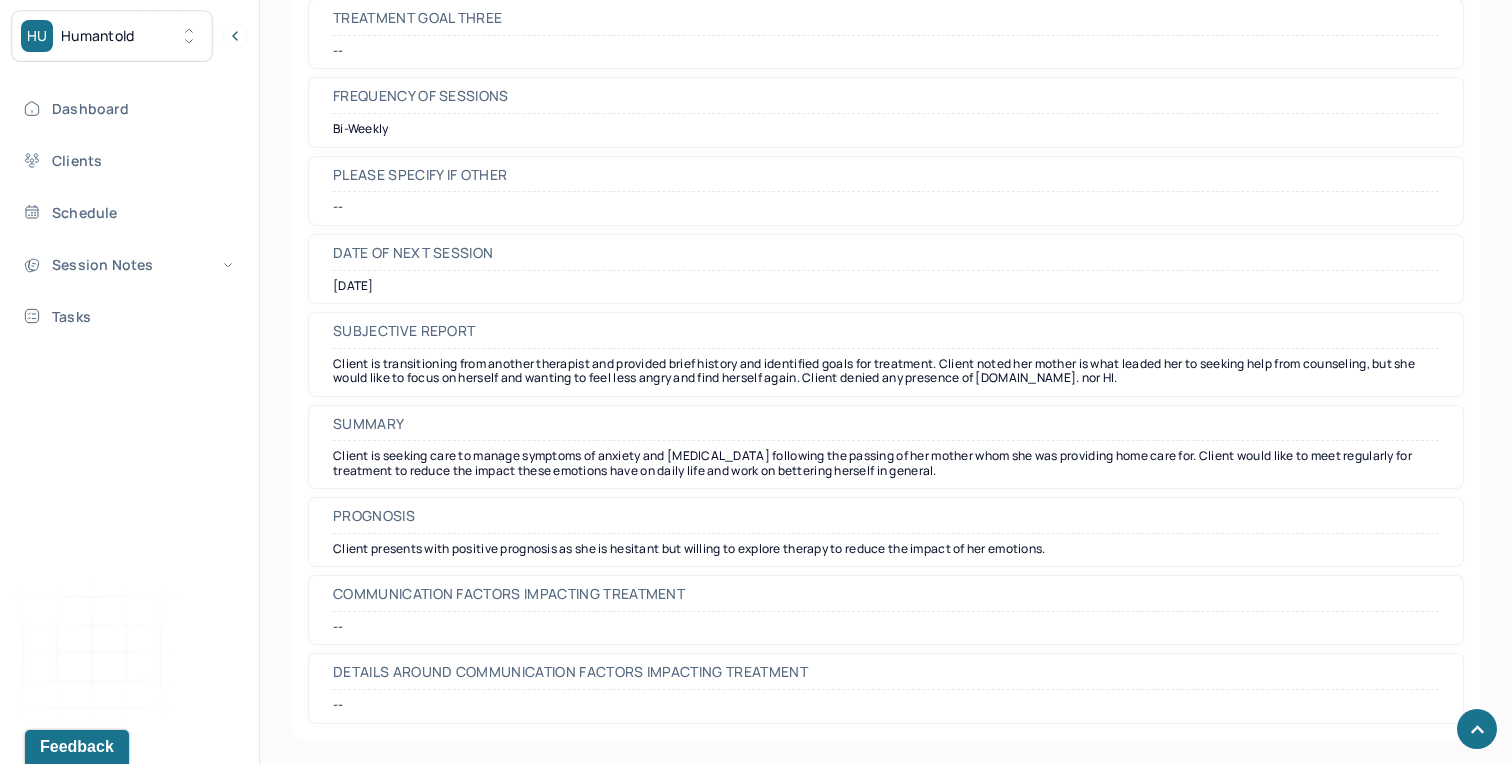 click on "Date of next session" at bounding box center [886, 258] 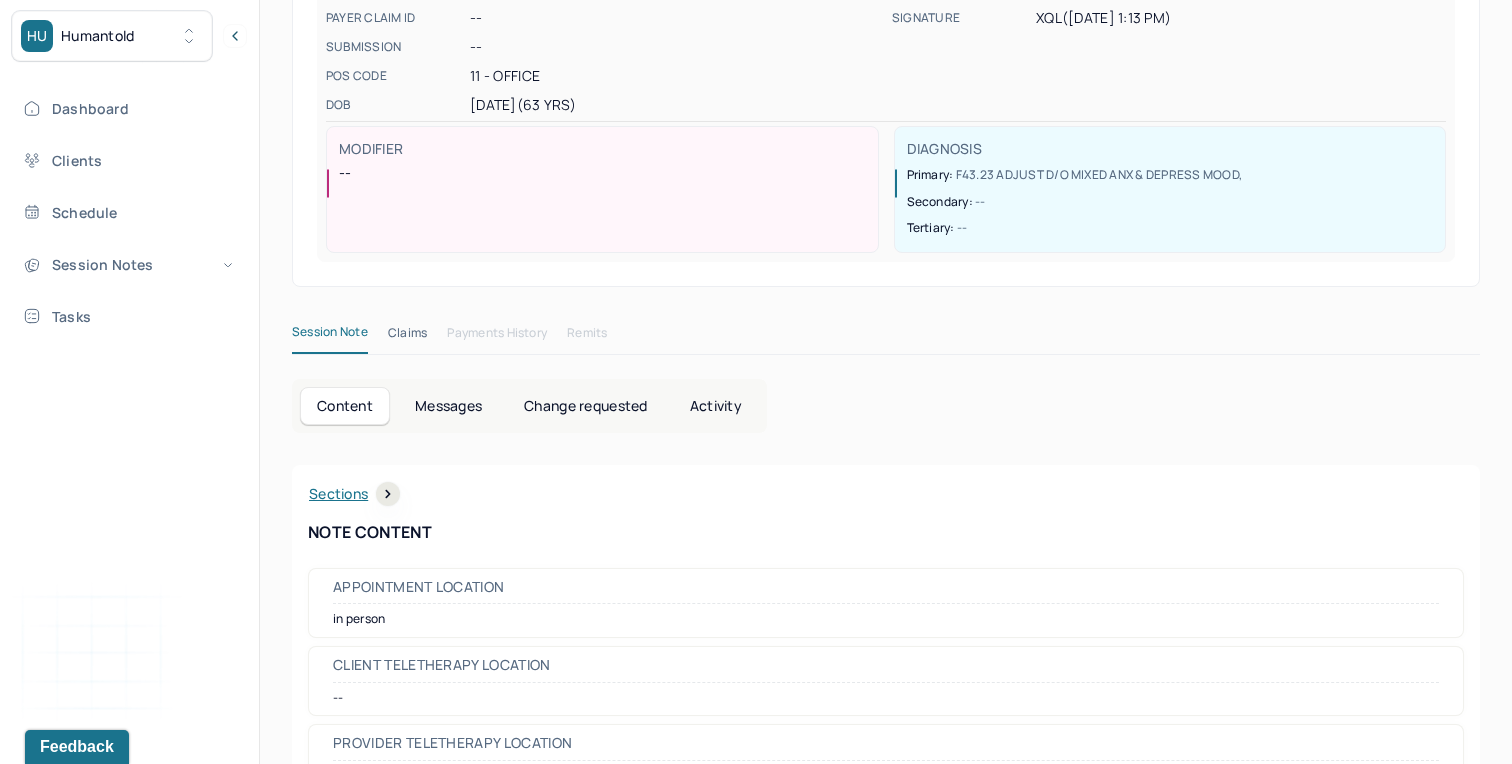 scroll, scrollTop: 0, scrollLeft: 0, axis: both 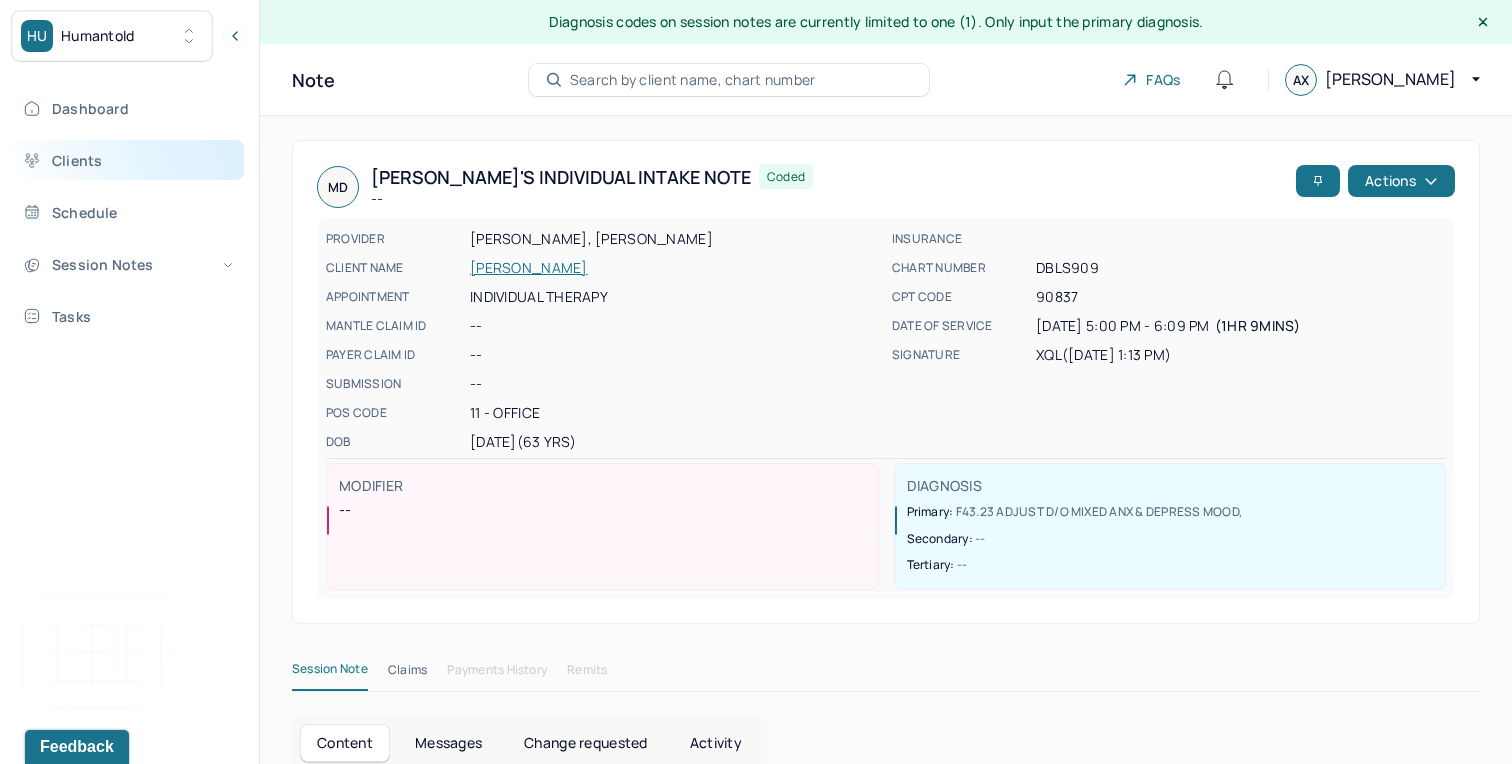 click on "Clients" at bounding box center (128, 160) 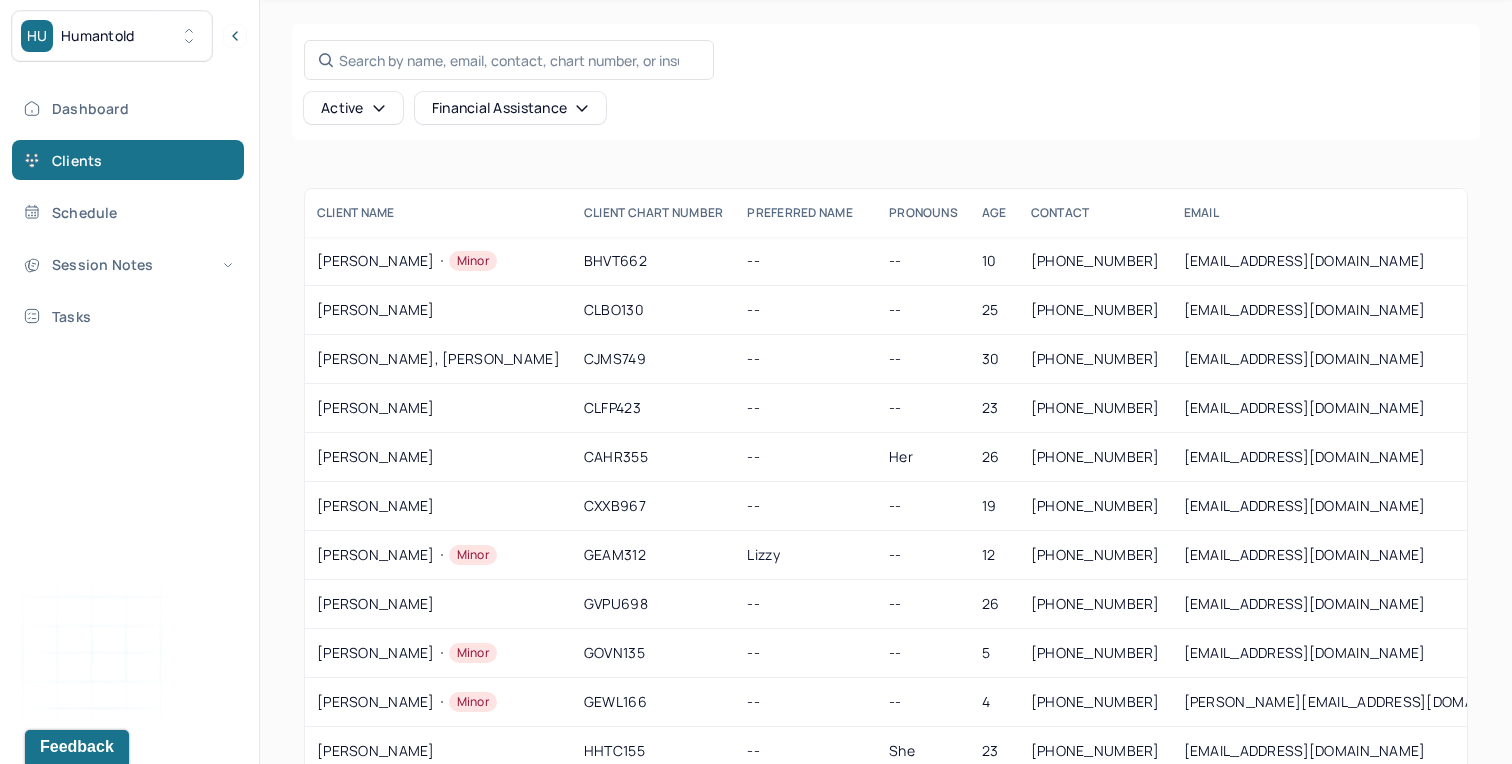 scroll, scrollTop: 118, scrollLeft: 0, axis: vertical 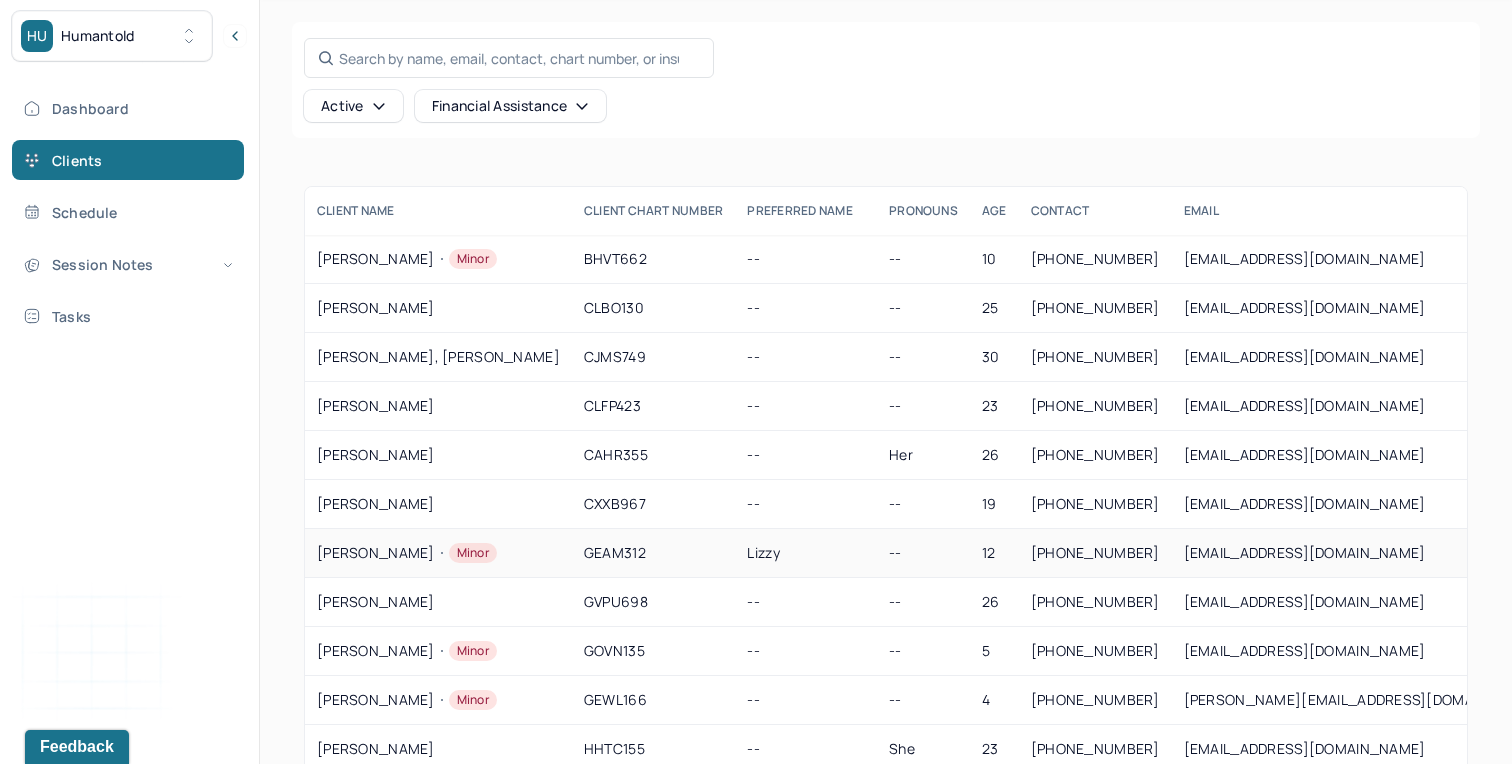 click on "GEAM312" at bounding box center [654, 553] 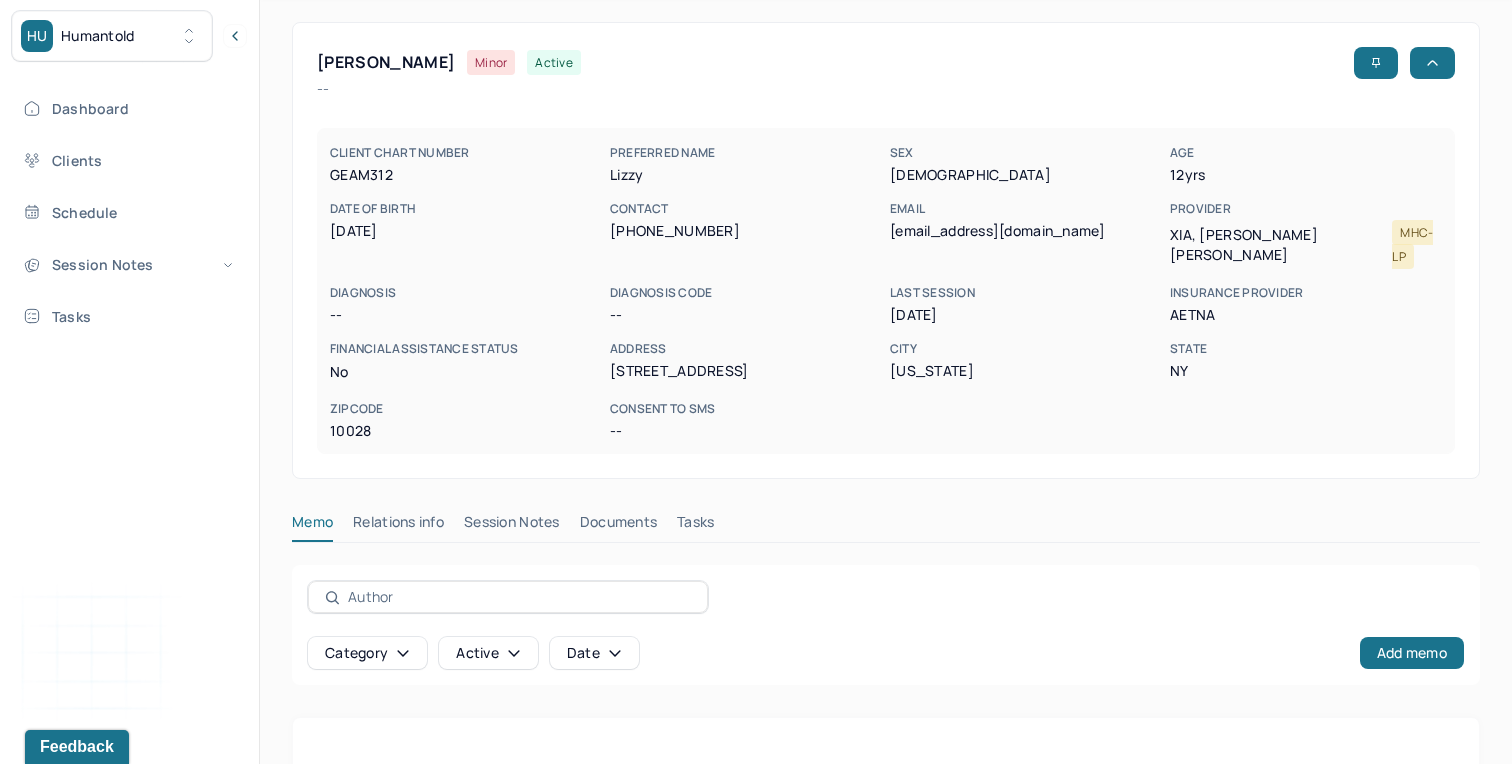 click on "GEHRIE, ELIZABETH  Minor active         -- CLIENT CHART NUMBER GEAM312 PREFERRED NAME Lizzy SEX female AGE 12  yrs DATE OF BIRTH 03/18/2013  CONTACT (610) 639-2812 EMAIL egehrie@gmail.com PROVIDER XIA, QIAN LI AMY MHC-LP DIAGNOSIS -- DIAGNOSIS CODE -- LAST SESSION 06/25/2025 insurance provider AETna FINANCIAL ASSISTANCE STATUS no Address 151 East 83rd, apt 5A City New York State NY Zipcode 10028 Consent to Sms --   Memo     Relations info     Session Notes     Documents     Tasks     Category     active     Date     Add memo   No memo yet Client memos will appear here when added   Add memo" at bounding box center (886, 502) 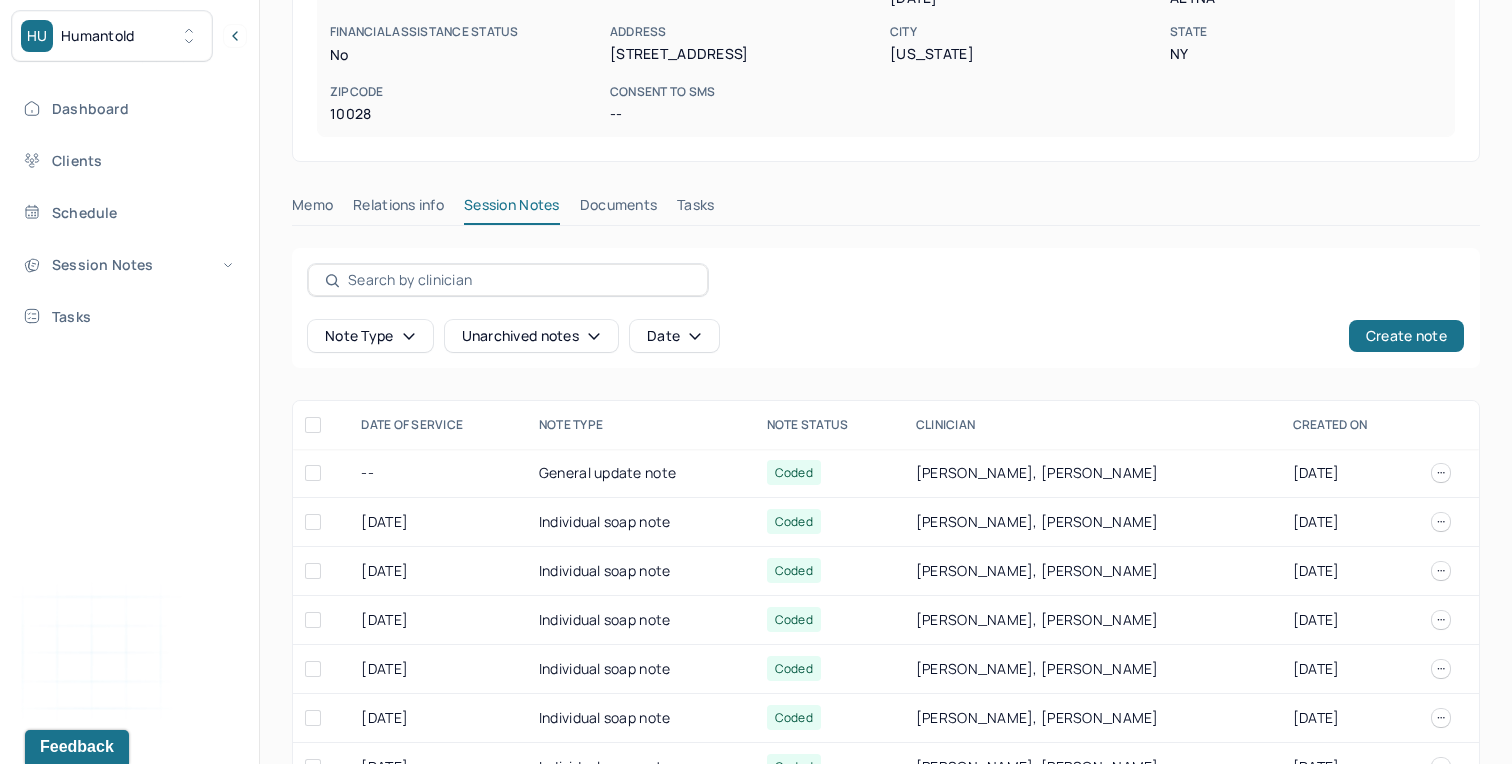 scroll, scrollTop: 477, scrollLeft: 0, axis: vertical 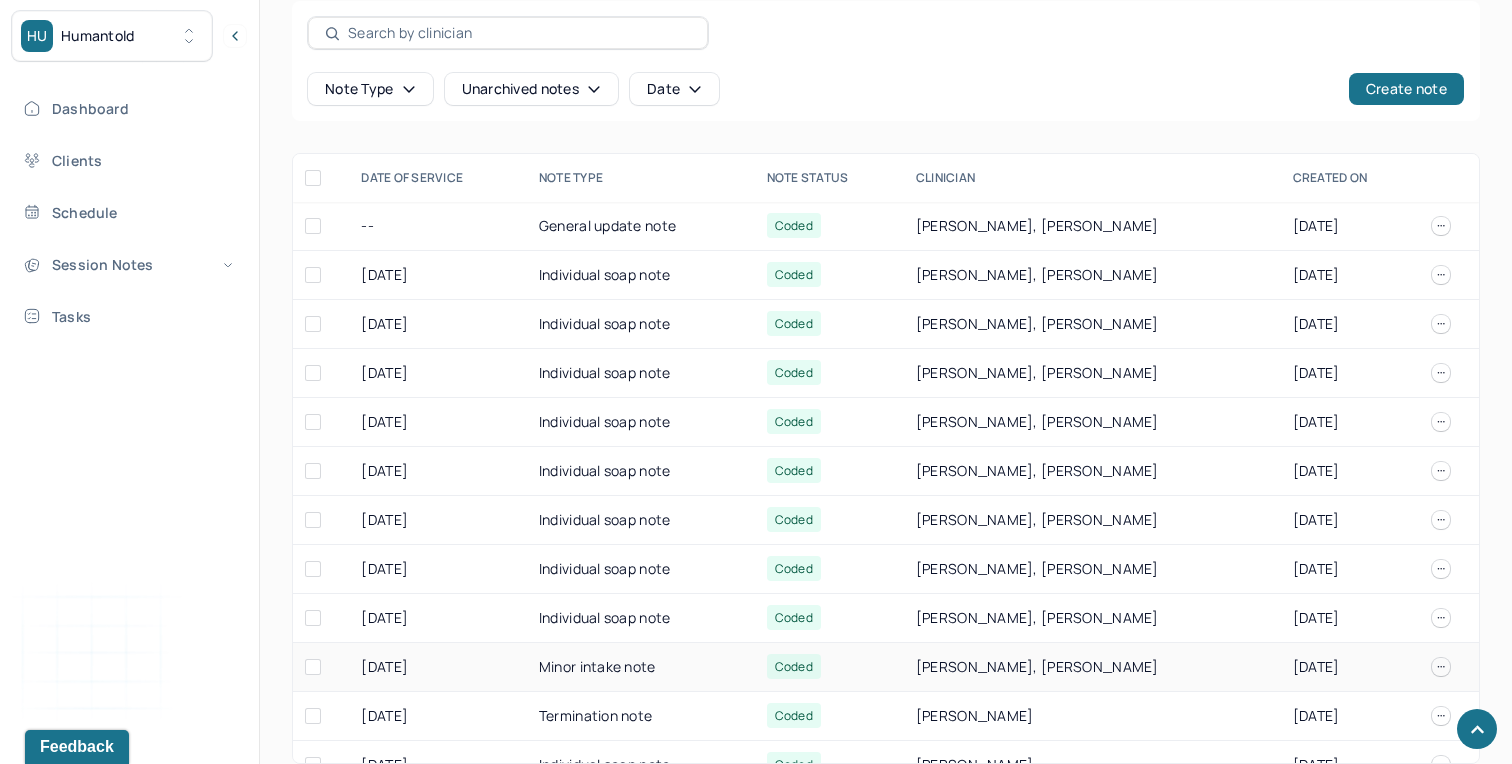 click on "Minor intake note" at bounding box center [641, 667] 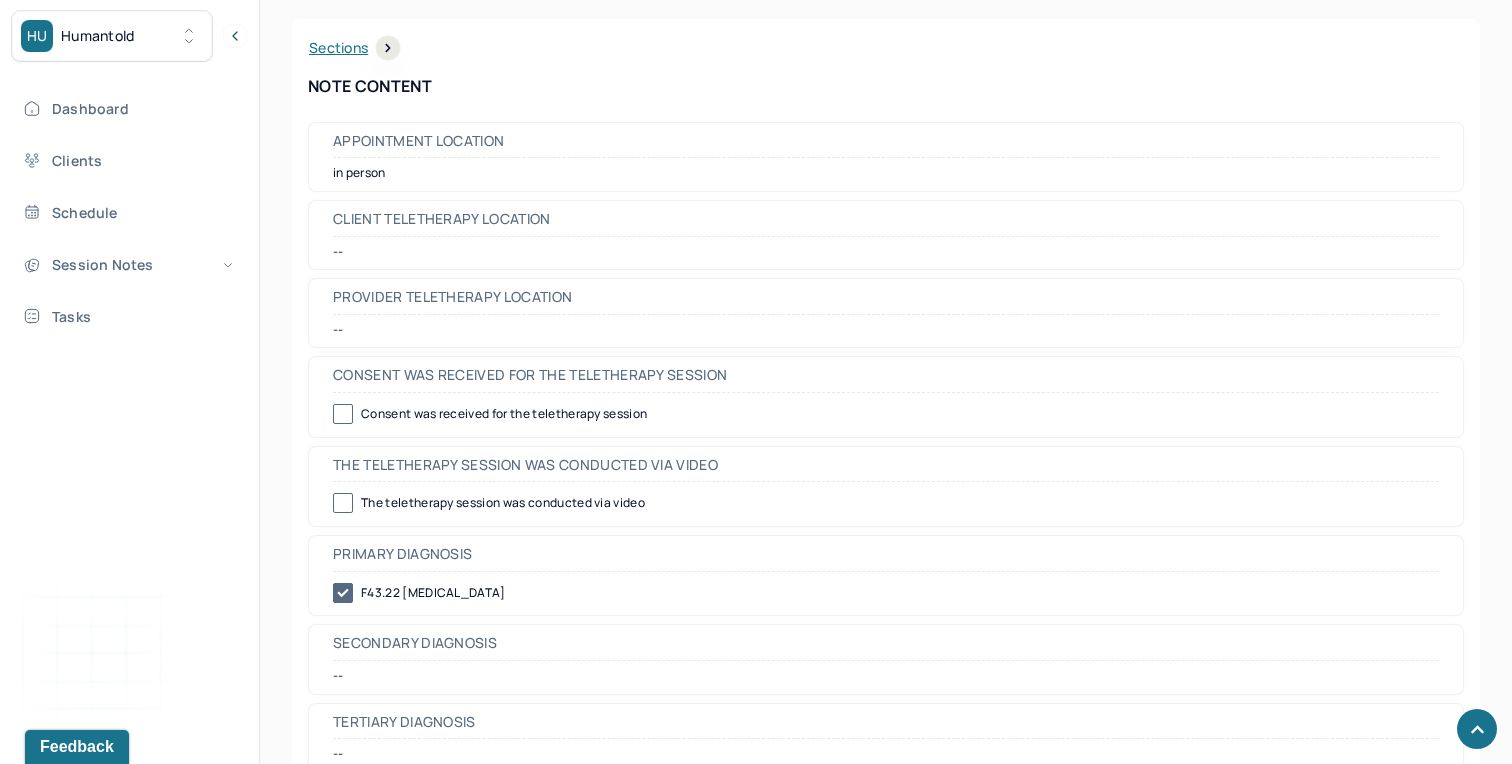 scroll, scrollTop: 786, scrollLeft: 0, axis: vertical 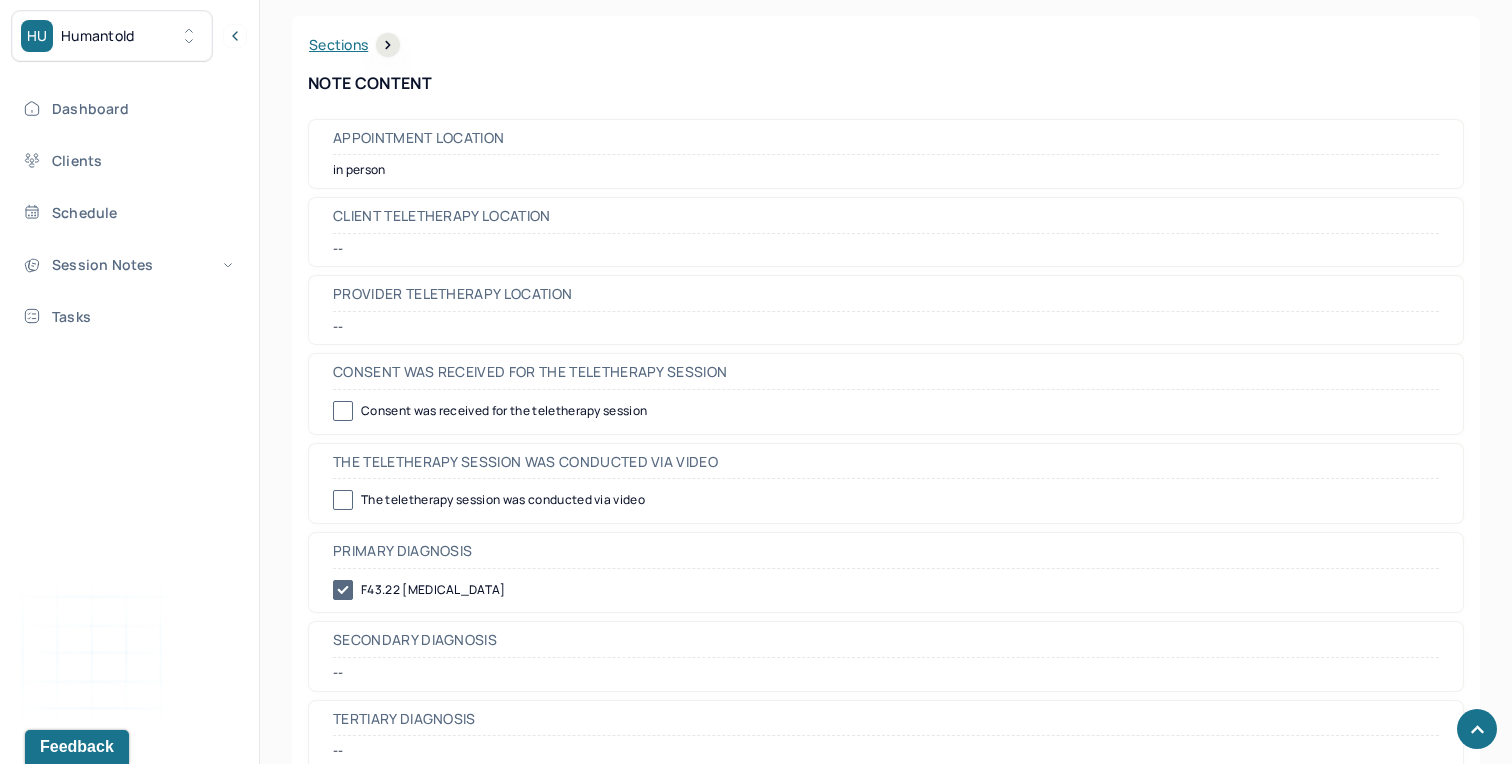 drag, startPoint x: 650, startPoint y: 592, endPoint x: 360, endPoint y: 589, distance: 290.0155 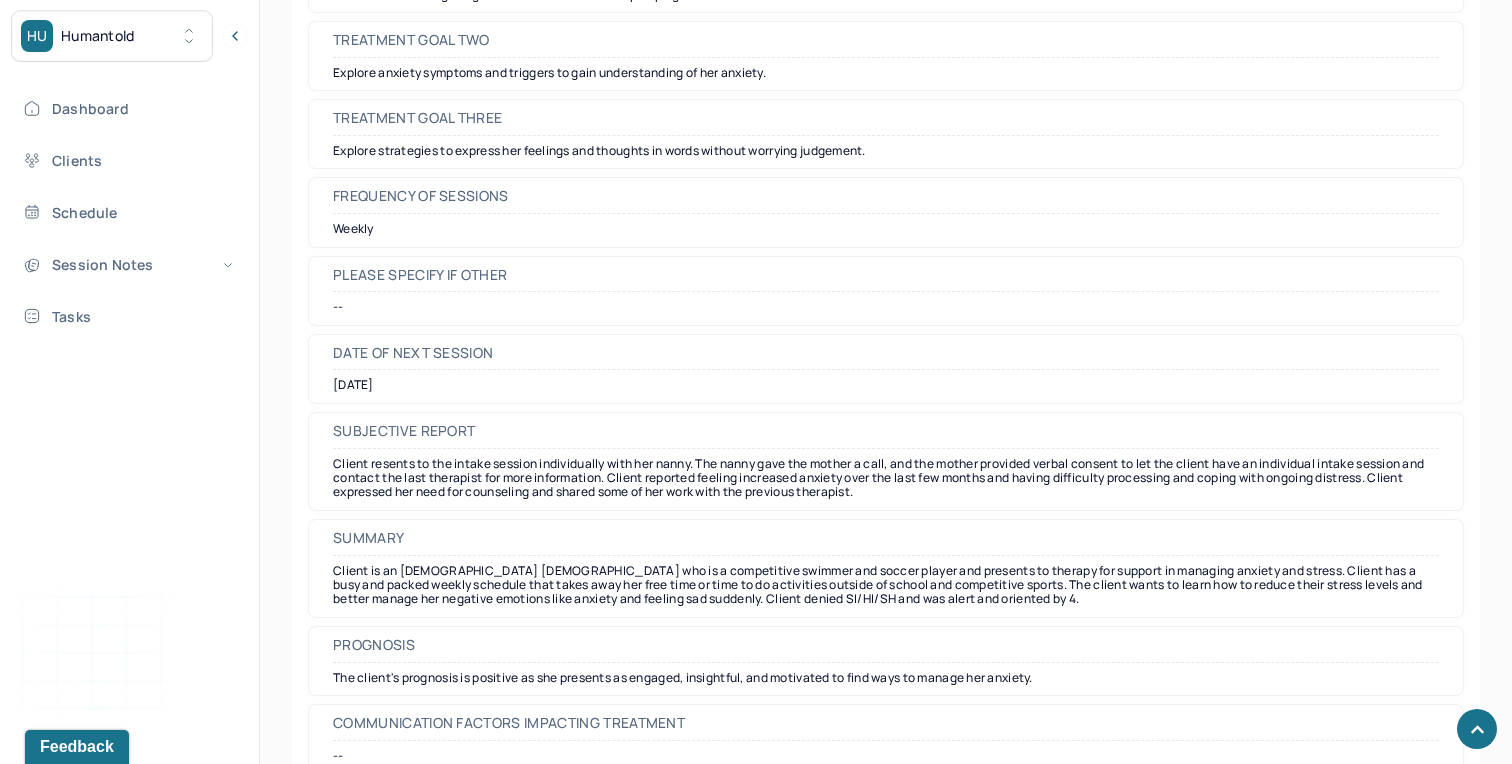 scroll, scrollTop: 9318, scrollLeft: 0, axis: vertical 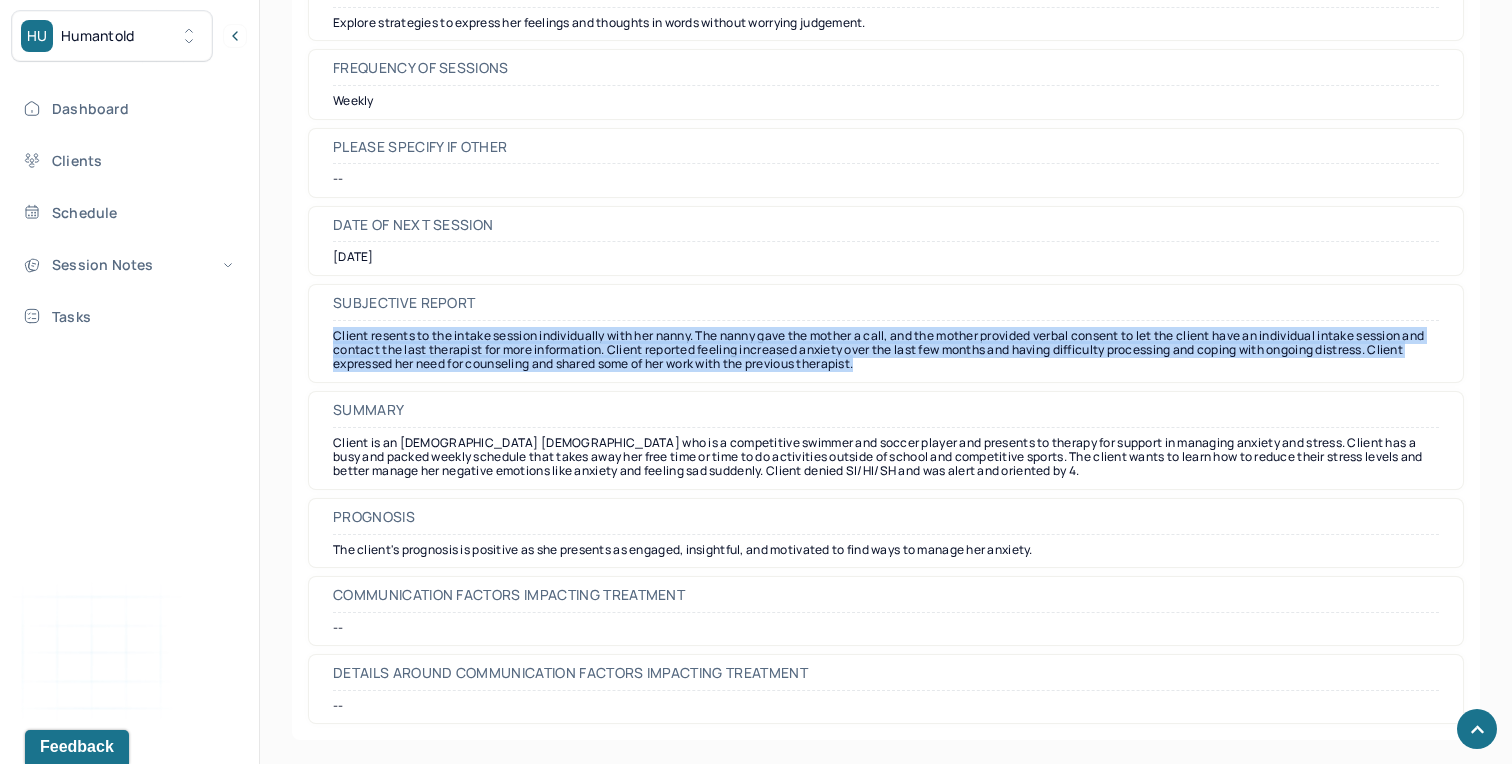 drag, startPoint x: 929, startPoint y: 363, endPoint x: 331, endPoint y: 334, distance: 598.70276 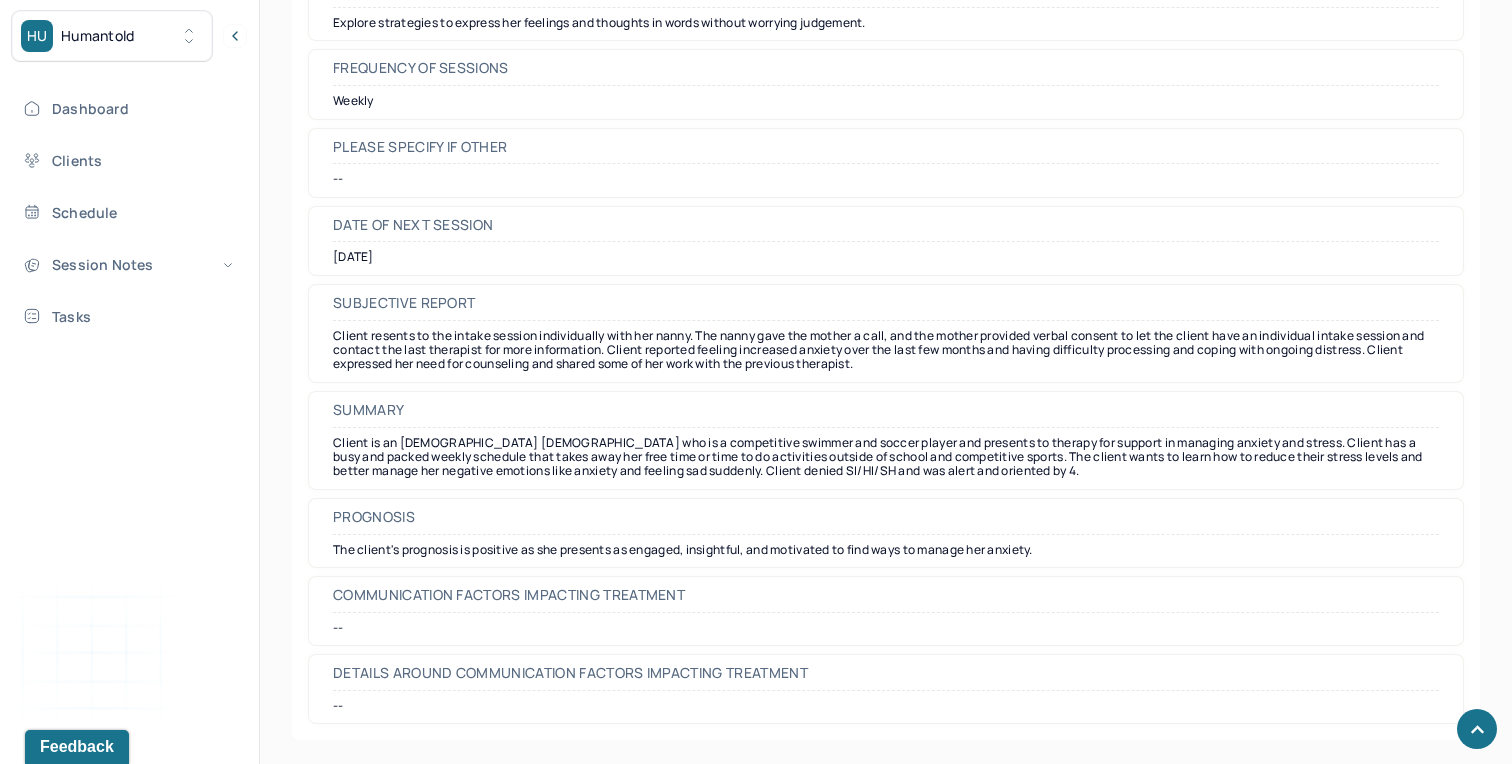 click on "Summary" at bounding box center (886, 415) 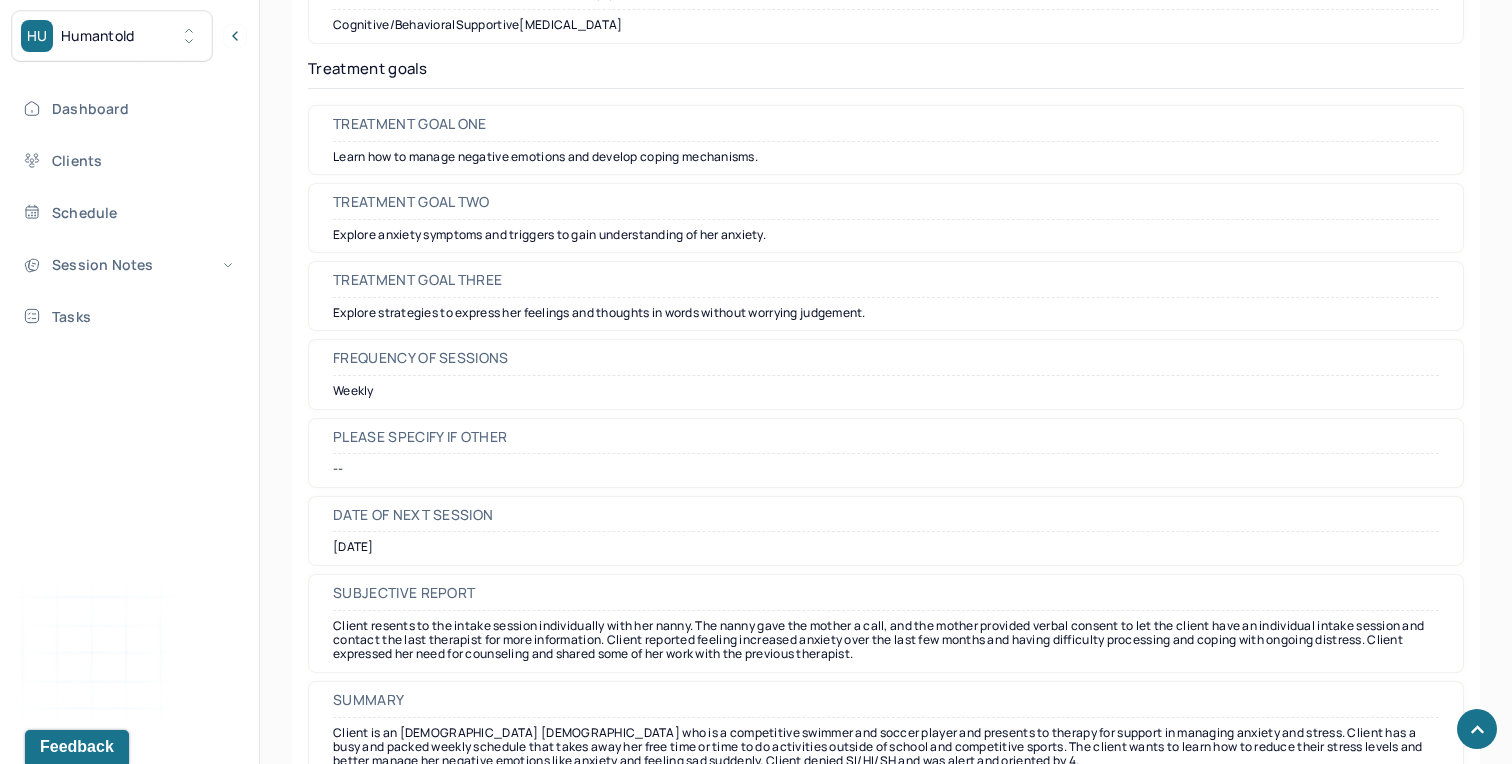 scroll, scrollTop: 9006, scrollLeft: 0, axis: vertical 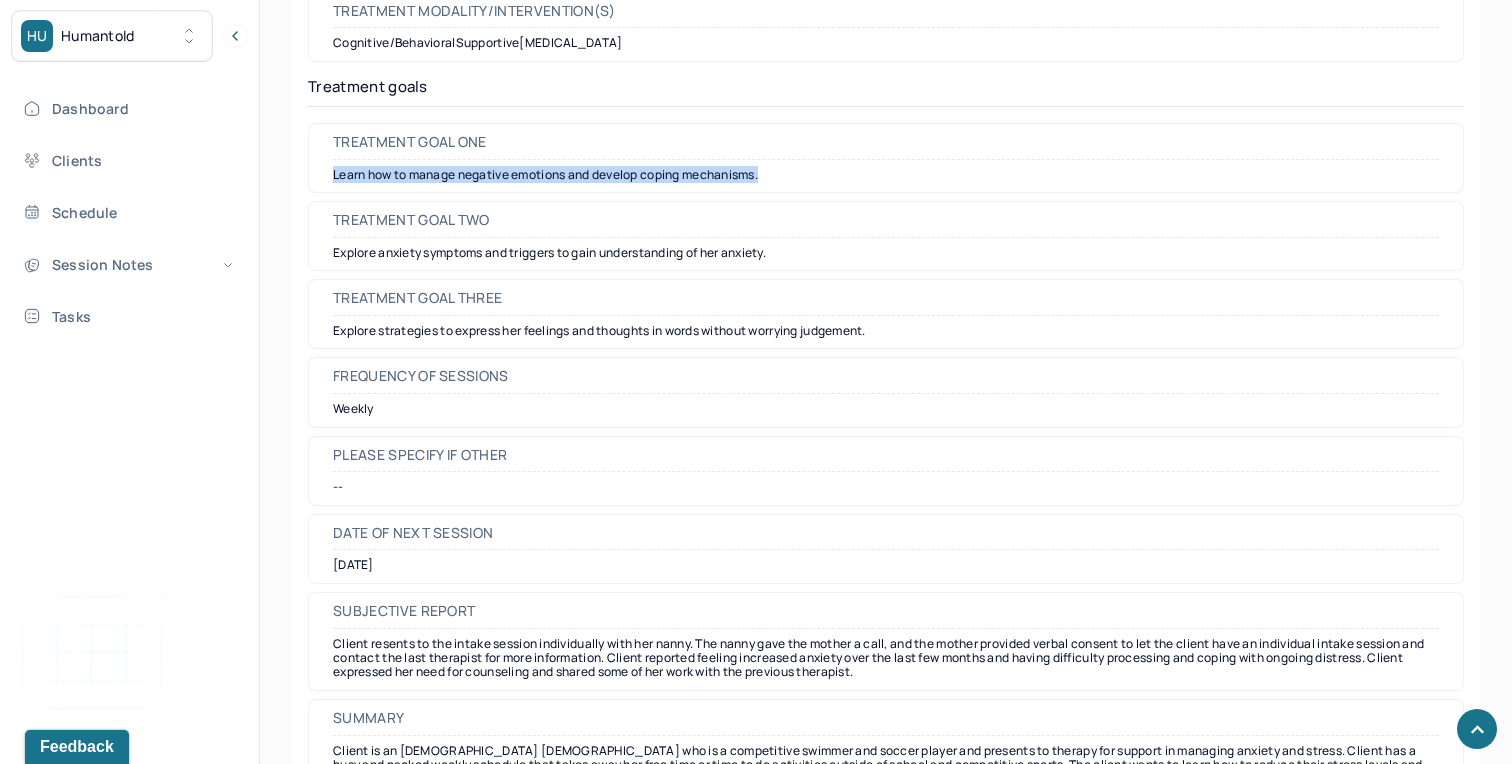 drag, startPoint x: 781, startPoint y: 180, endPoint x: 331, endPoint y: 174, distance: 450.04 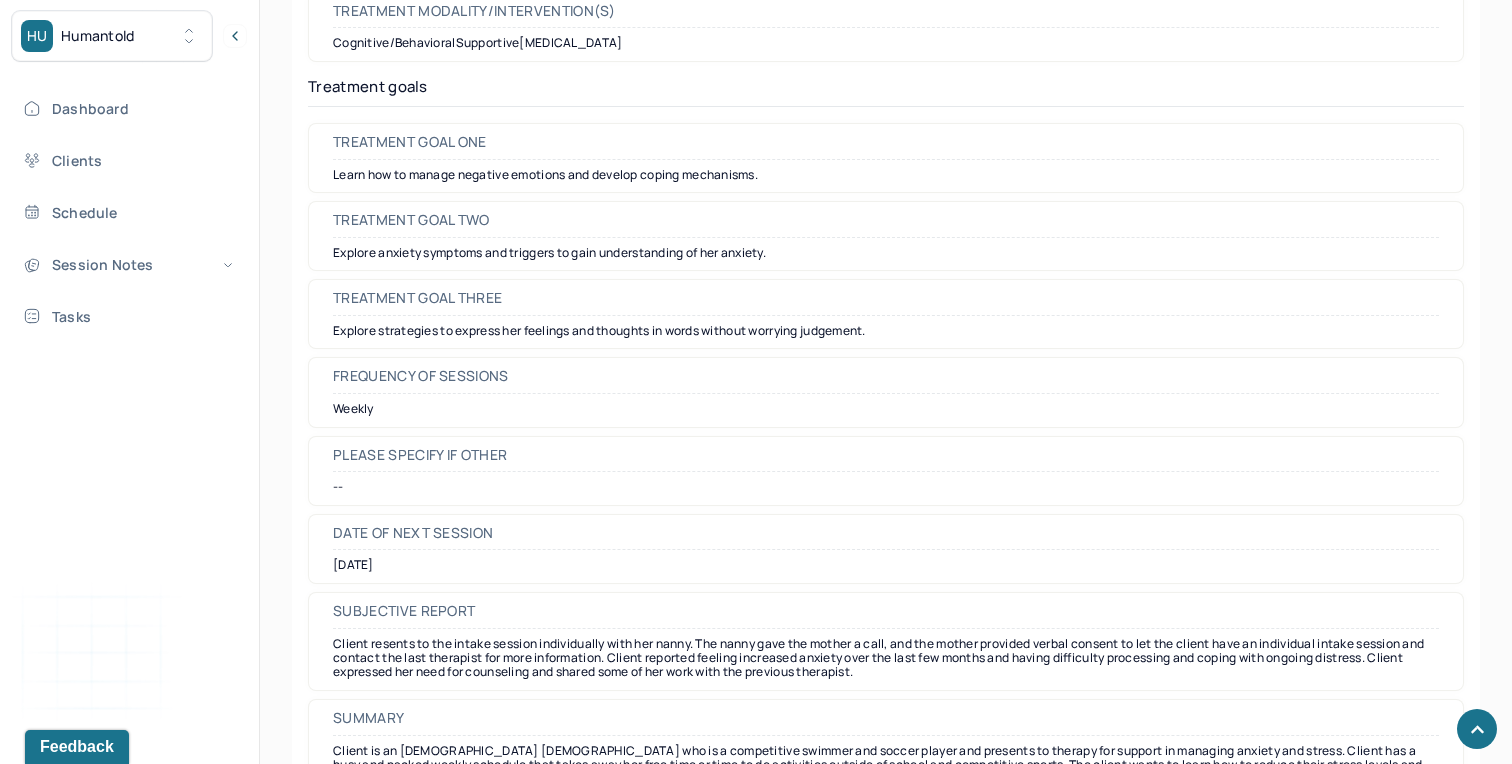 click on "Frequency of sessions Weekly" at bounding box center [886, 392] 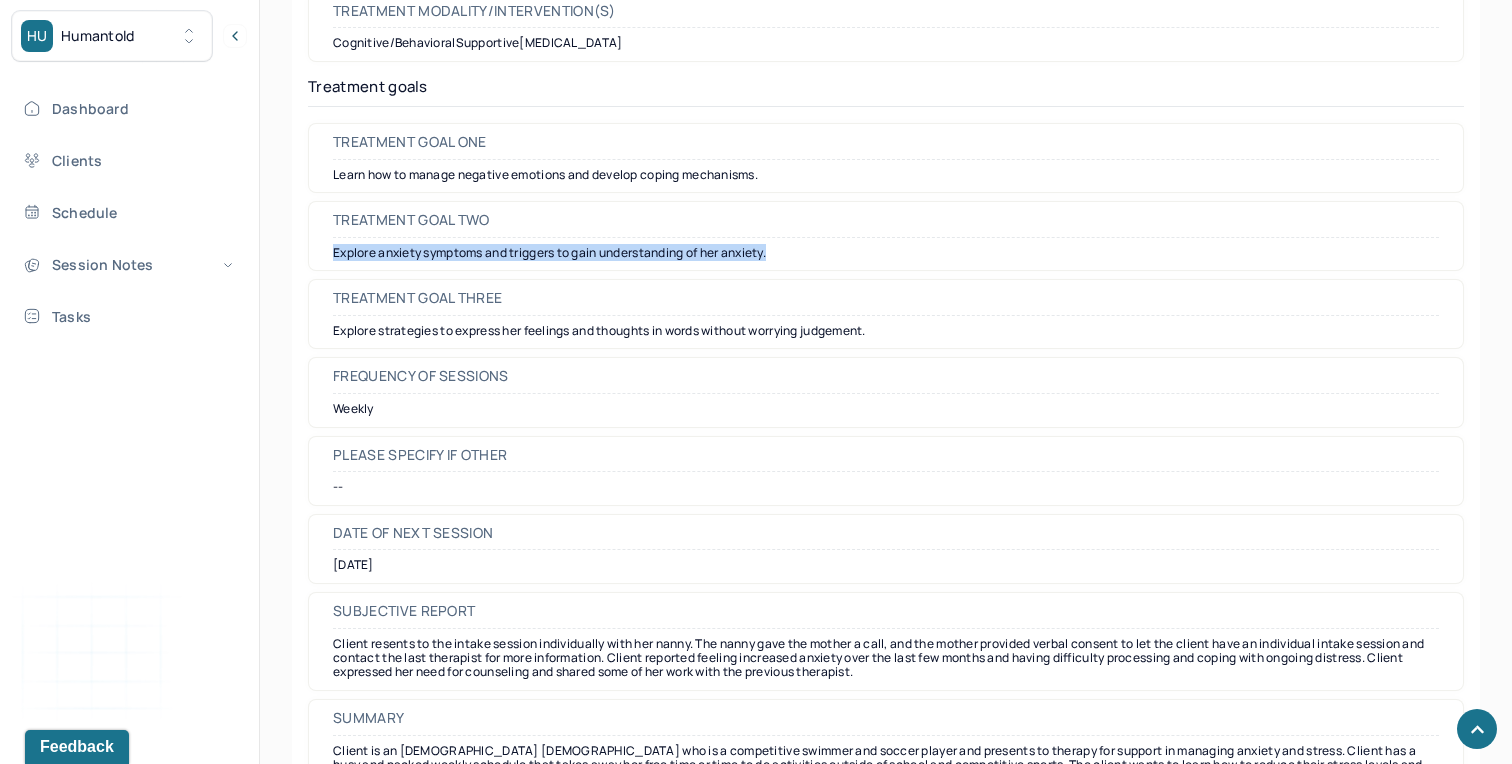 drag, startPoint x: 787, startPoint y: 259, endPoint x: 333, endPoint y: 246, distance: 454.1861 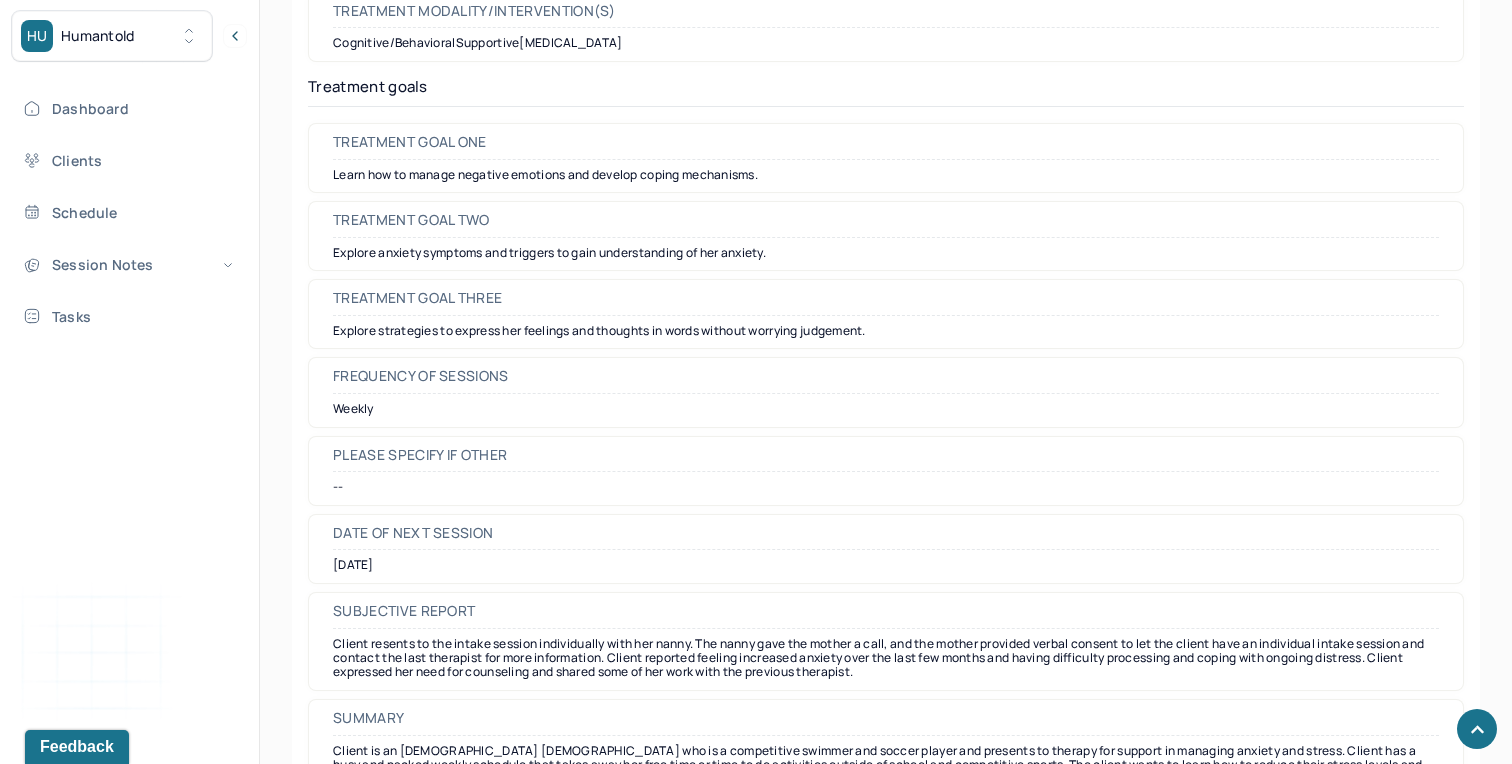click on "Frequency of sessions" at bounding box center (886, 381) 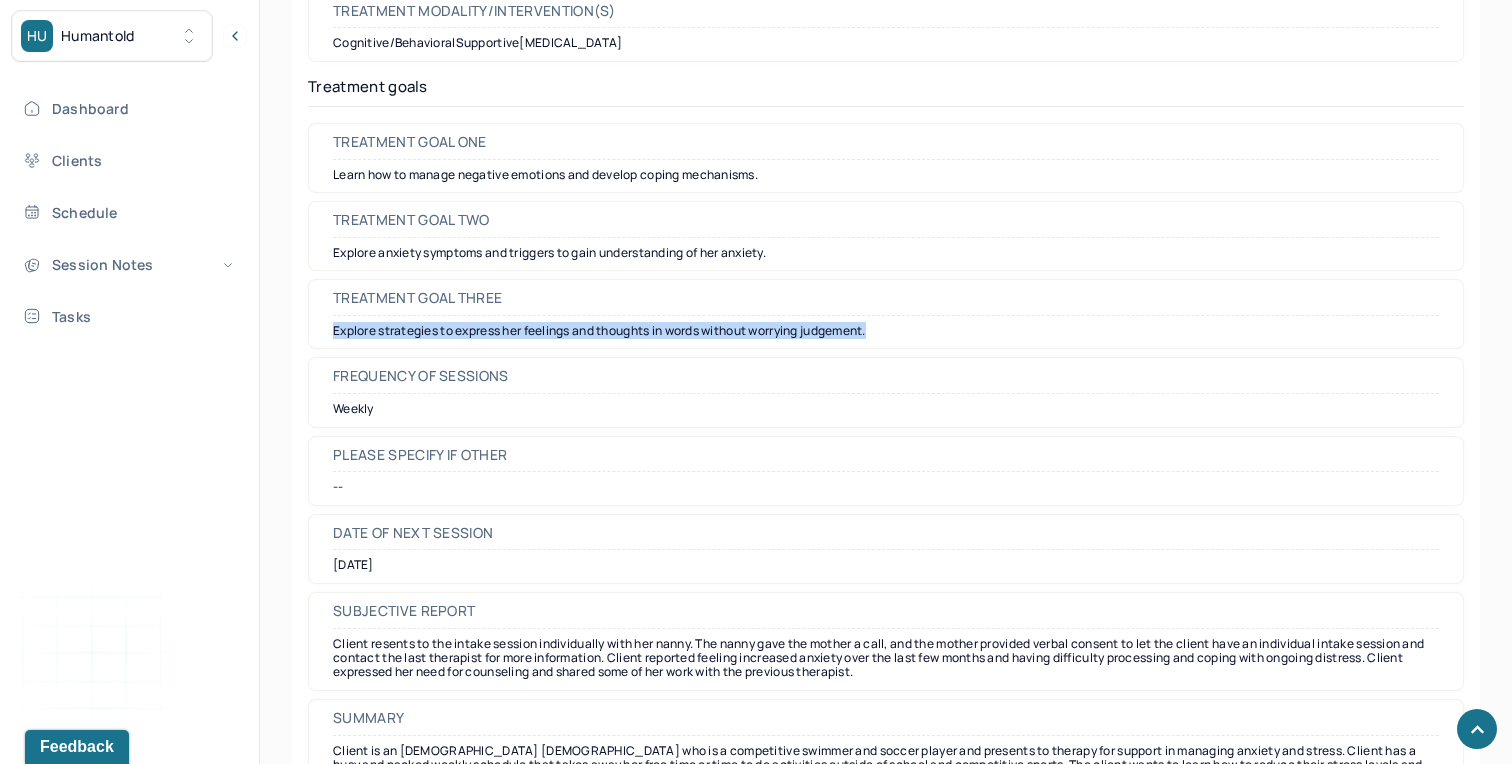 drag, startPoint x: 892, startPoint y: 332, endPoint x: 310, endPoint y: 337, distance: 582.0215 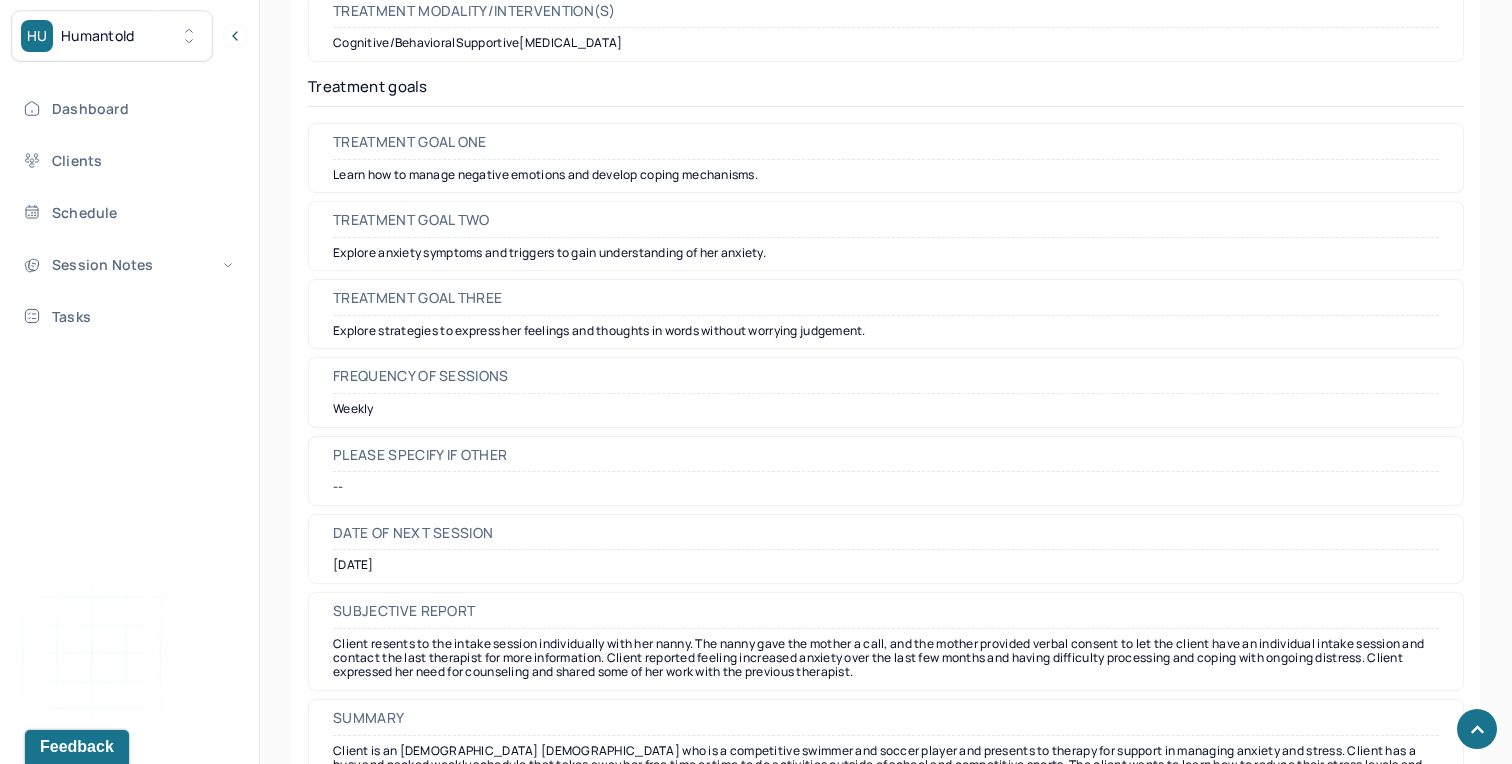 click on "Explore anxiety symptoms and triggers to gain understanding of her anxiety." at bounding box center (886, 253) 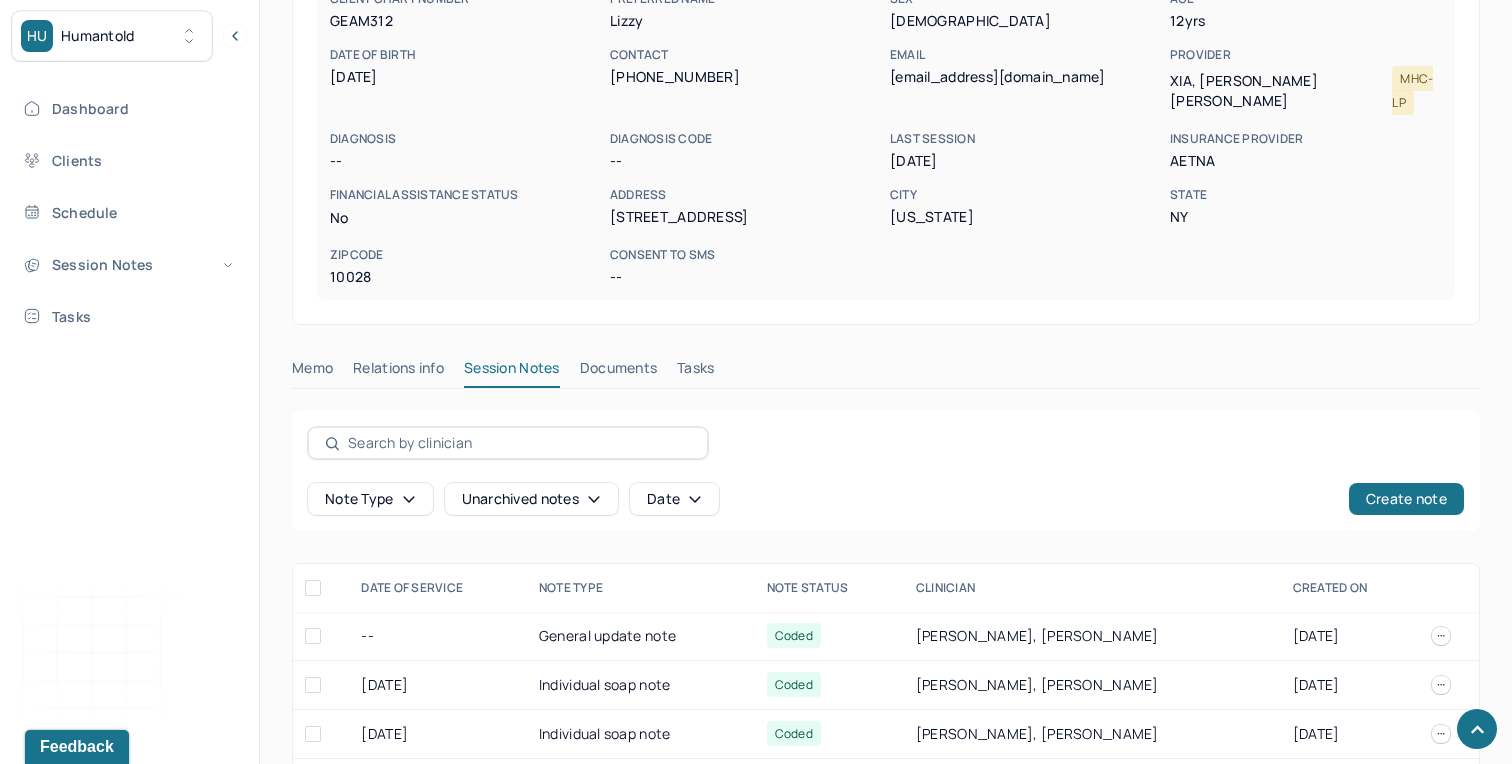 scroll, scrollTop: 682, scrollLeft: 0, axis: vertical 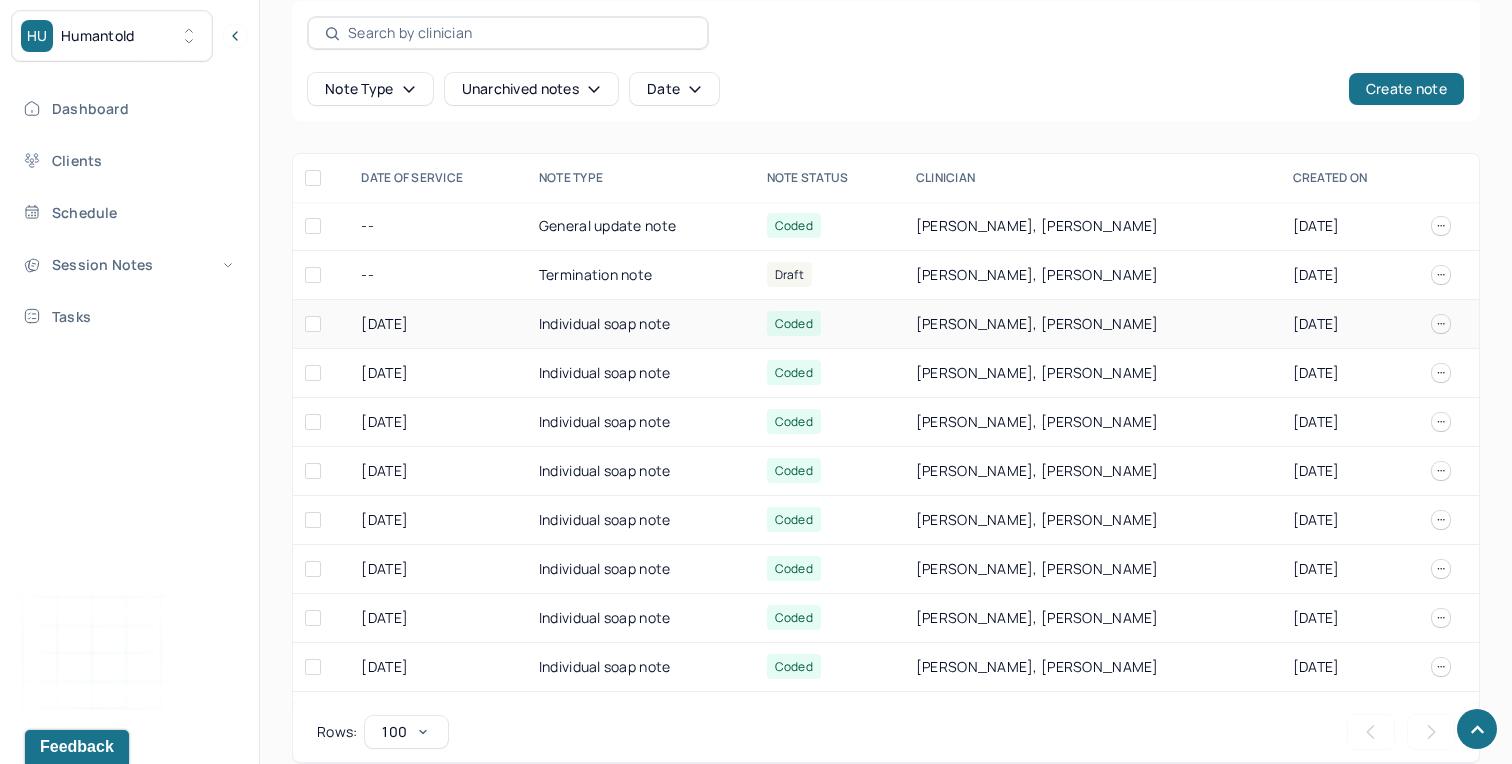 click on "[DATE]" at bounding box center [437, 324] 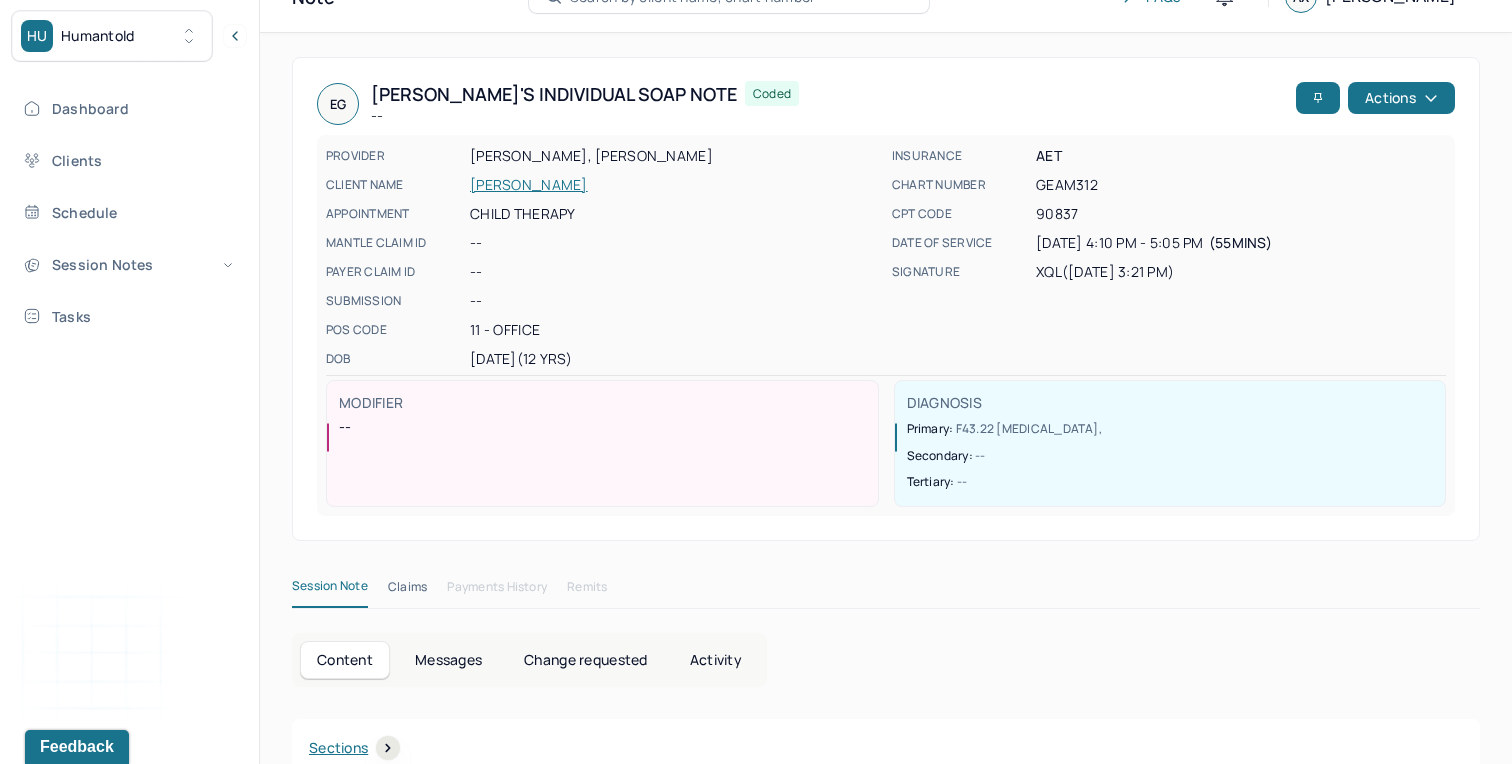 scroll, scrollTop: 90, scrollLeft: 0, axis: vertical 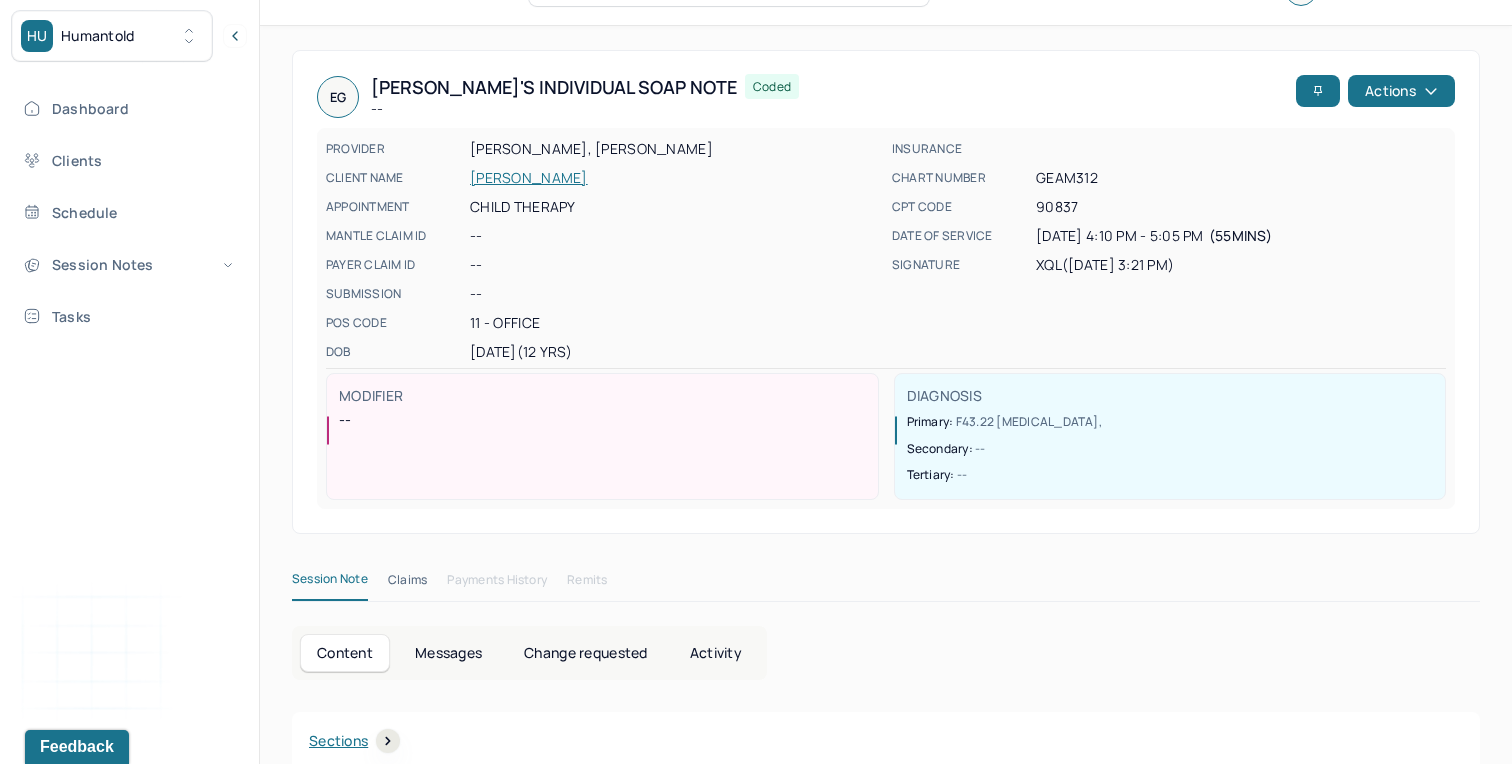 click on "MODIFIER" at bounding box center (605, 396) 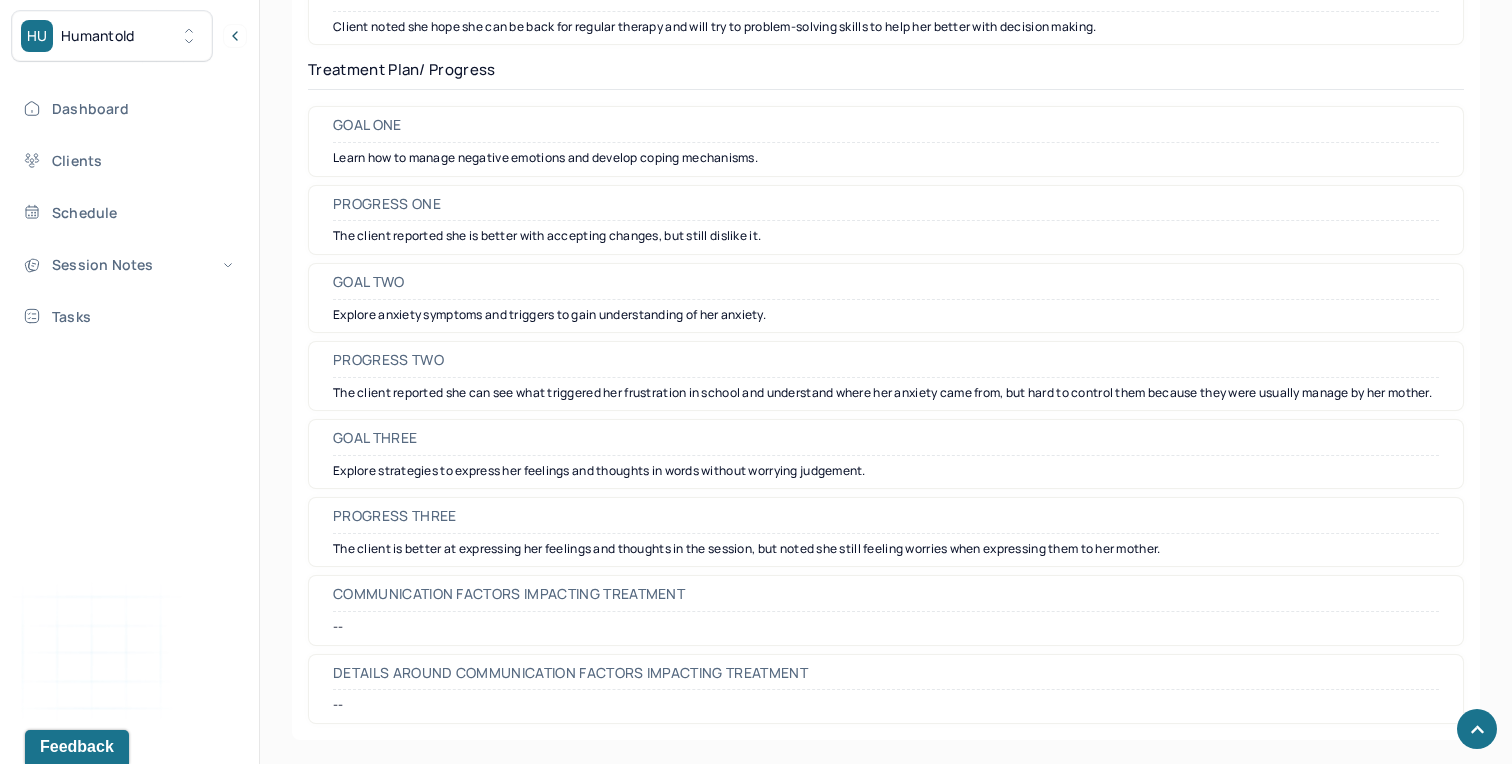 scroll, scrollTop: 2987, scrollLeft: 0, axis: vertical 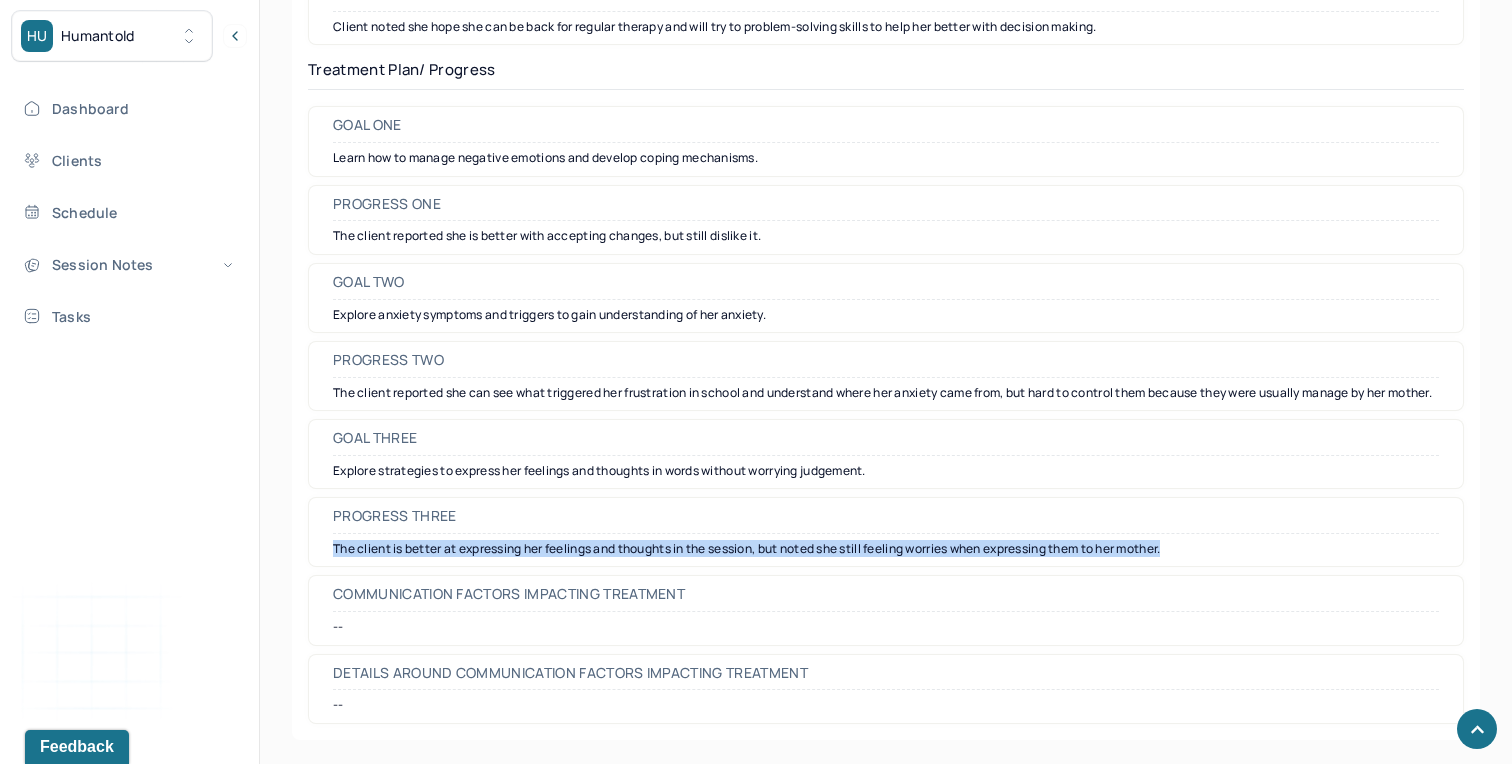 drag, startPoint x: 1199, startPoint y: 546, endPoint x: 332, endPoint y: 550, distance: 867.0092 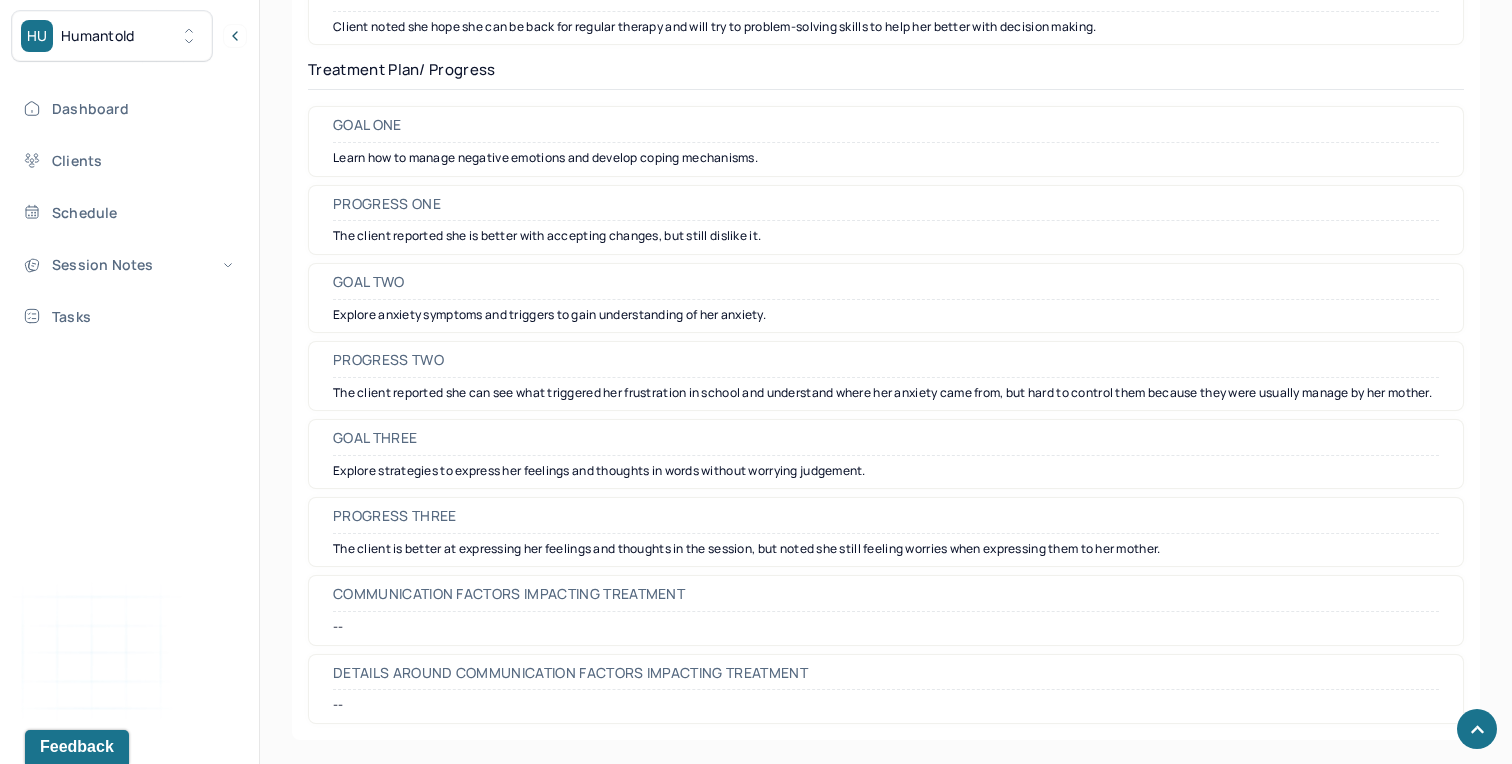 click on "Progress three" at bounding box center (886, 521) 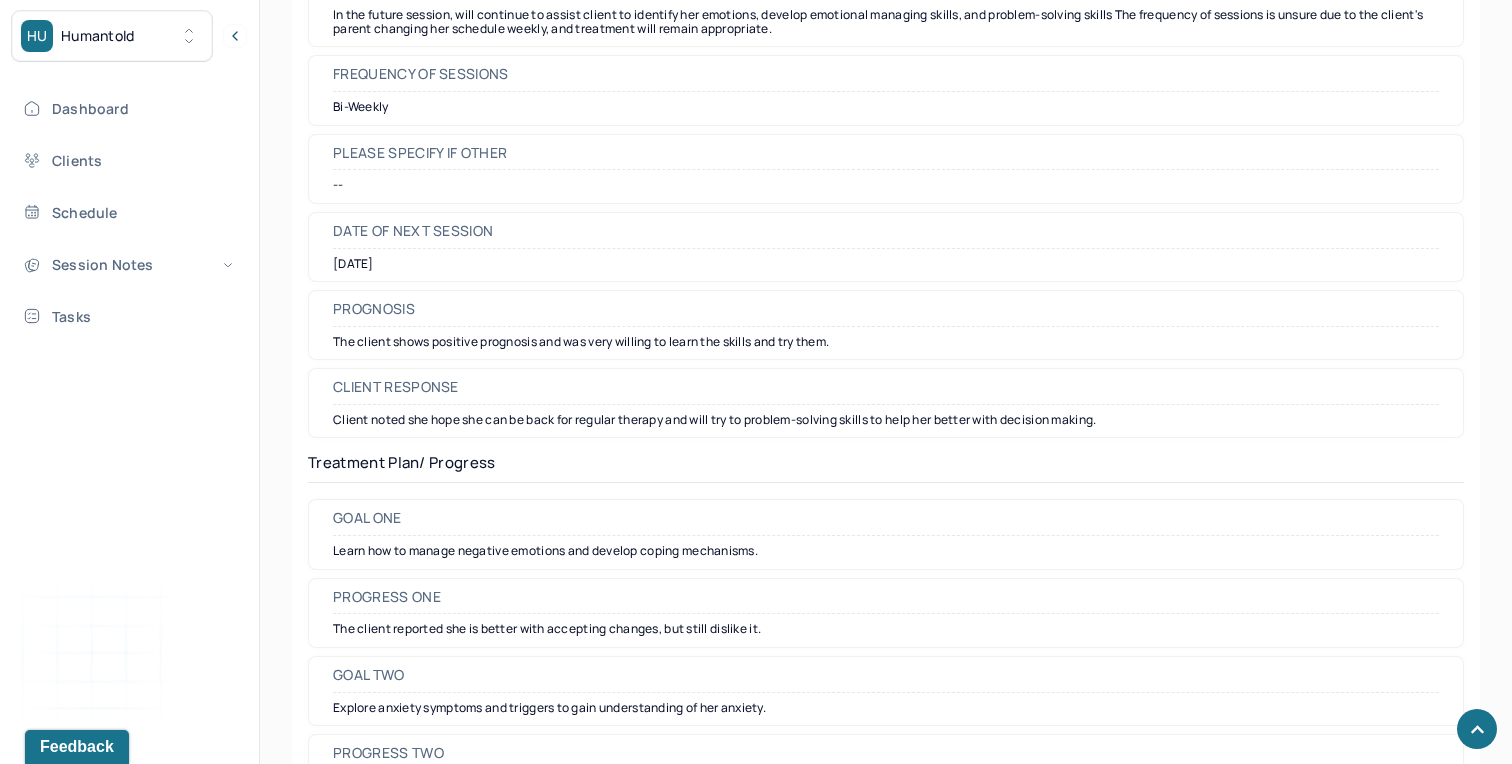 scroll, scrollTop: 2561, scrollLeft: 0, axis: vertical 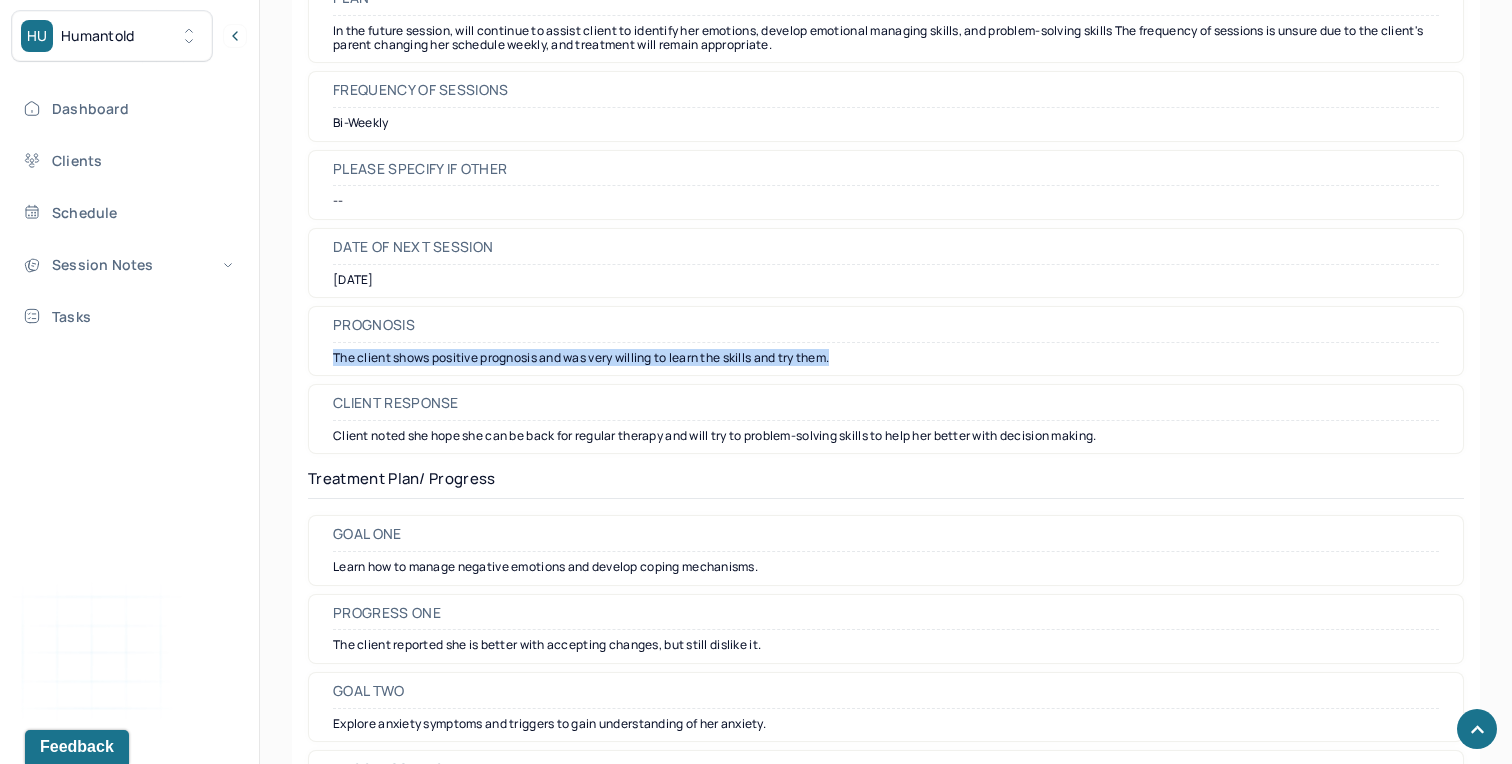 drag, startPoint x: 857, startPoint y: 361, endPoint x: 320, endPoint y: 346, distance: 537.2095 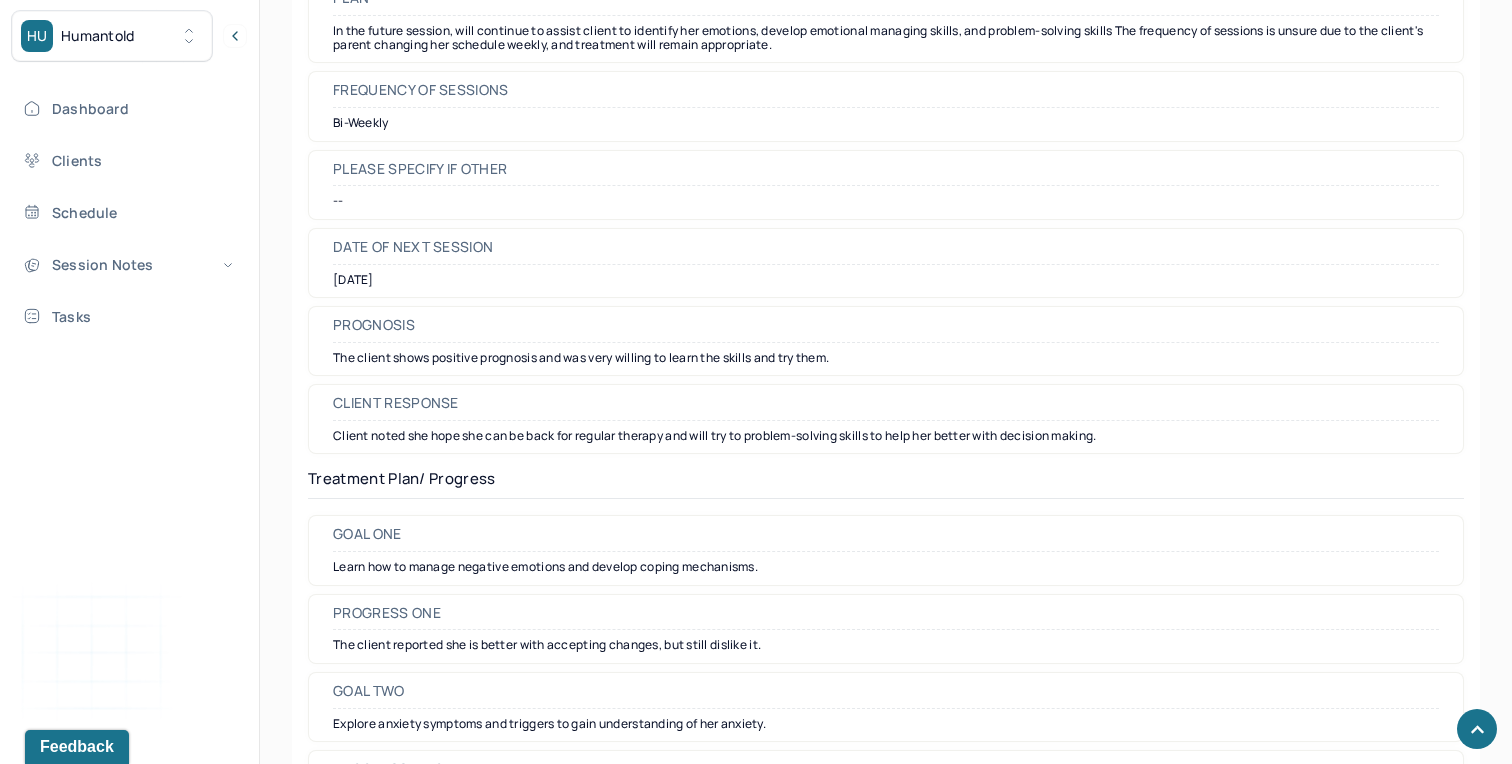 click on "Prognosis" at bounding box center [886, 330] 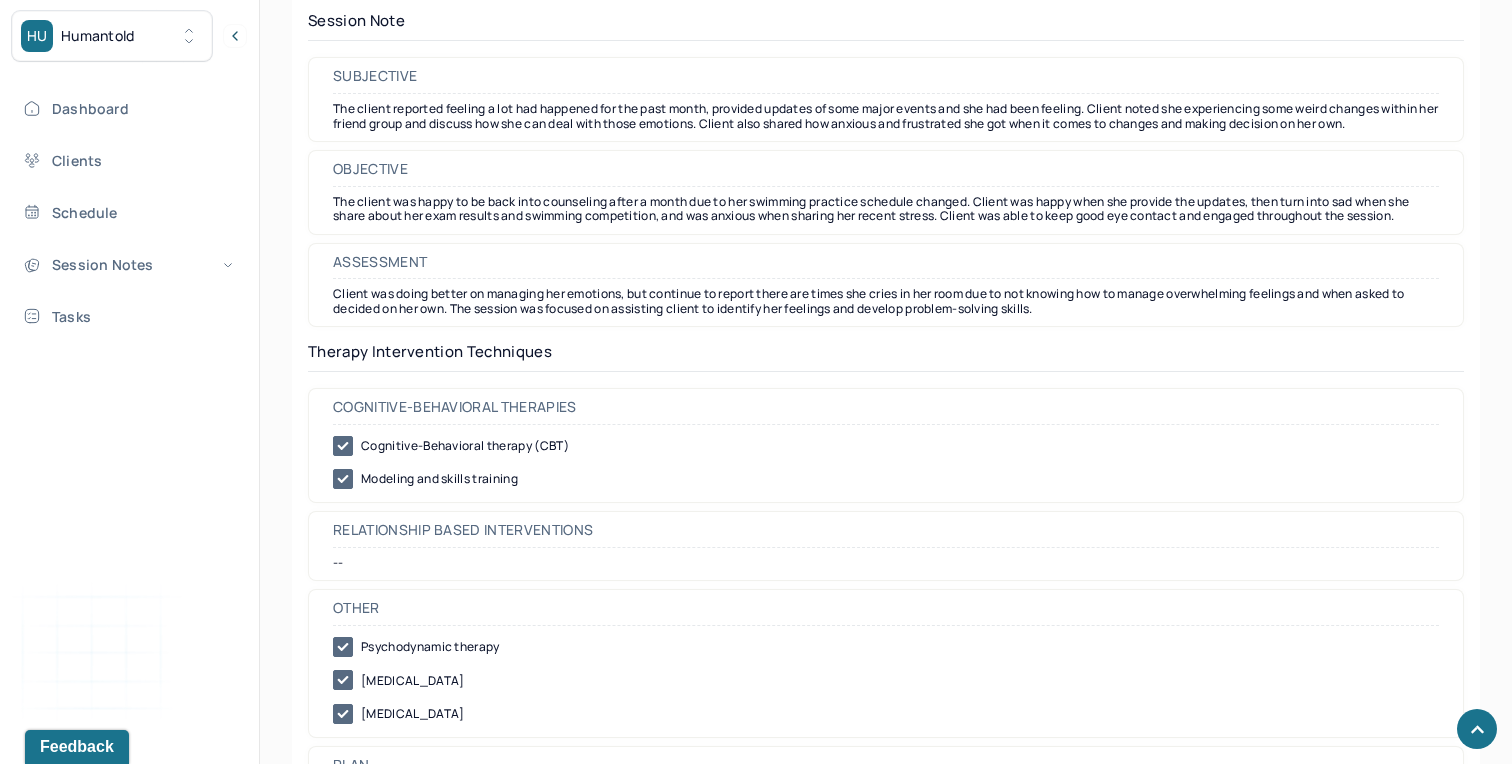 scroll, scrollTop: 1767, scrollLeft: 0, axis: vertical 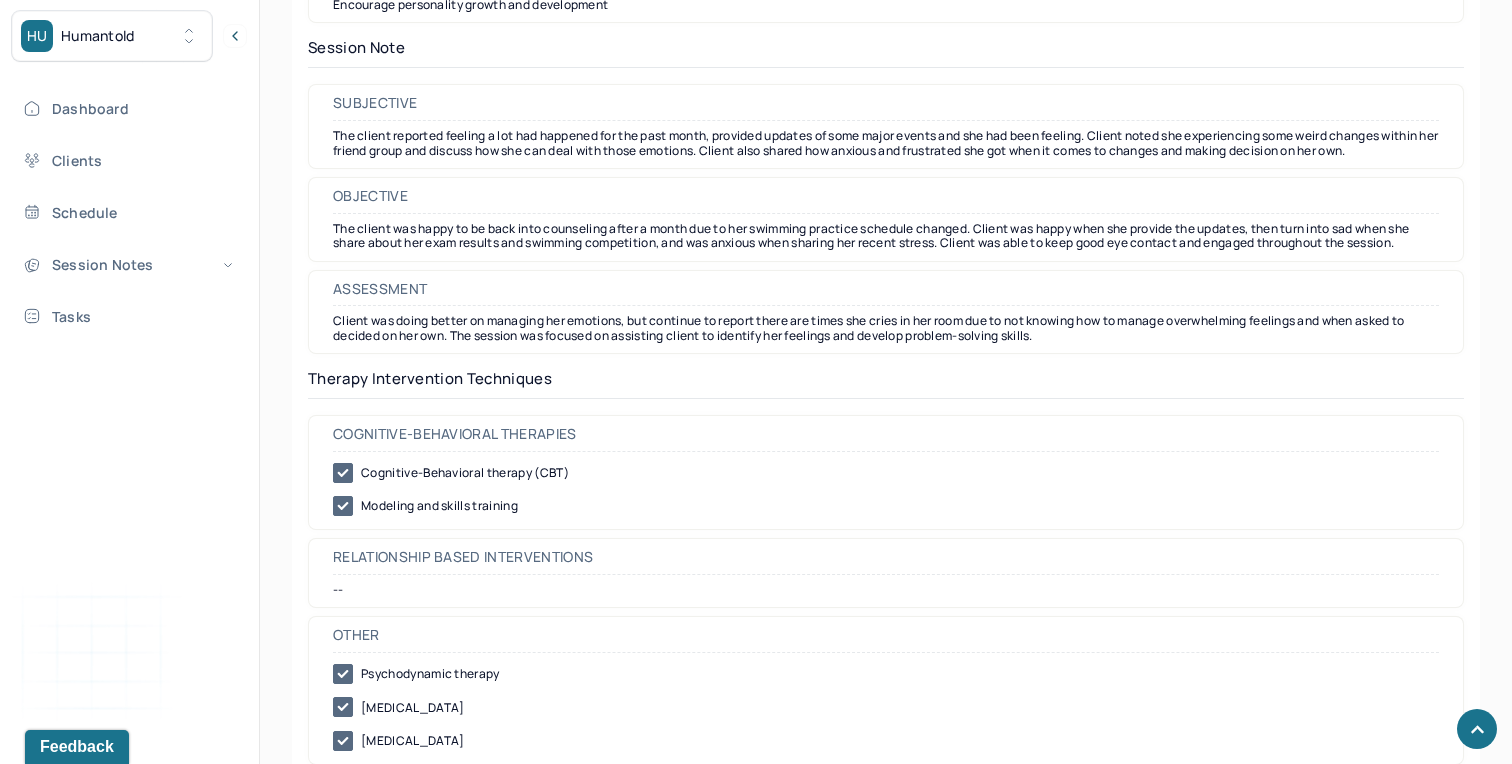 drag, startPoint x: 1073, startPoint y: 342, endPoint x: 424, endPoint y: 348, distance: 649.0277 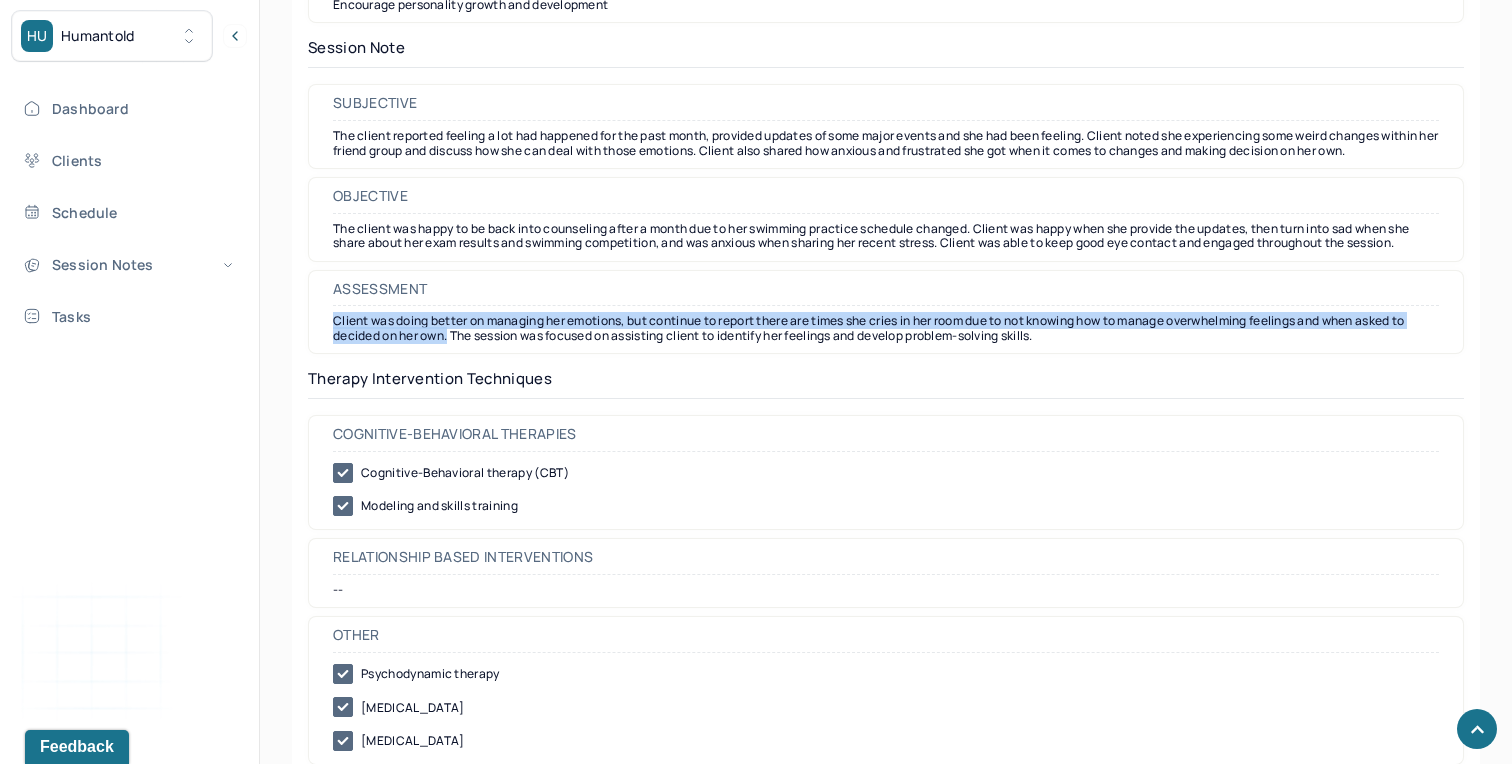drag, startPoint x: 450, startPoint y: 340, endPoint x: 332, endPoint y: 316, distance: 120.41595 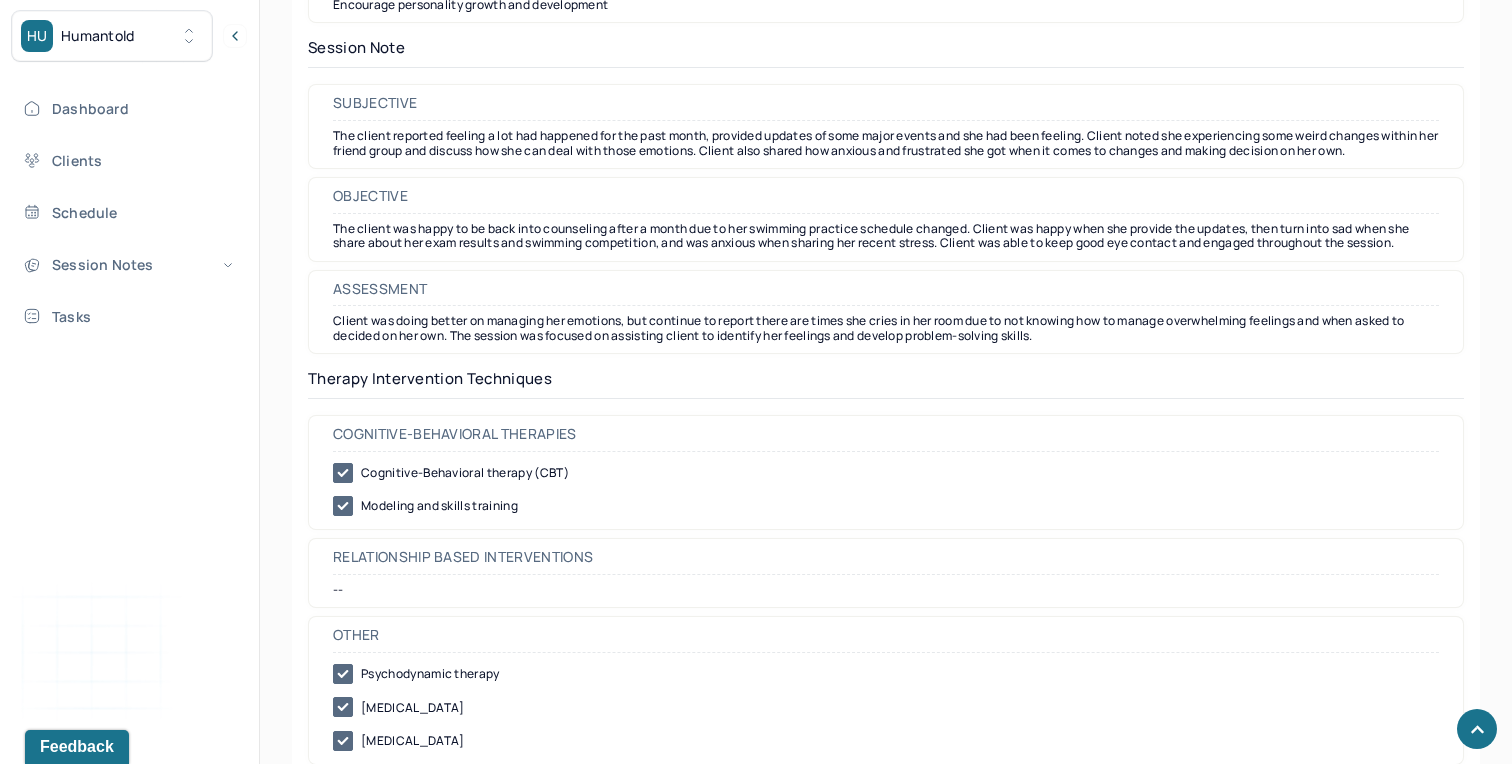 click on "Cognitive-Behavioral therapies" at bounding box center [886, 439] 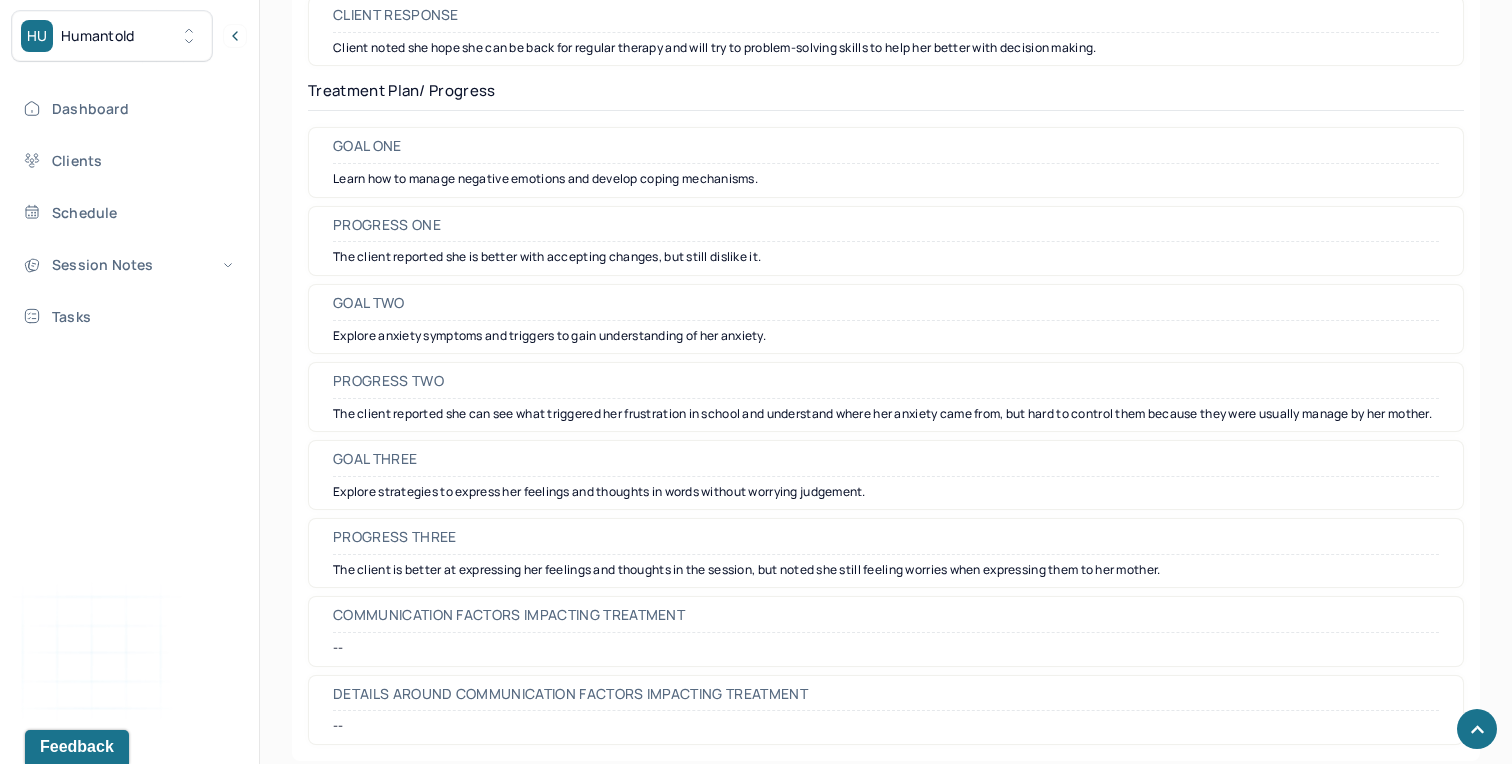 scroll, scrollTop: 2947, scrollLeft: 0, axis: vertical 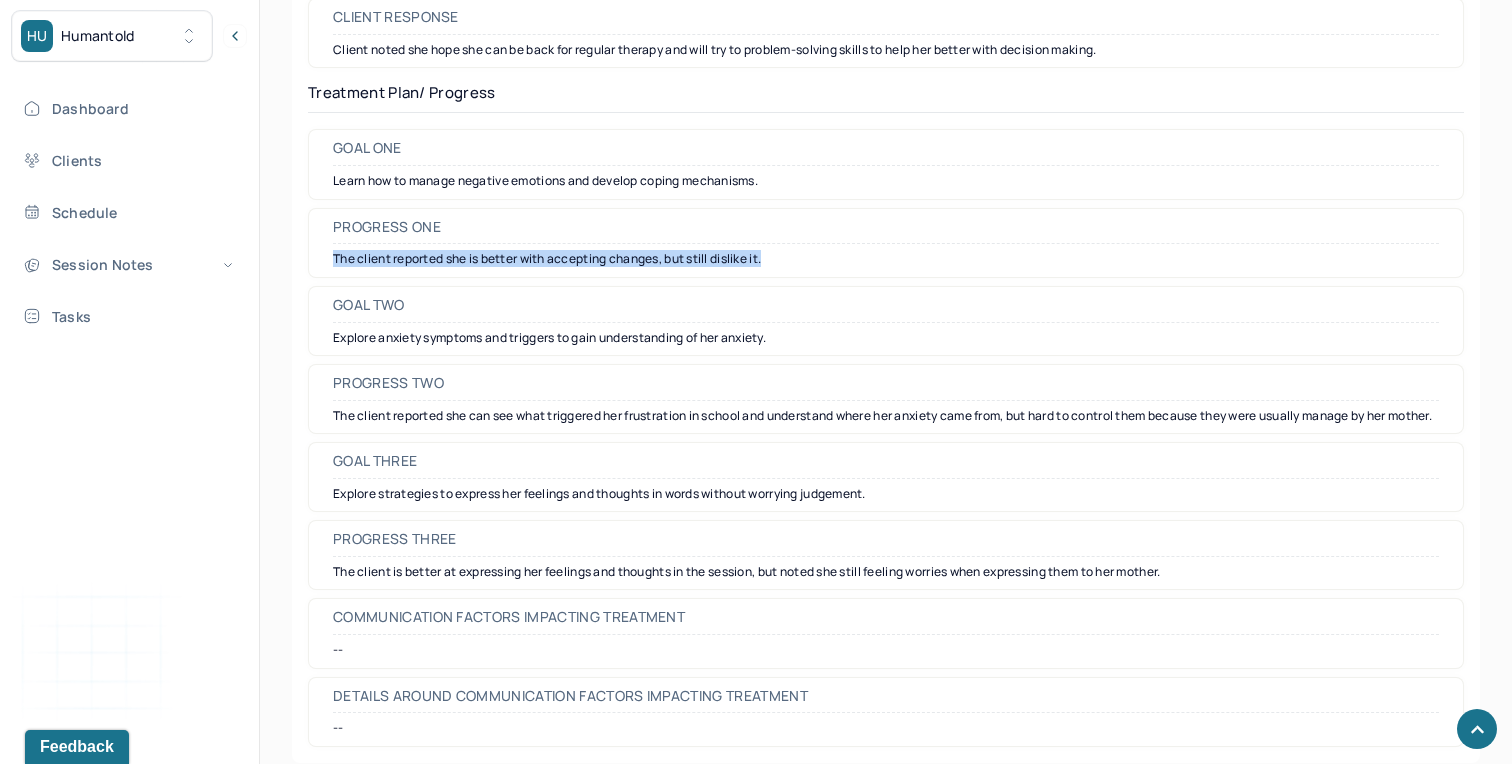 drag, startPoint x: 781, startPoint y: 265, endPoint x: 336, endPoint y: 250, distance: 445.25275 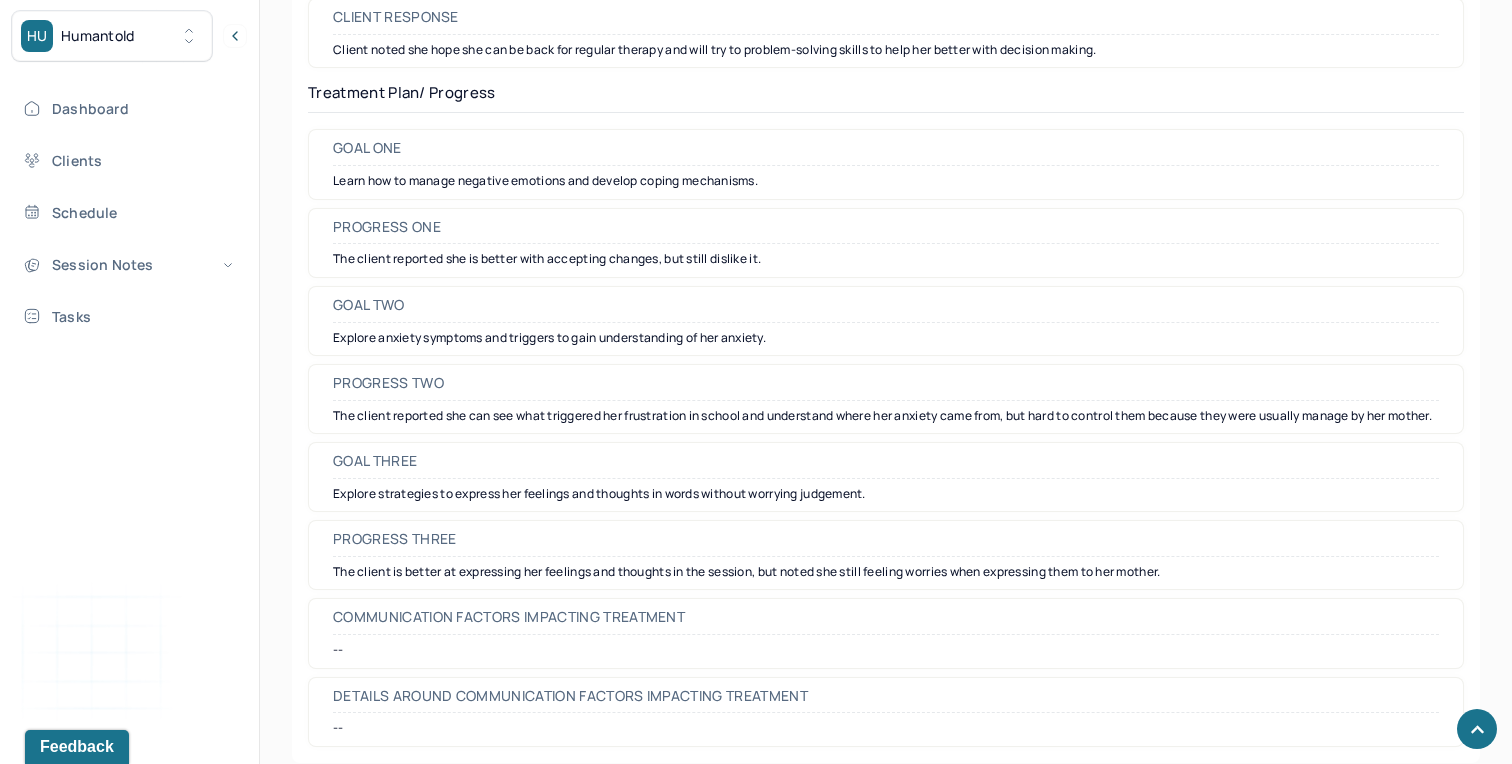 click on "The client reported she can see what triggered her frustration in school and understand where her anxiety came from, but hard to control them because they were usually manage by her mother." at bounding box center [886, 416] 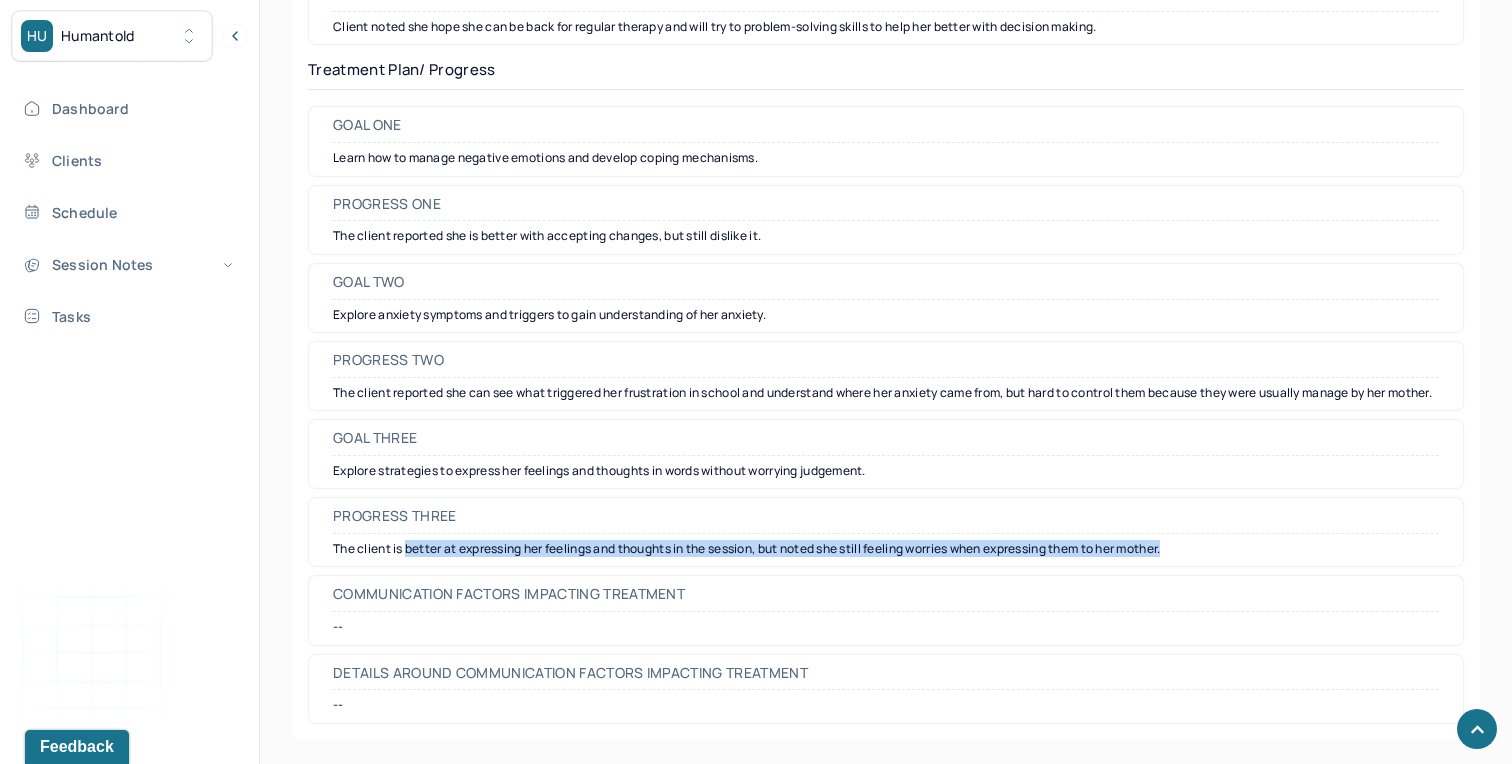 drag, startPoint x: 1202, startPoint y: 548, endPoint x: 405, endPoint y: 544, distance: 797.01 